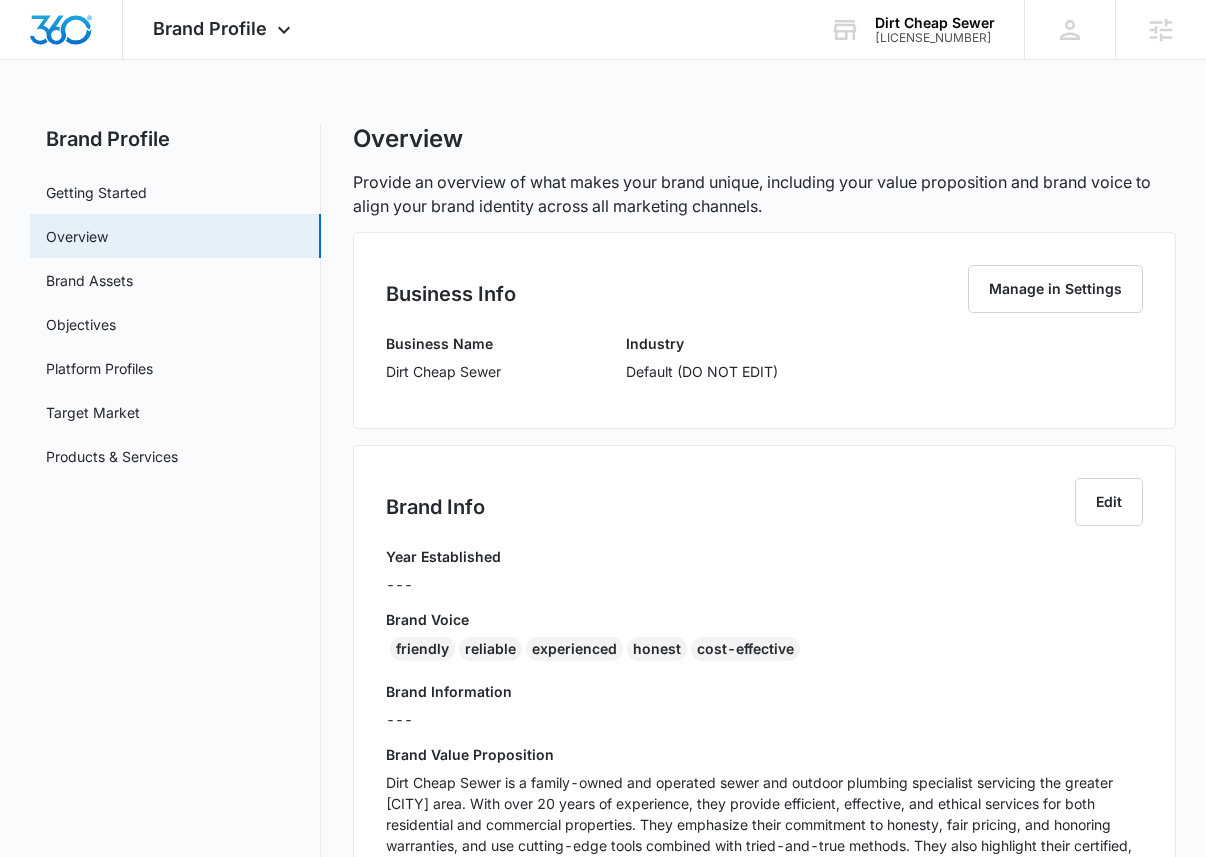 scroll, scrollTop: 0, scrollLeft: 0, axis: both 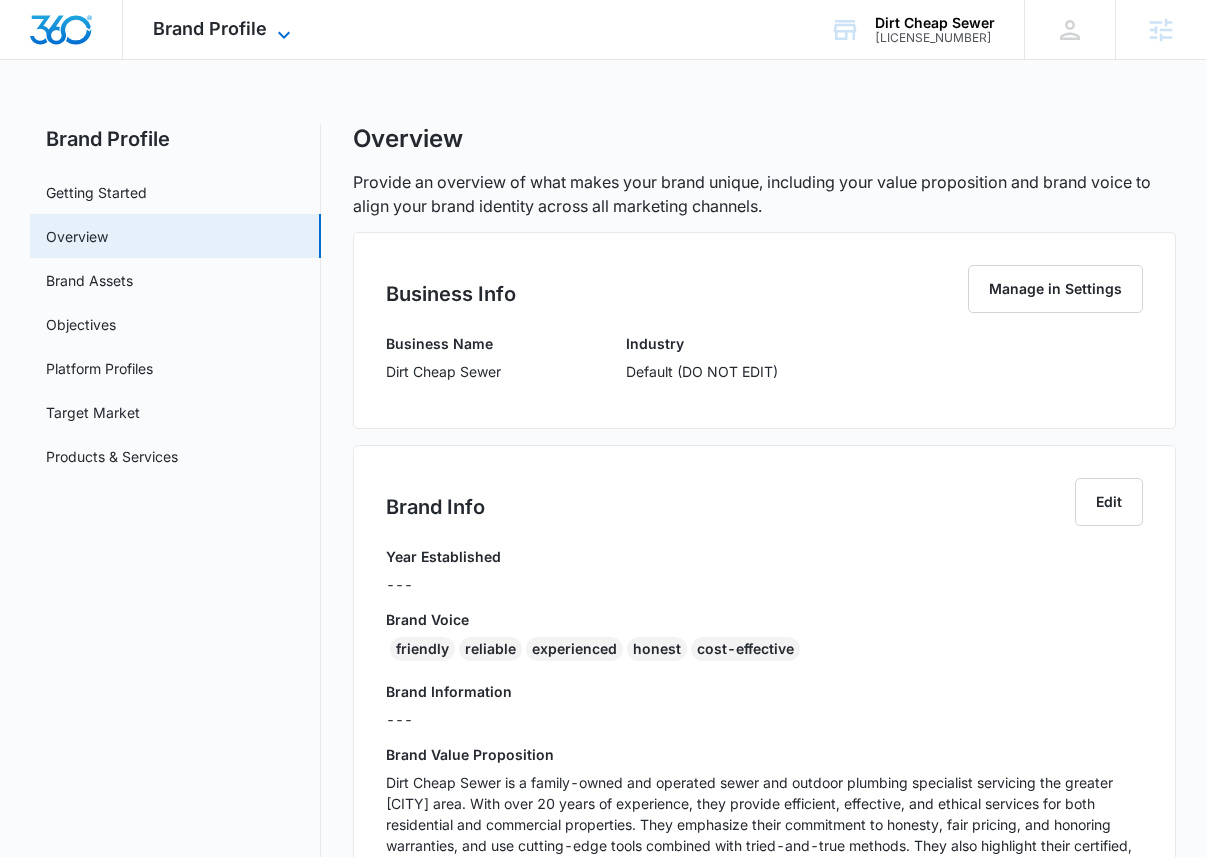 click on "Brand Profile" at bounding box center [210, 28] 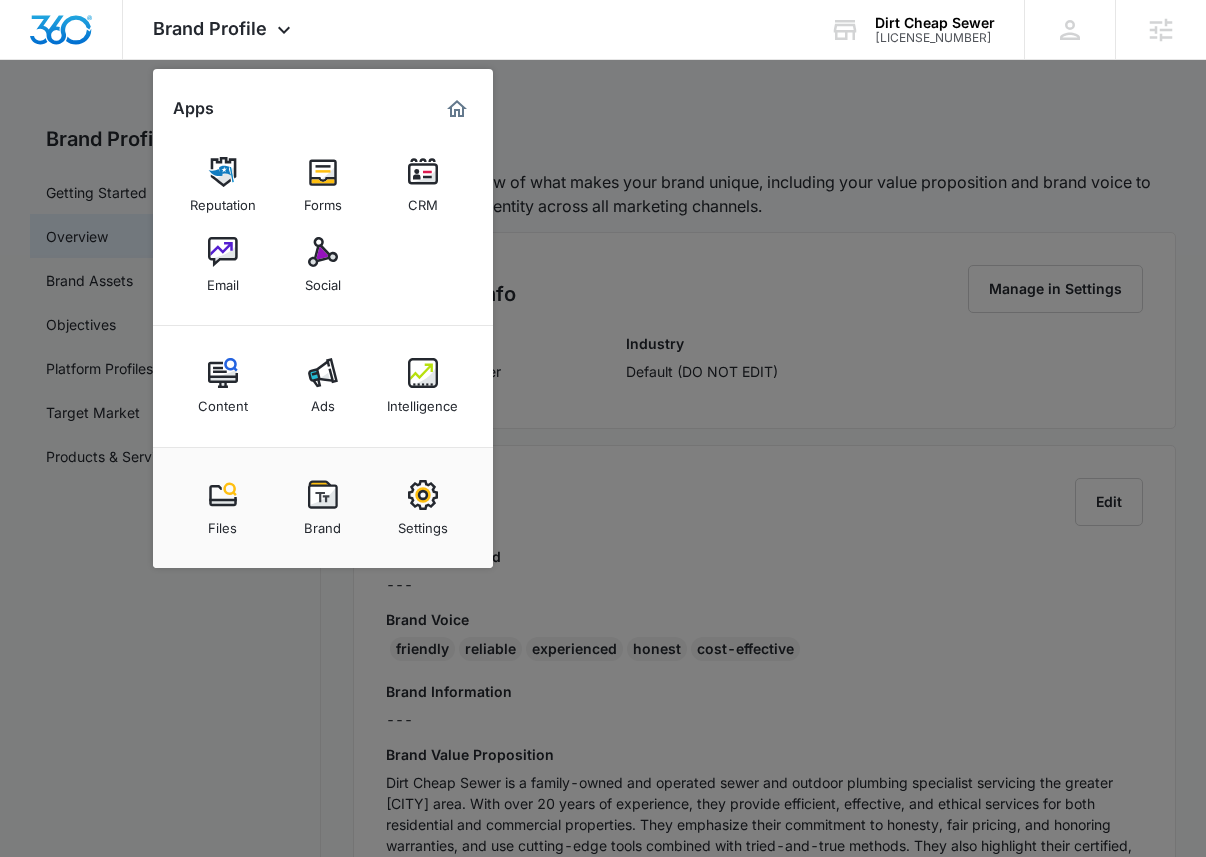 drag, startPoint x: 318, startPoint y: 253, endPoint x: 330, endPoint y: 239, distance: 18.439089 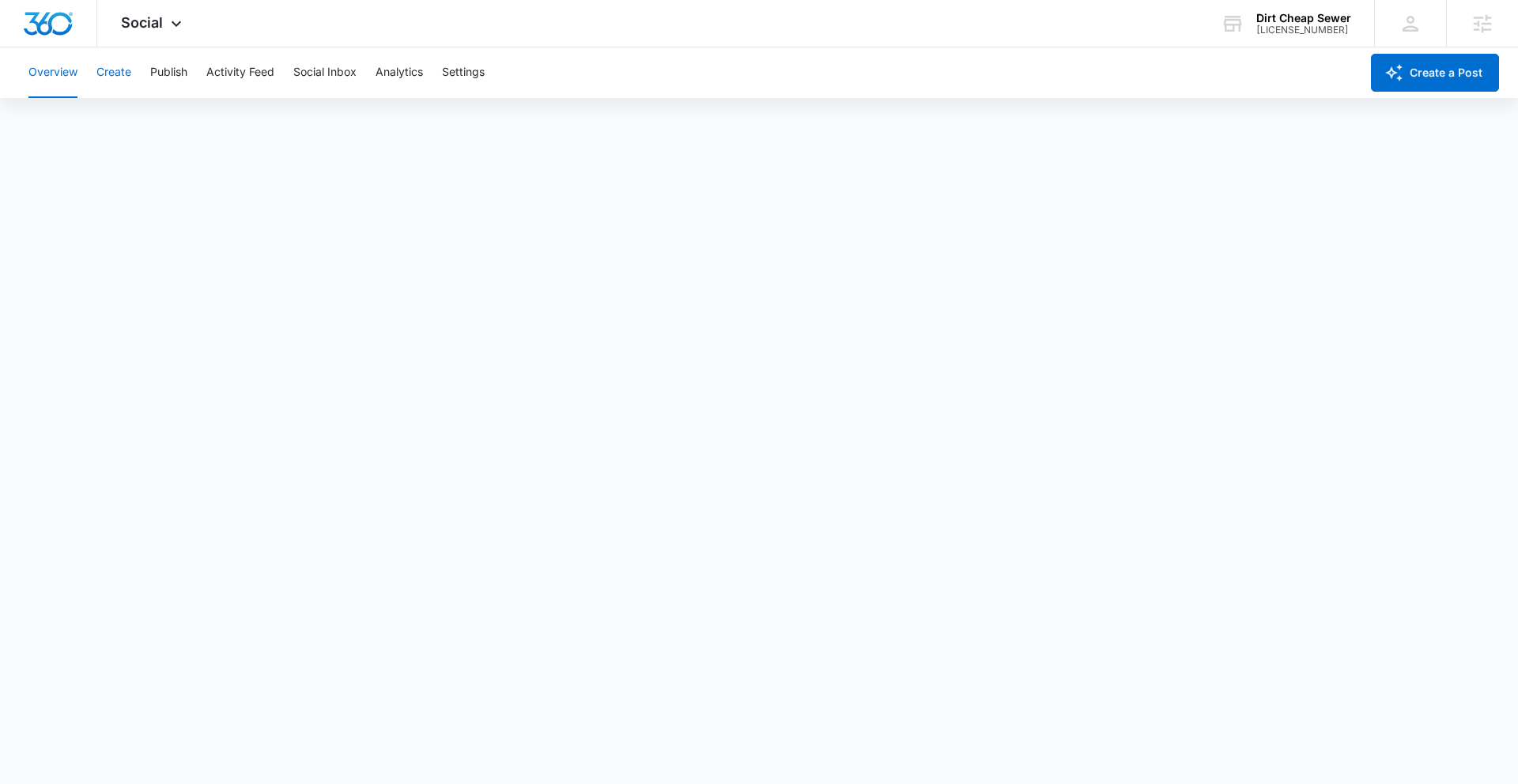 click on "Create" at bounding box center (114, 73) 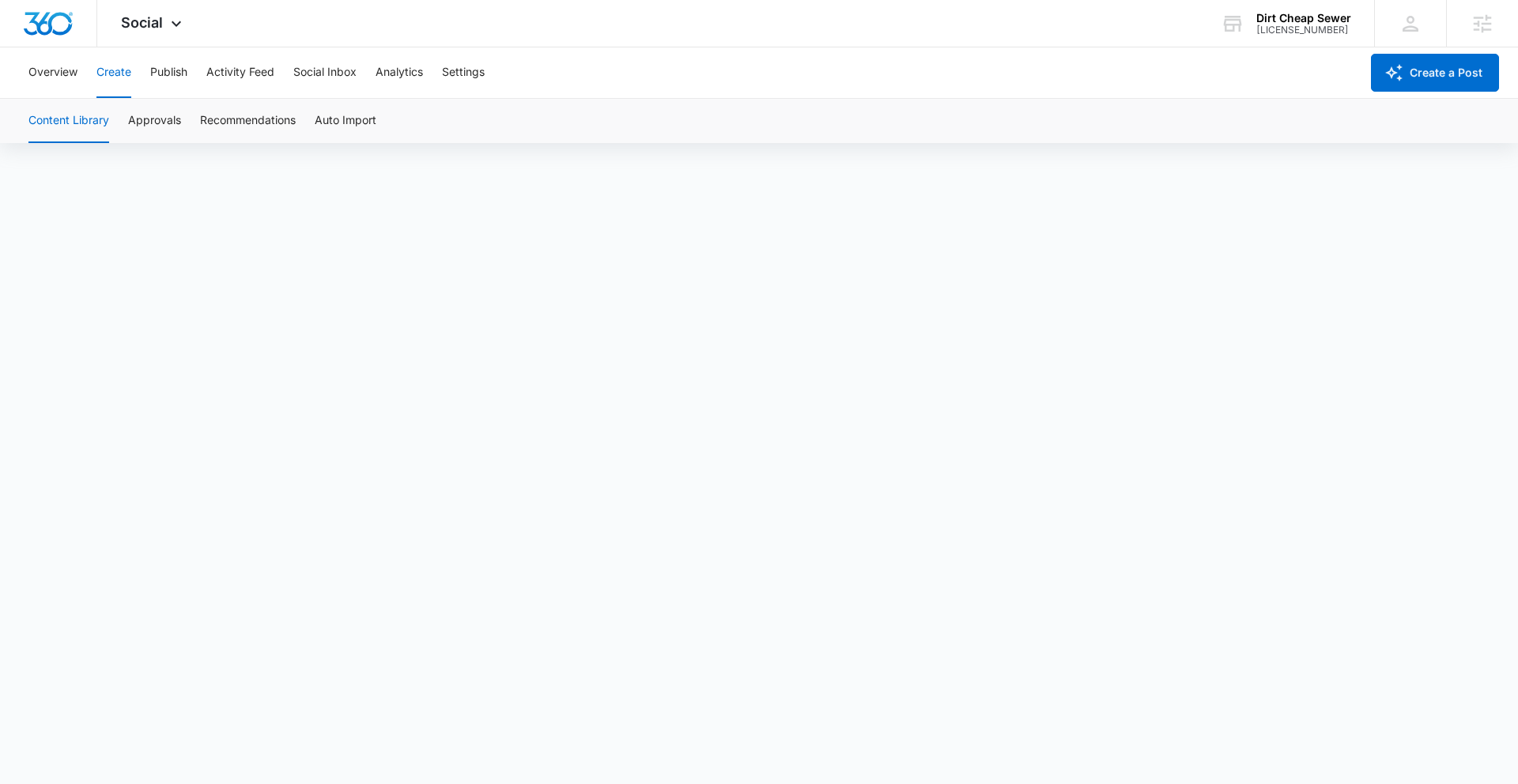 scroll, scrollTop: 11, scrollLeft: 0, axis: vertical 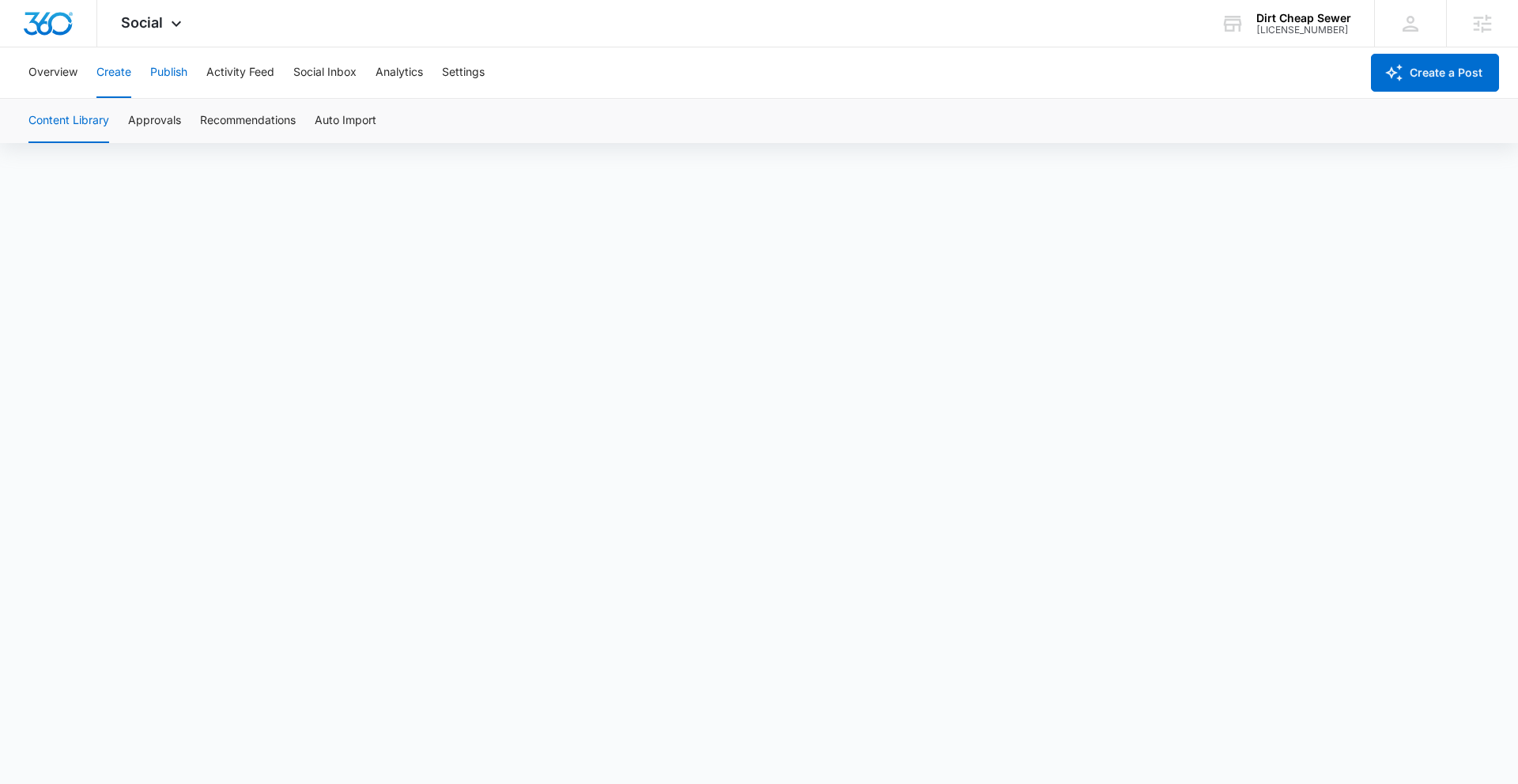 click on "Publish" at bounding box center [168, 73] 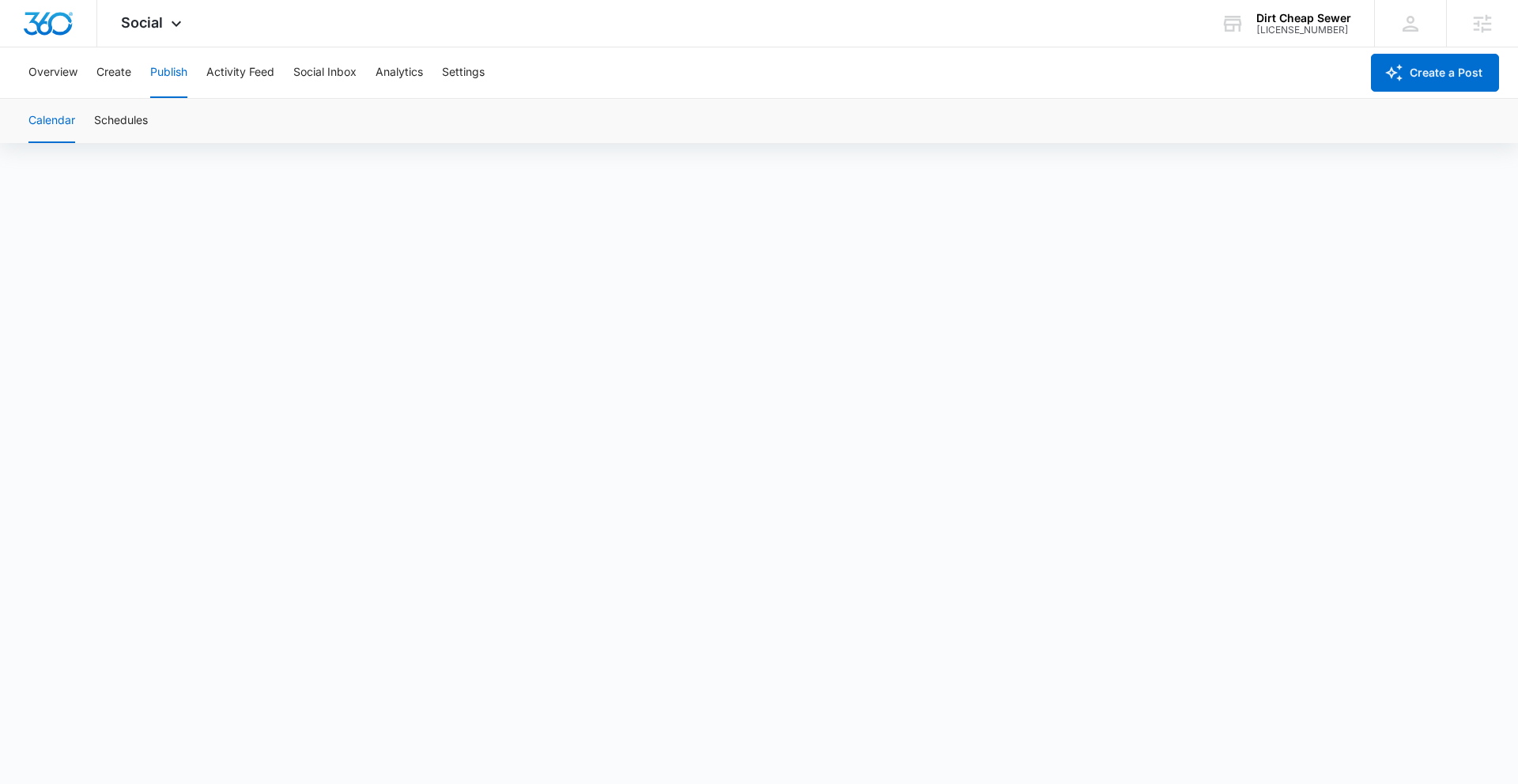 scroll, scrollTop: 11, scrollLeft: 0, axis: vertical 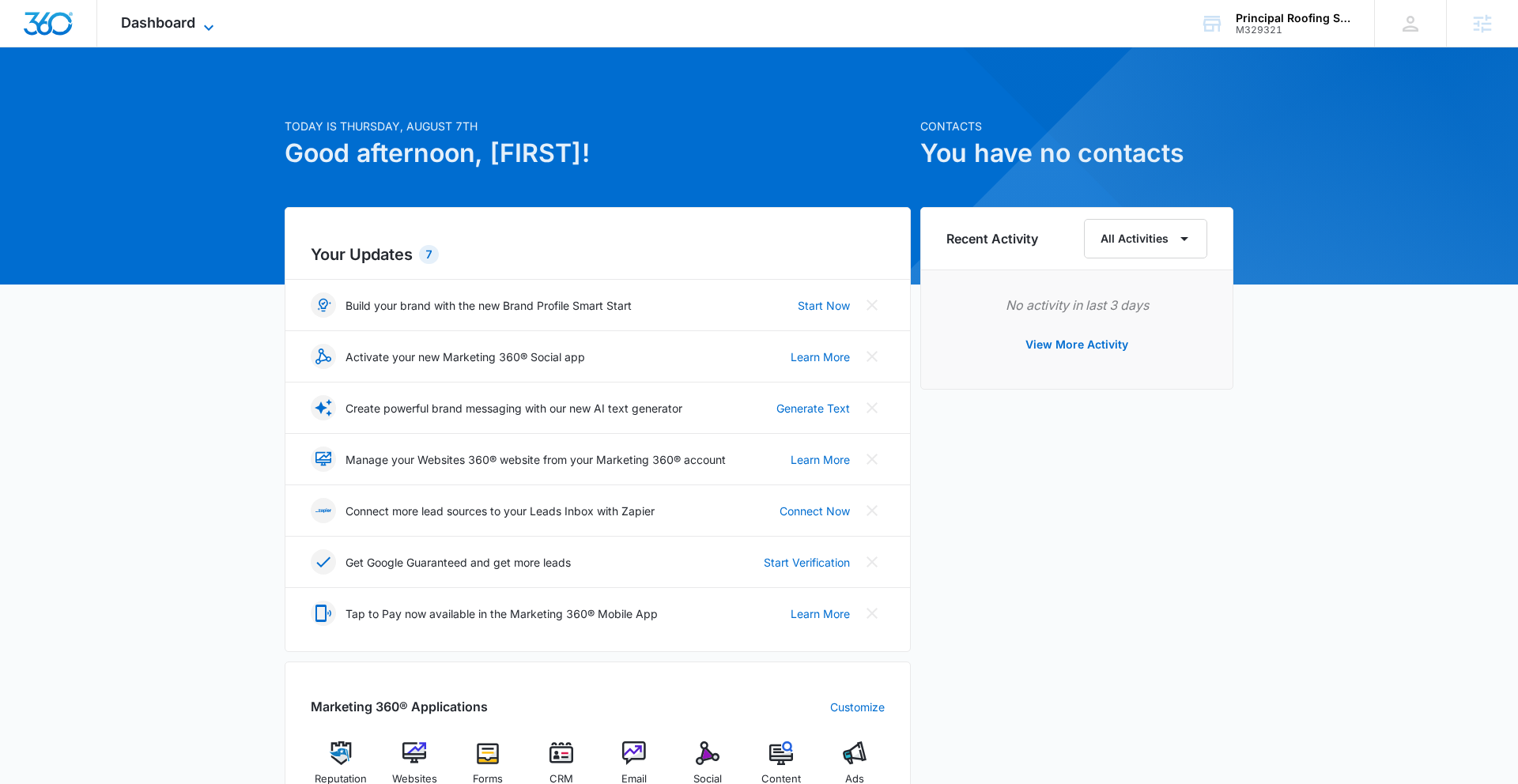 click on "Dashboard" at bounding box center [158, 22] 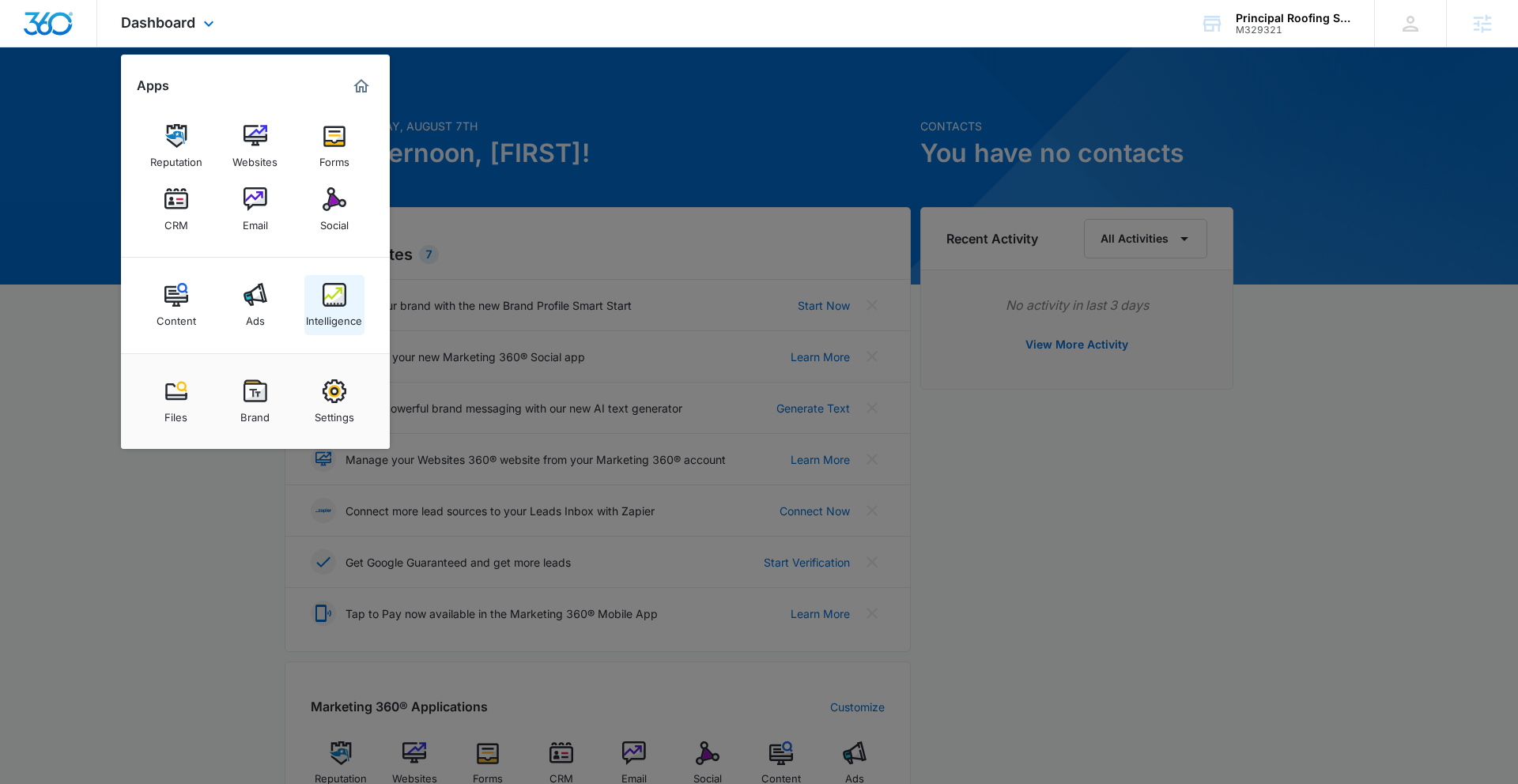 click at bounding box center [334, 295] 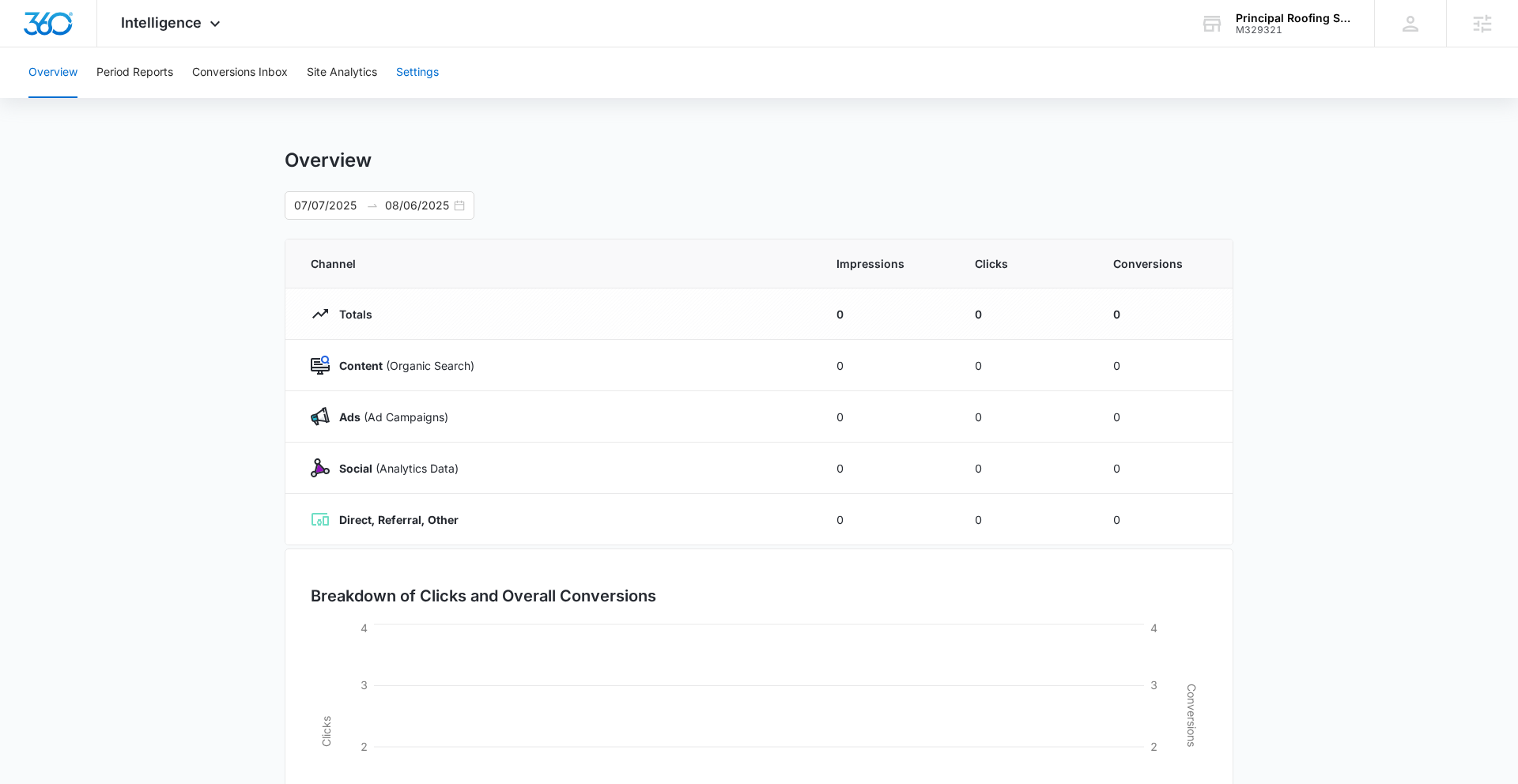 click on "Settings" at bounding box center (417, 73) 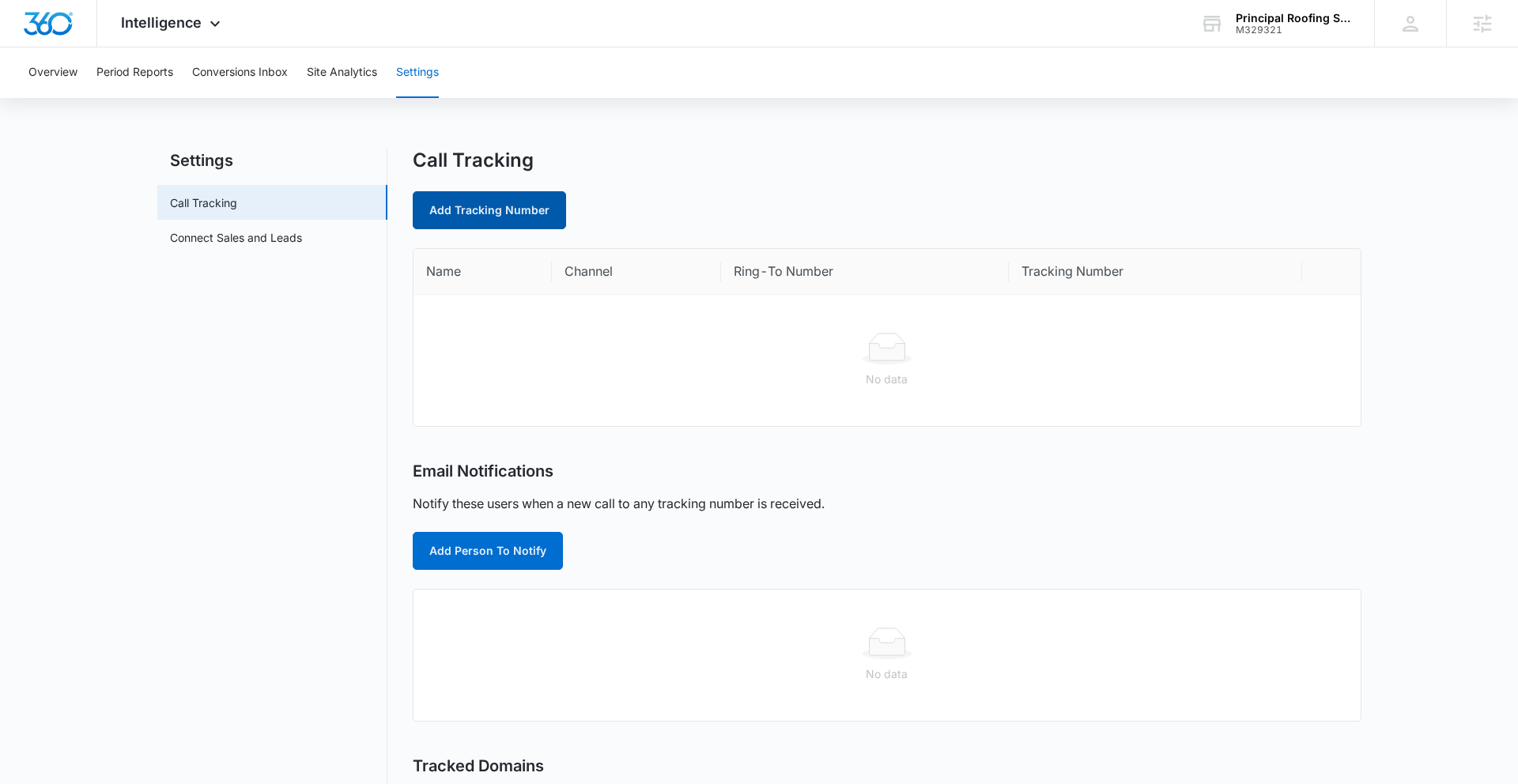 click on "Add Tracking Number" at bounding box center [489, 210] 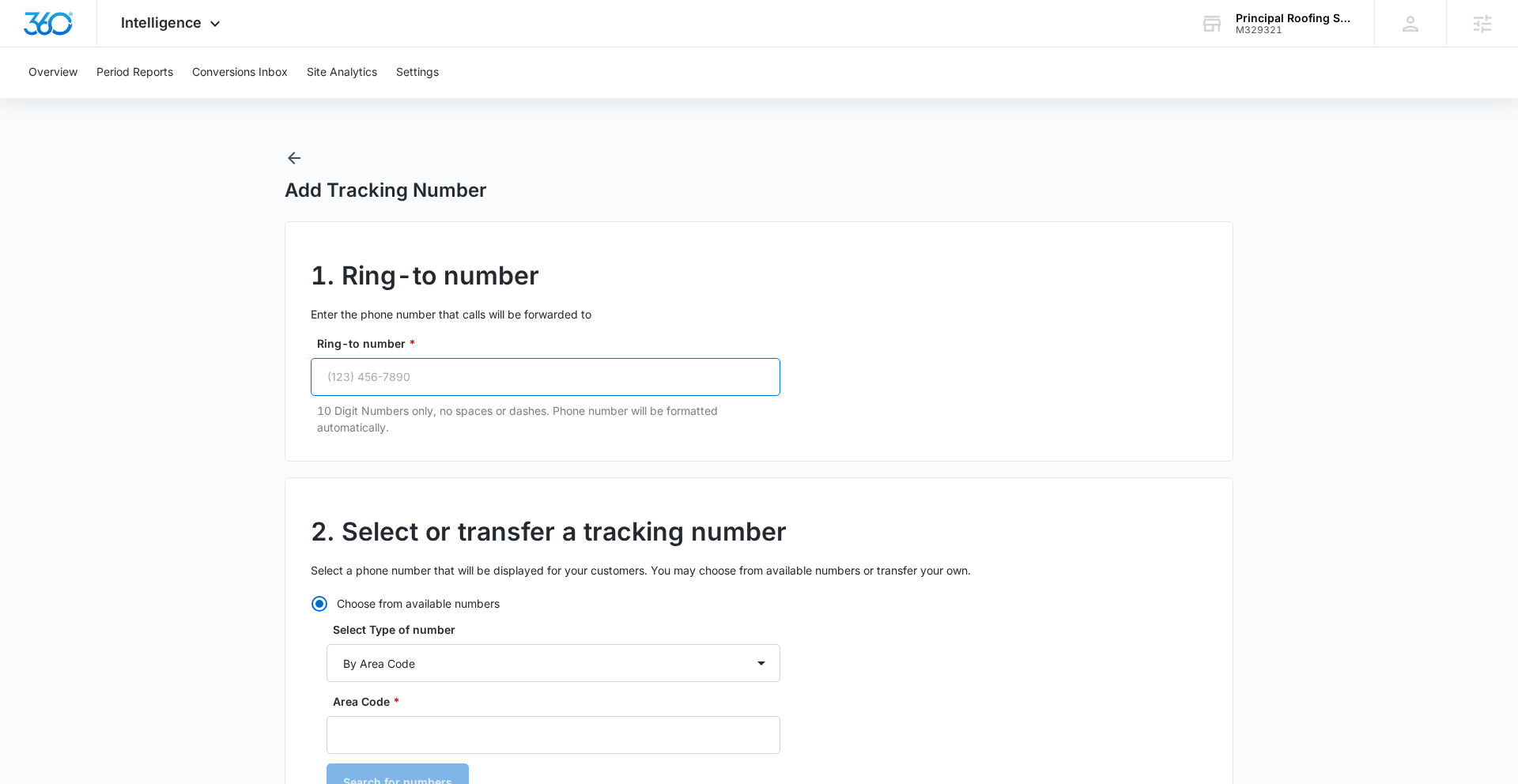 click on "Ring-to number *" at bounding box center [546, 377] 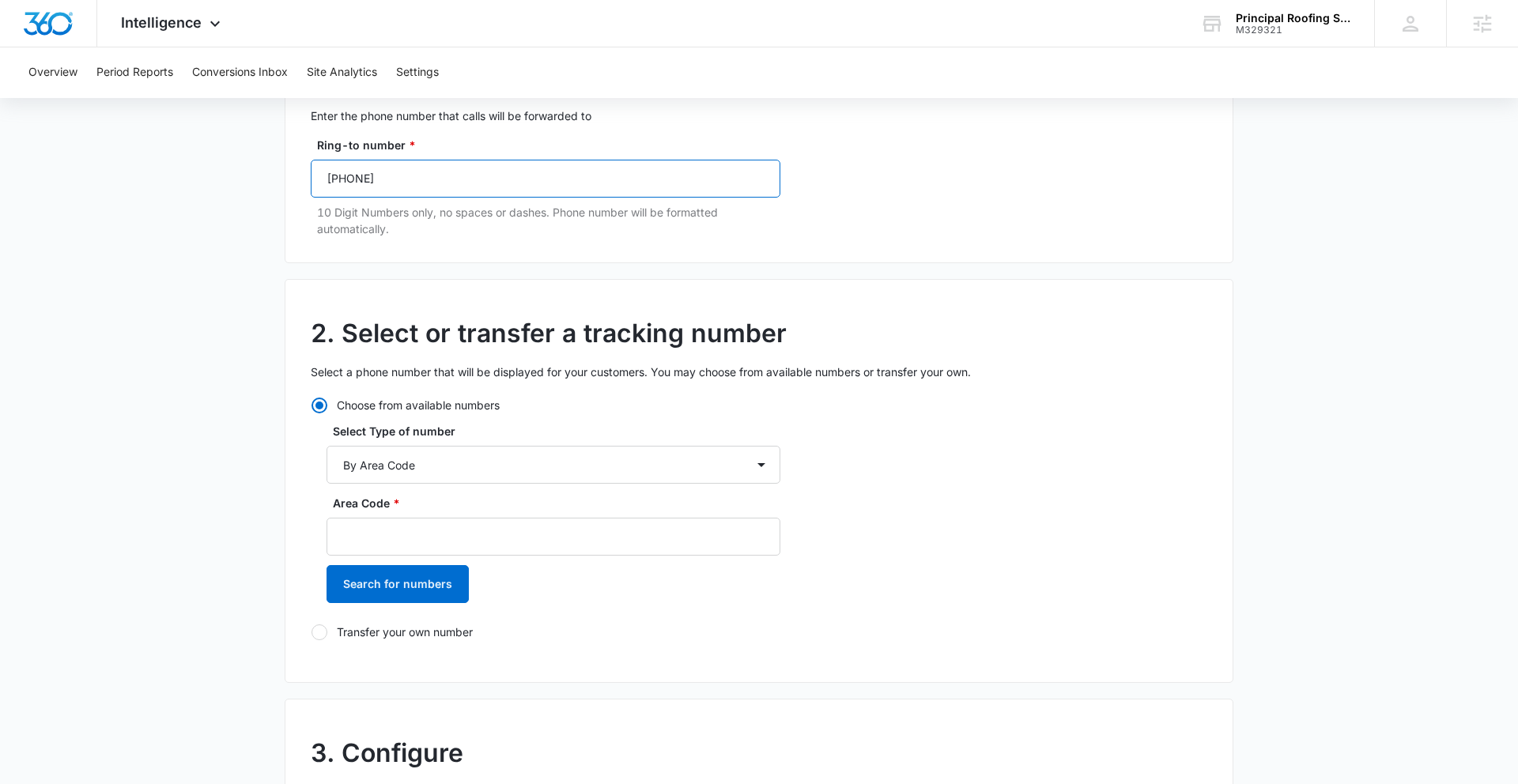 scroll, scrollTop: 209, scrollLeft: 0, axis: vertical 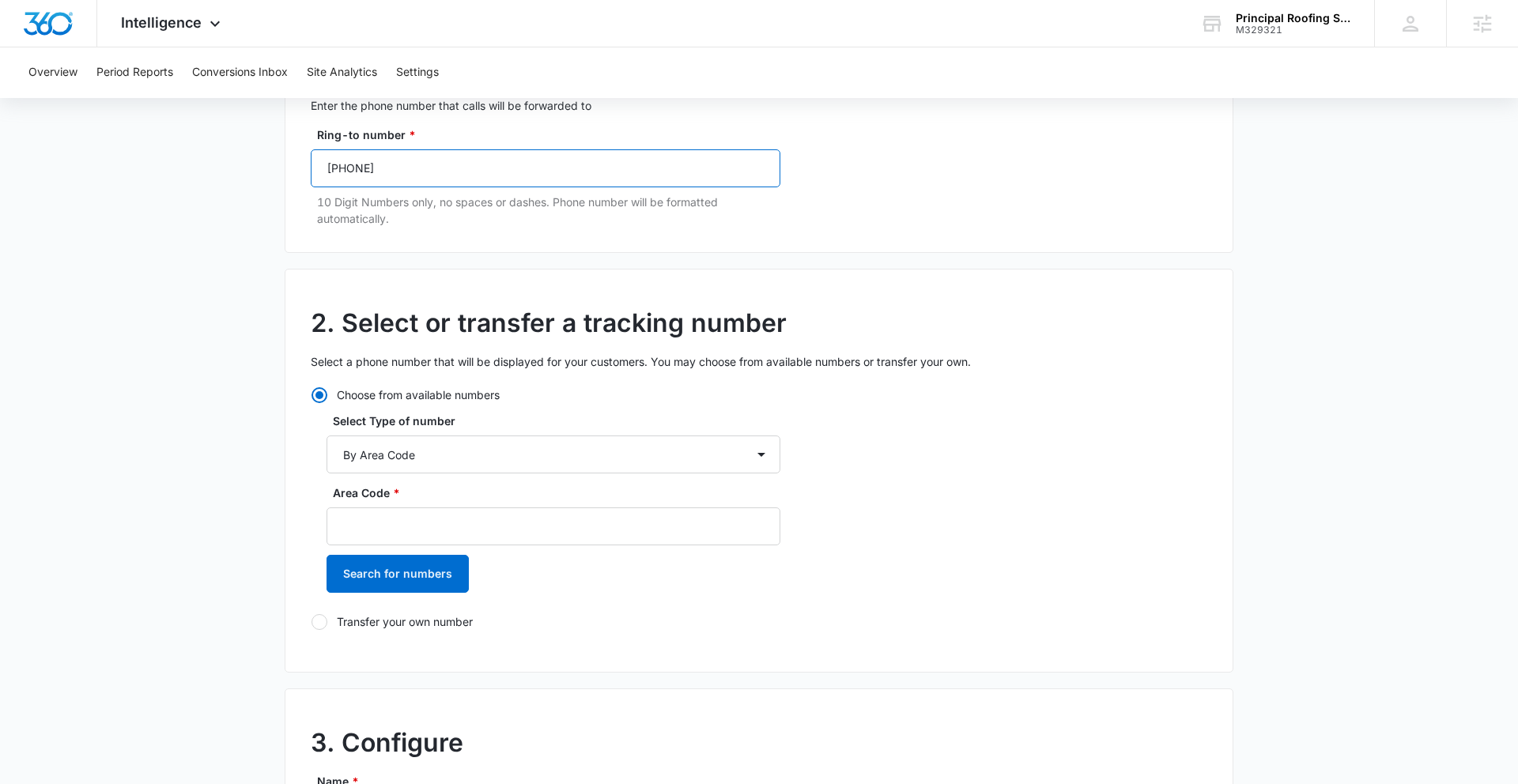 type on "(443) 239-4306" 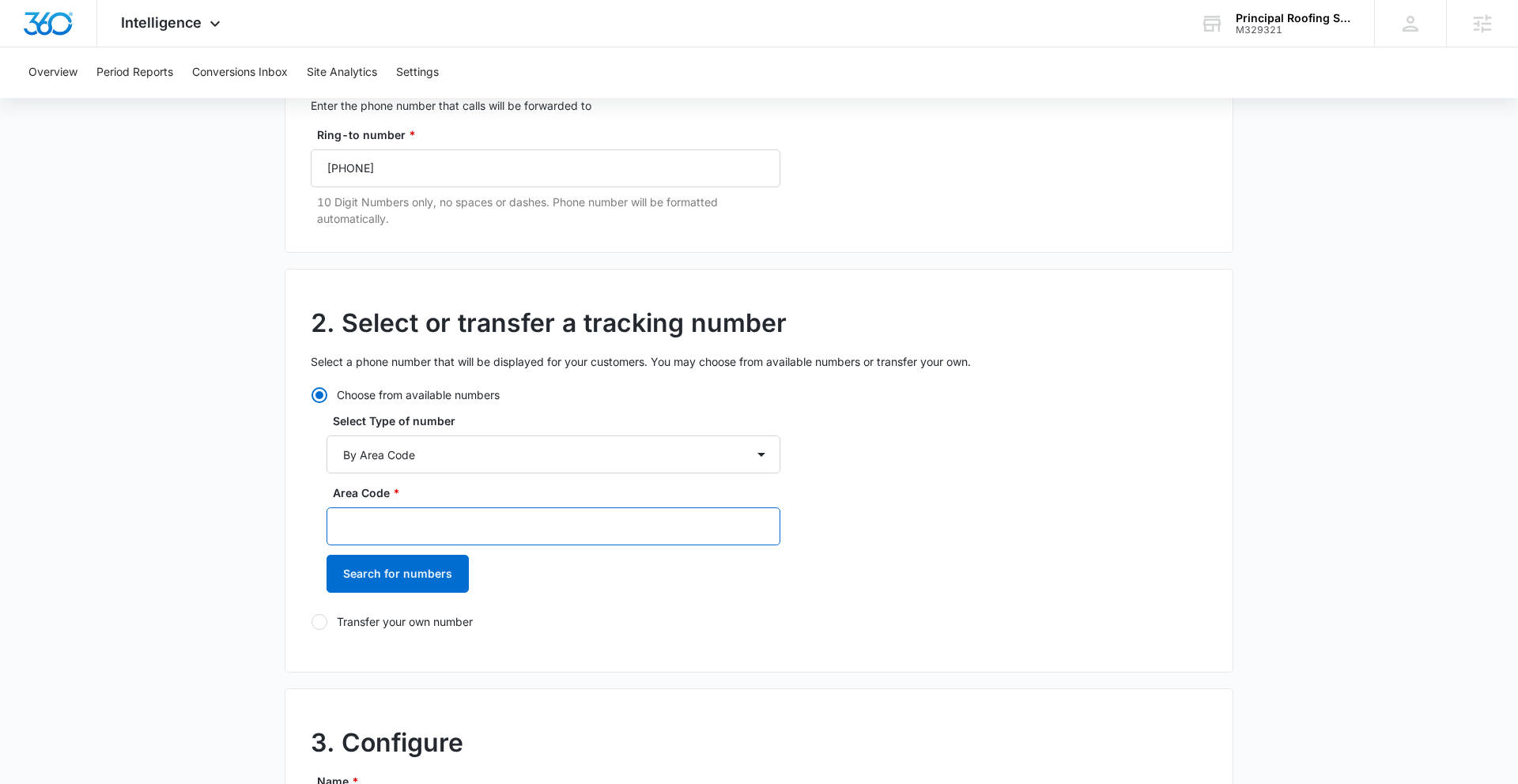 click on "Area Code *" at bounding box center (553, 526) 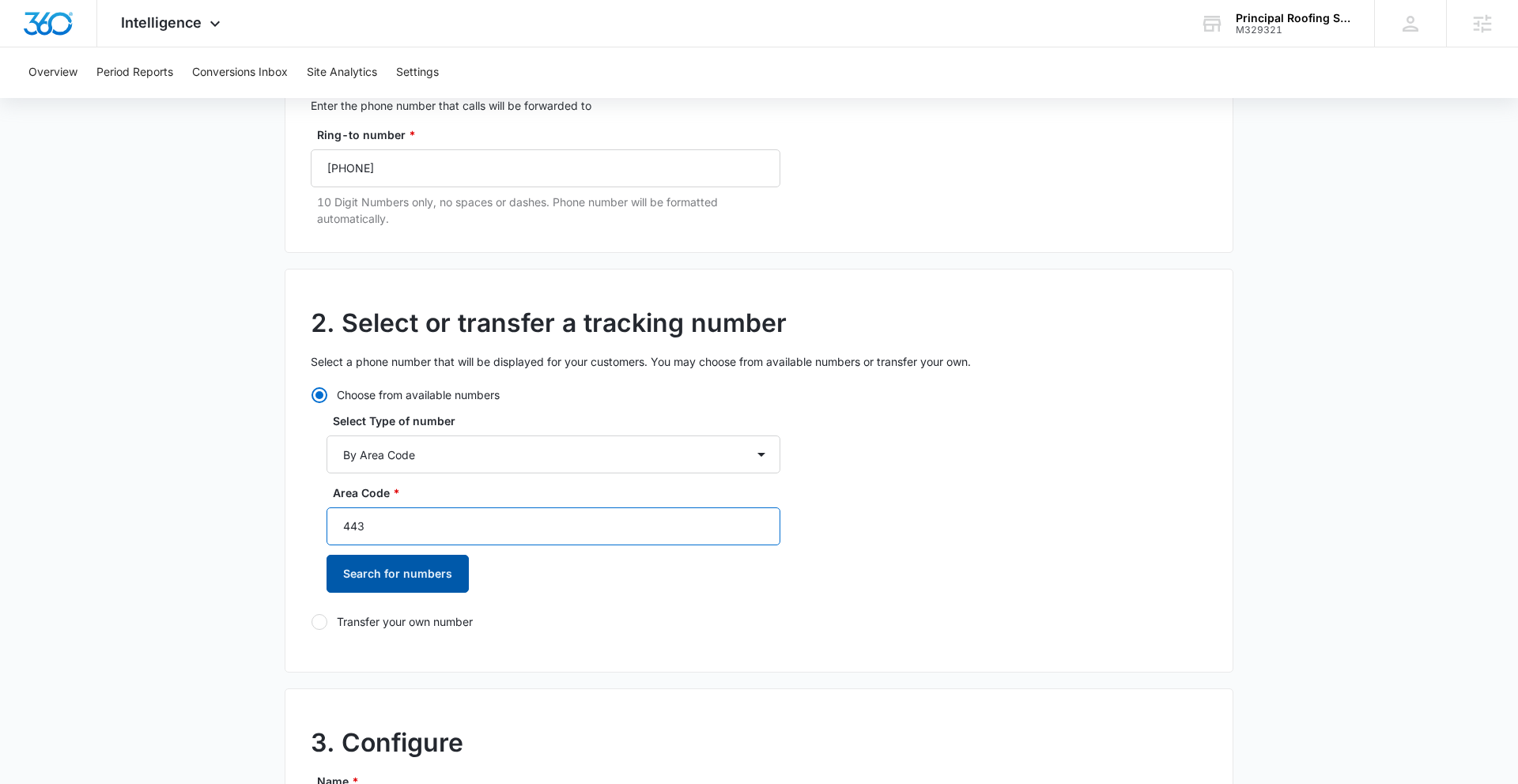 type on "443" 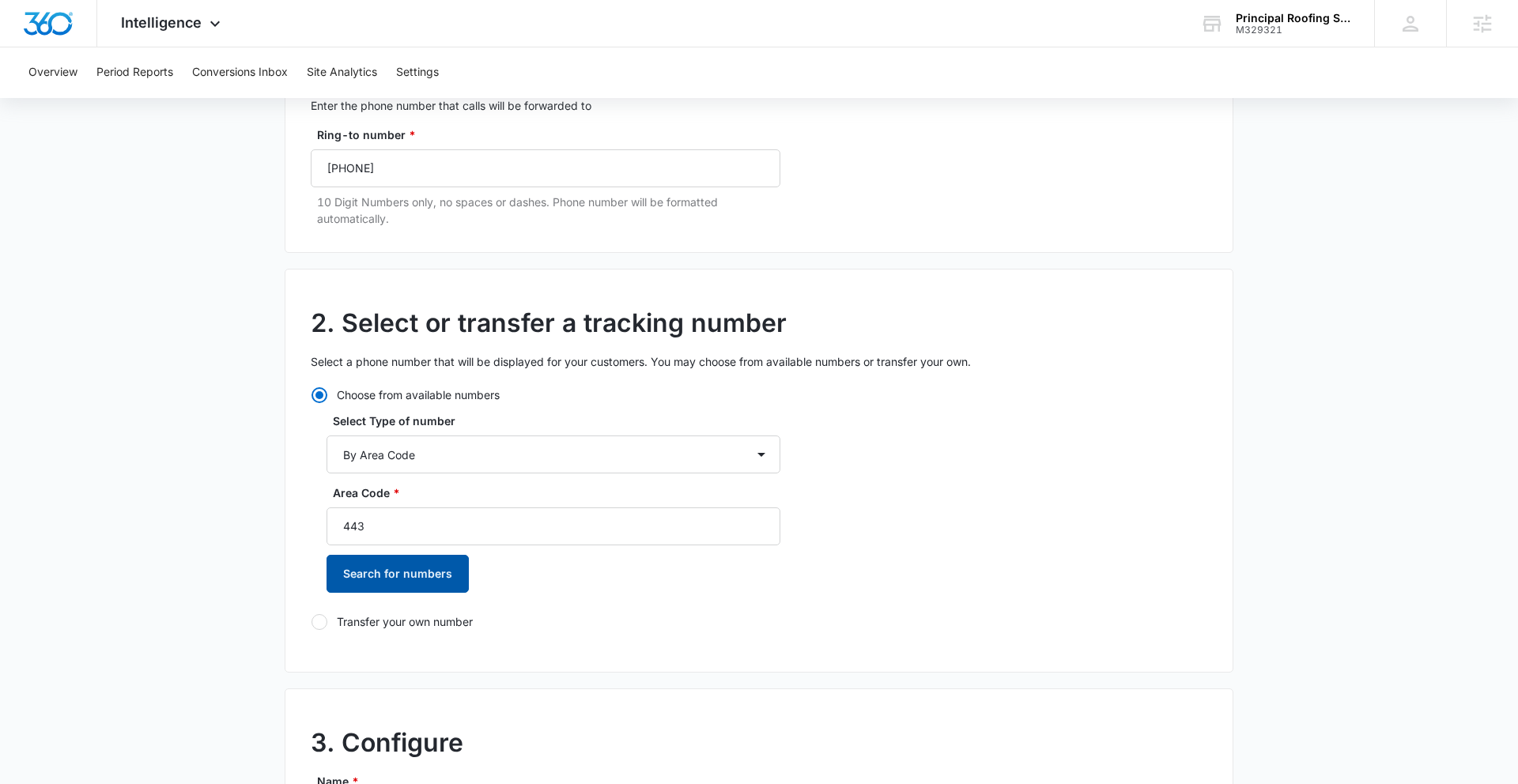 click on "Search for numbers" at bounding box center [398, 574] 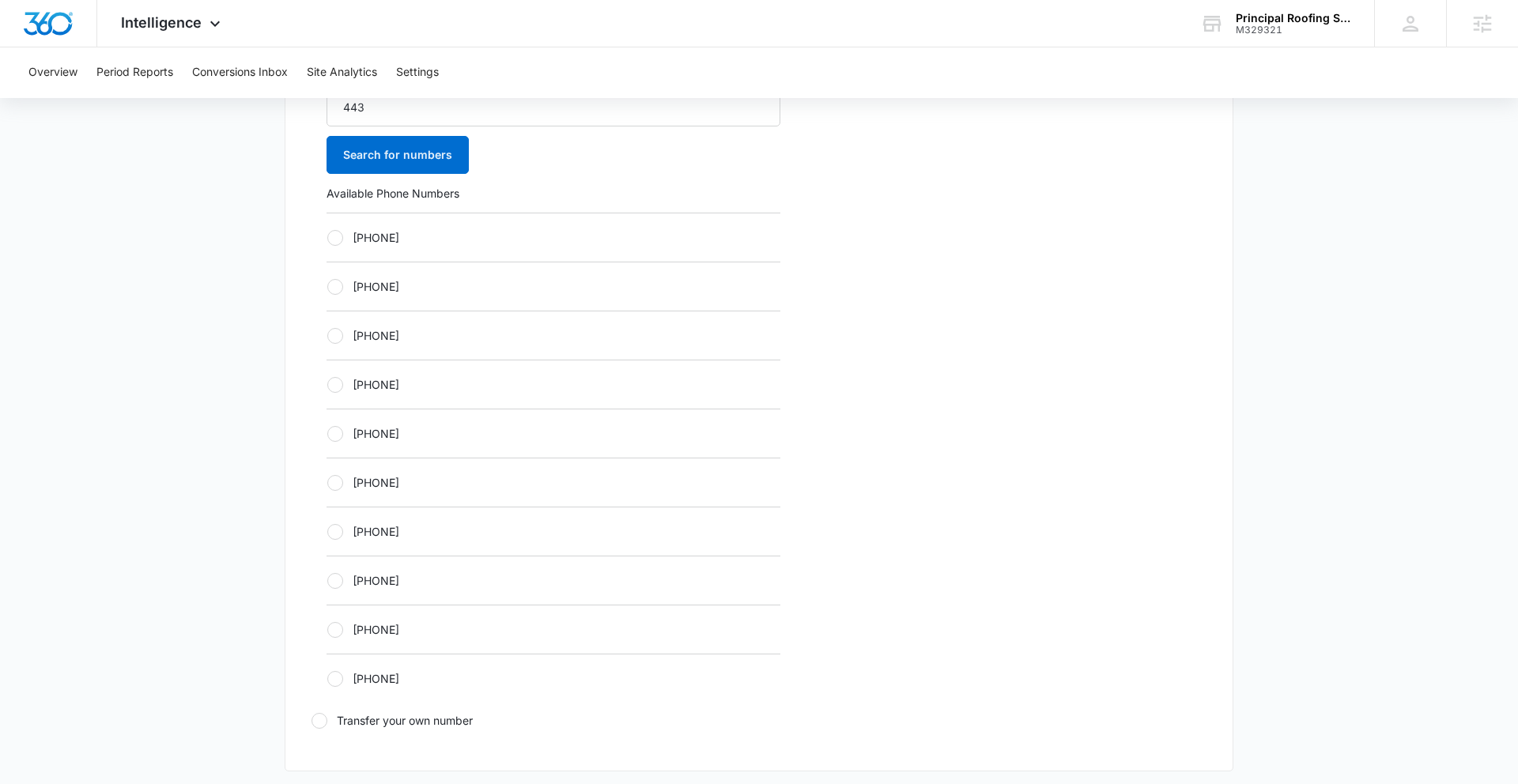 scroll, scrollTop: 630, scrollLeft: 0, axis: vertical 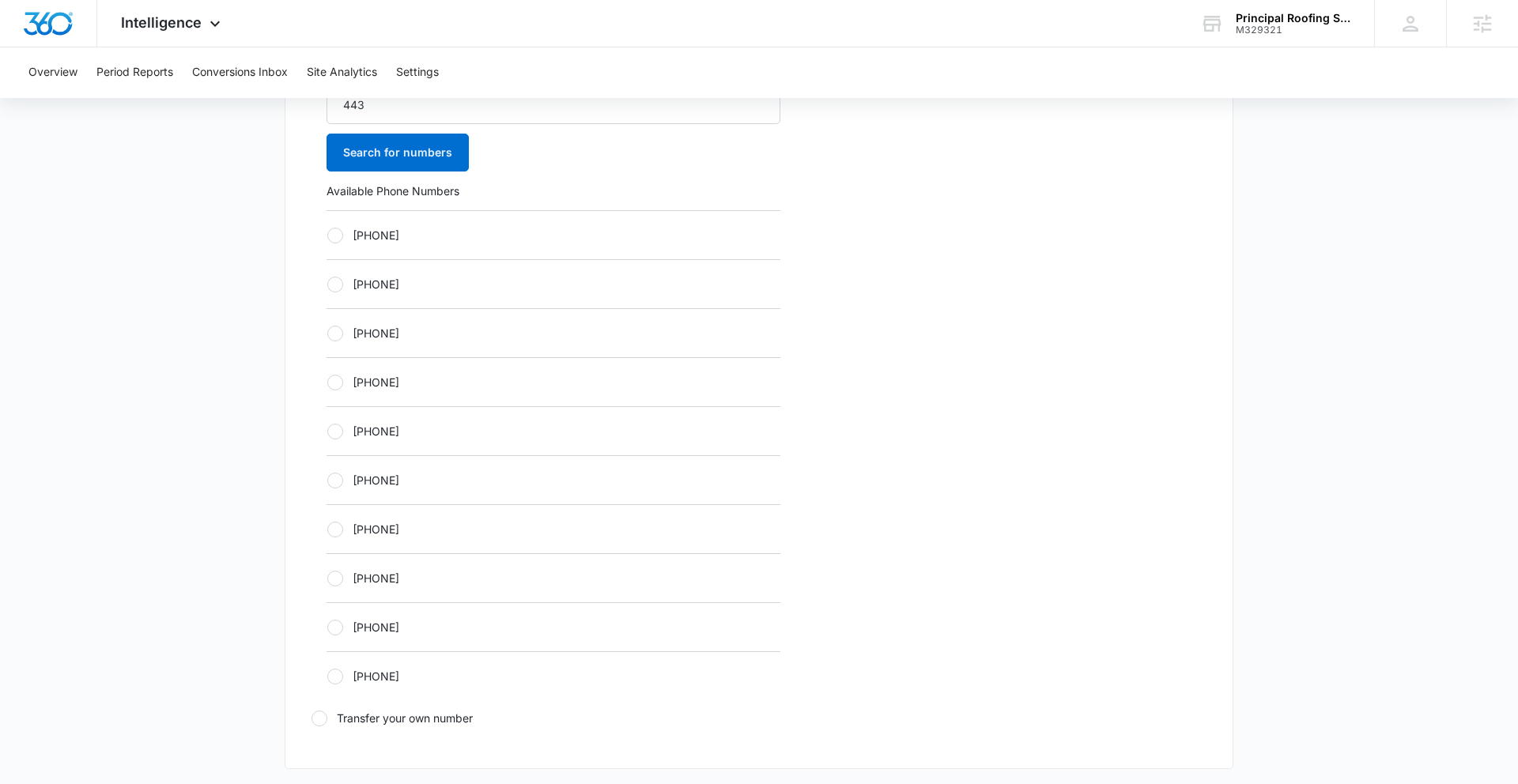 drag, startPoint x: 337, startPoint y: 435, endPoint x: 363, endPoint y: 440, distance: 26.476405 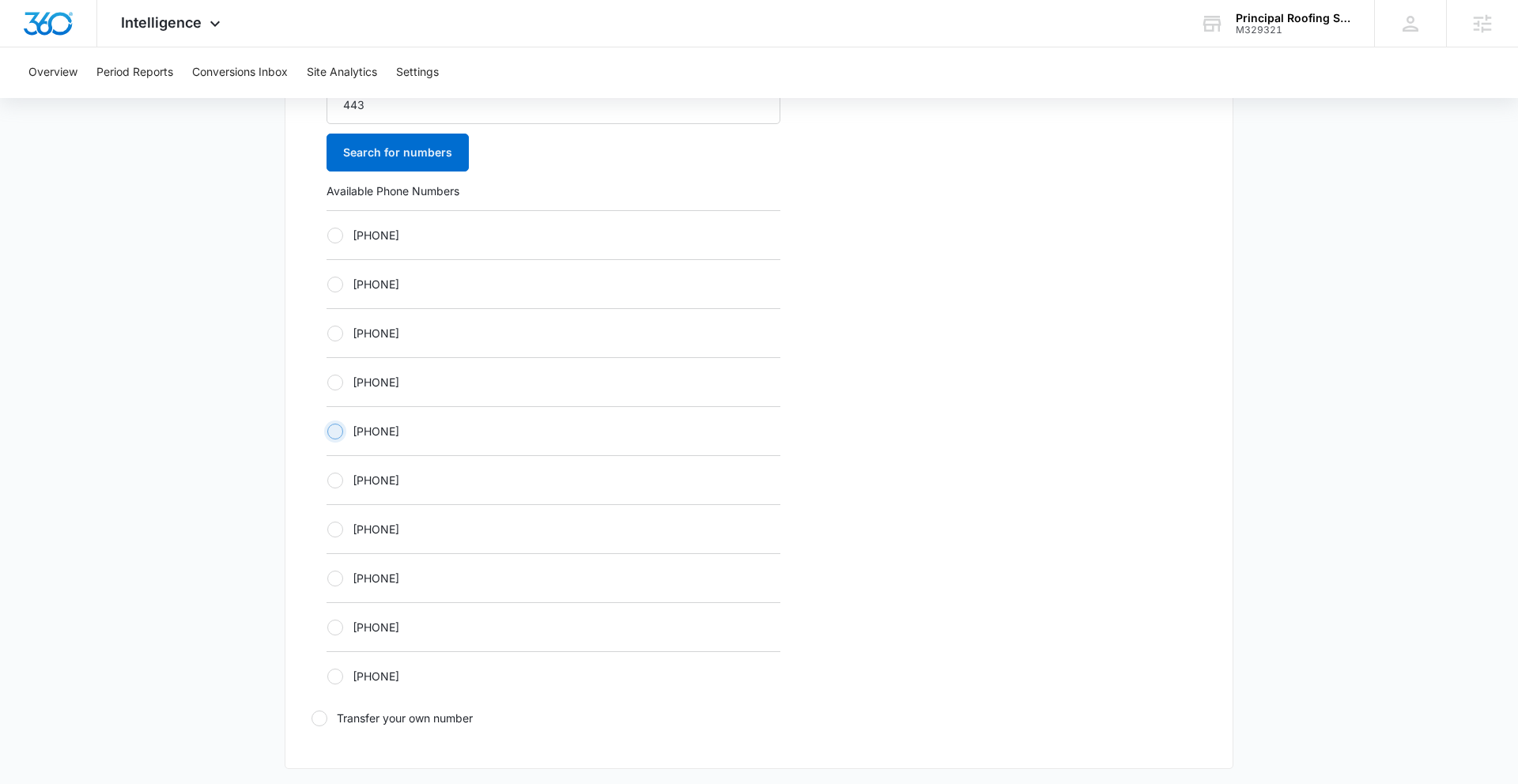 click on "+14432304687" at bounding box center [327, 431] 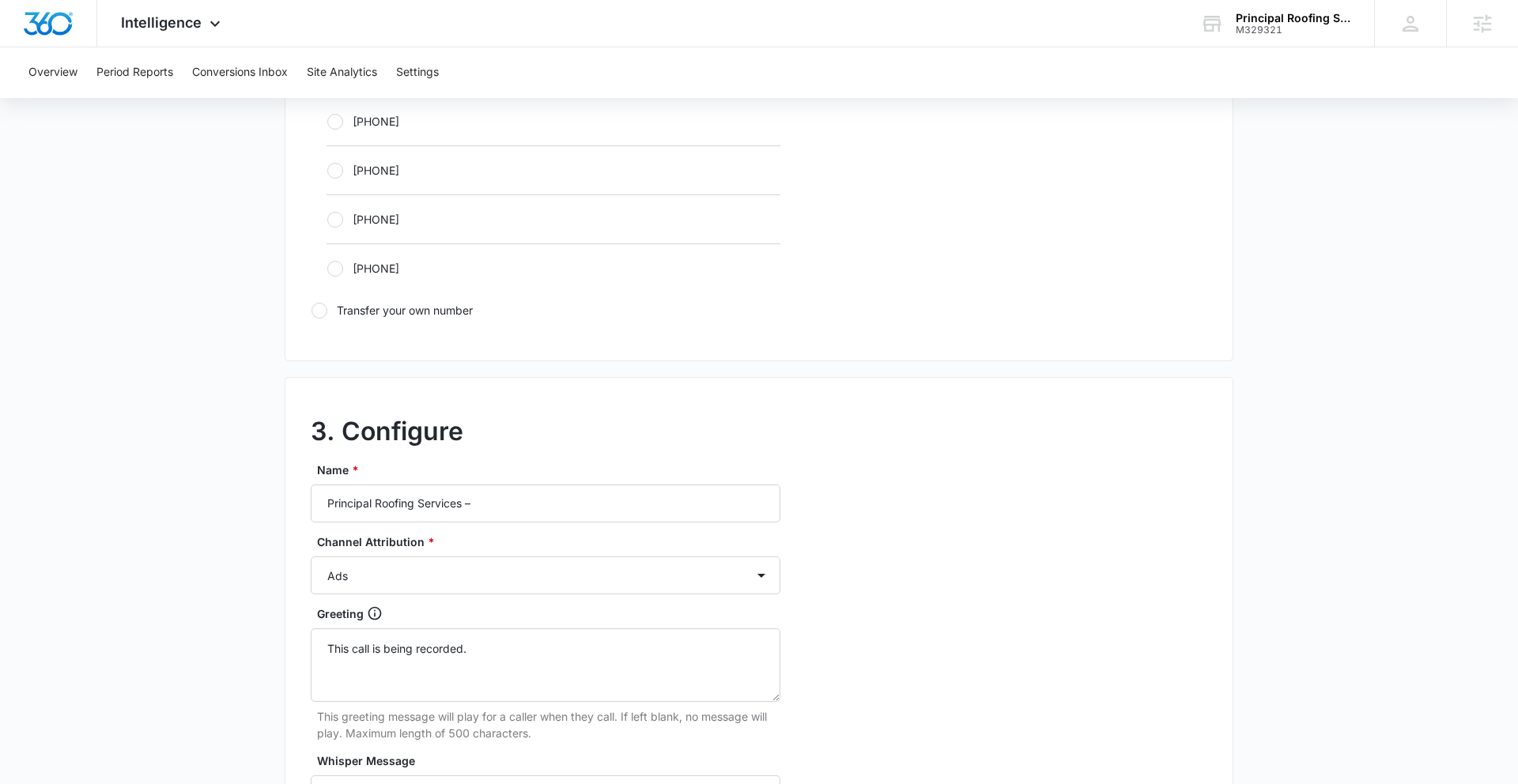 scroll, scrollTop: 1080, scrollLeft: 0, axis: vertical 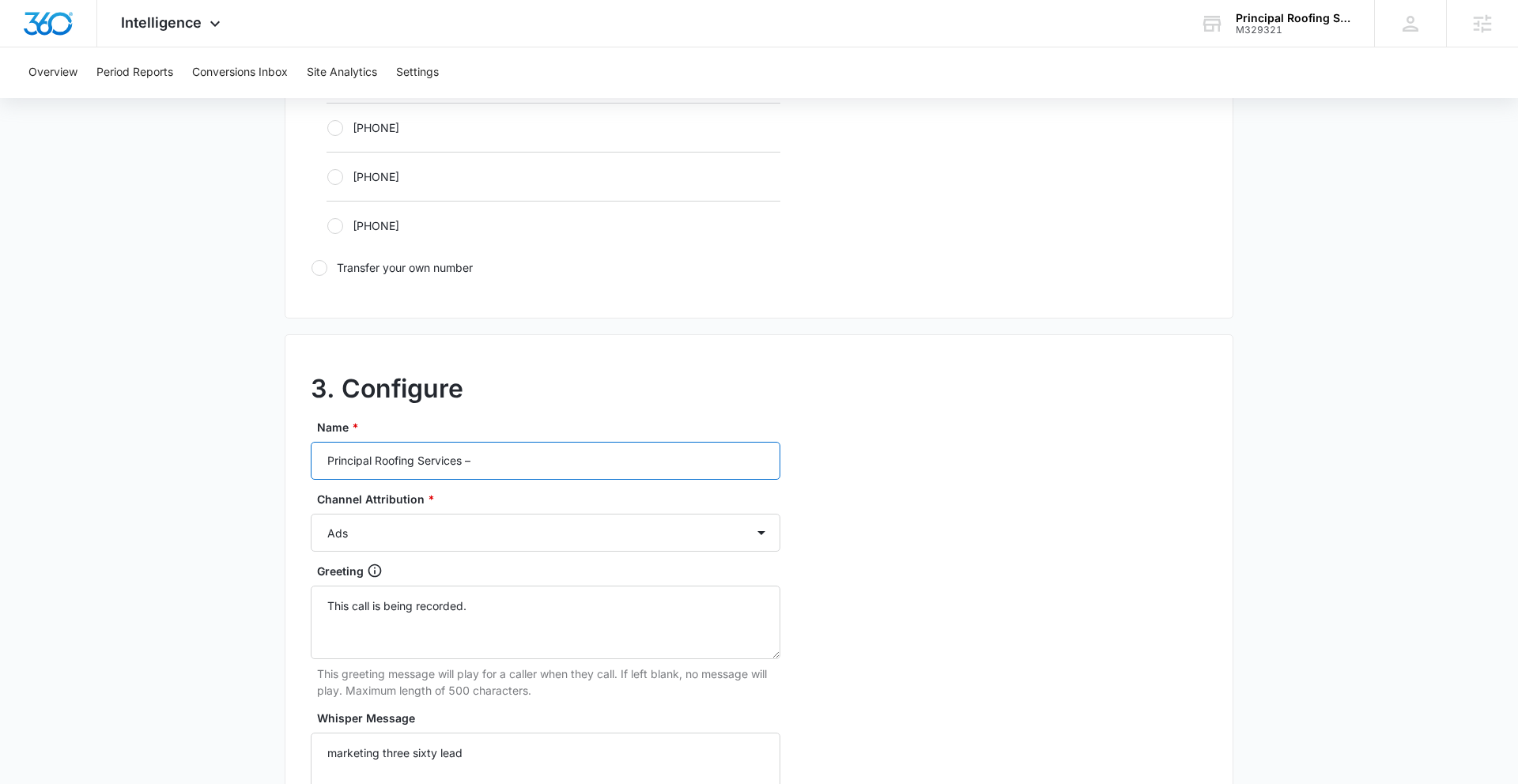 click on "Principal Roofing Services –" at bounding box center (546, 461) 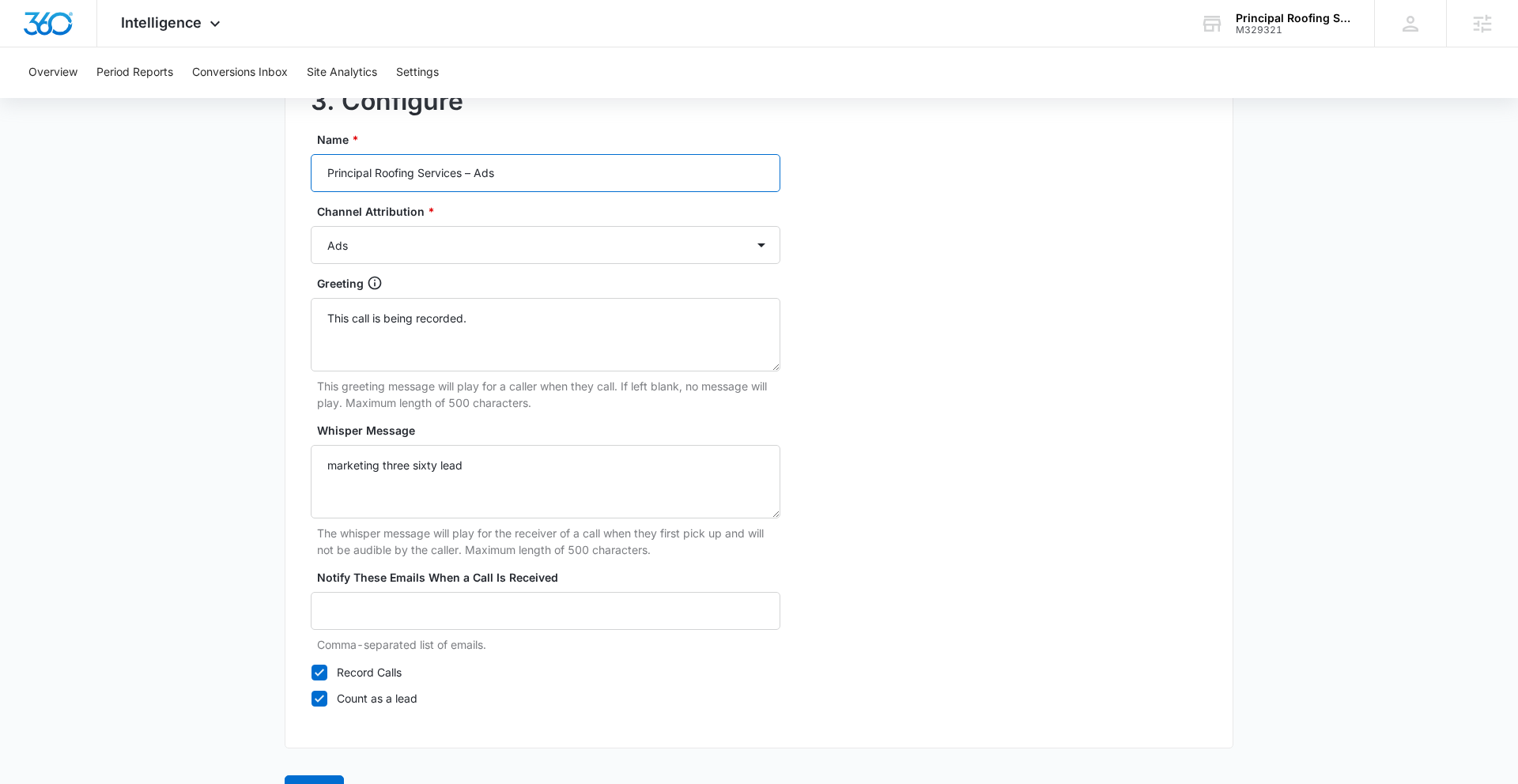 scroll, scrollTop: 1416, scrollLeft: 0, axis: vertical 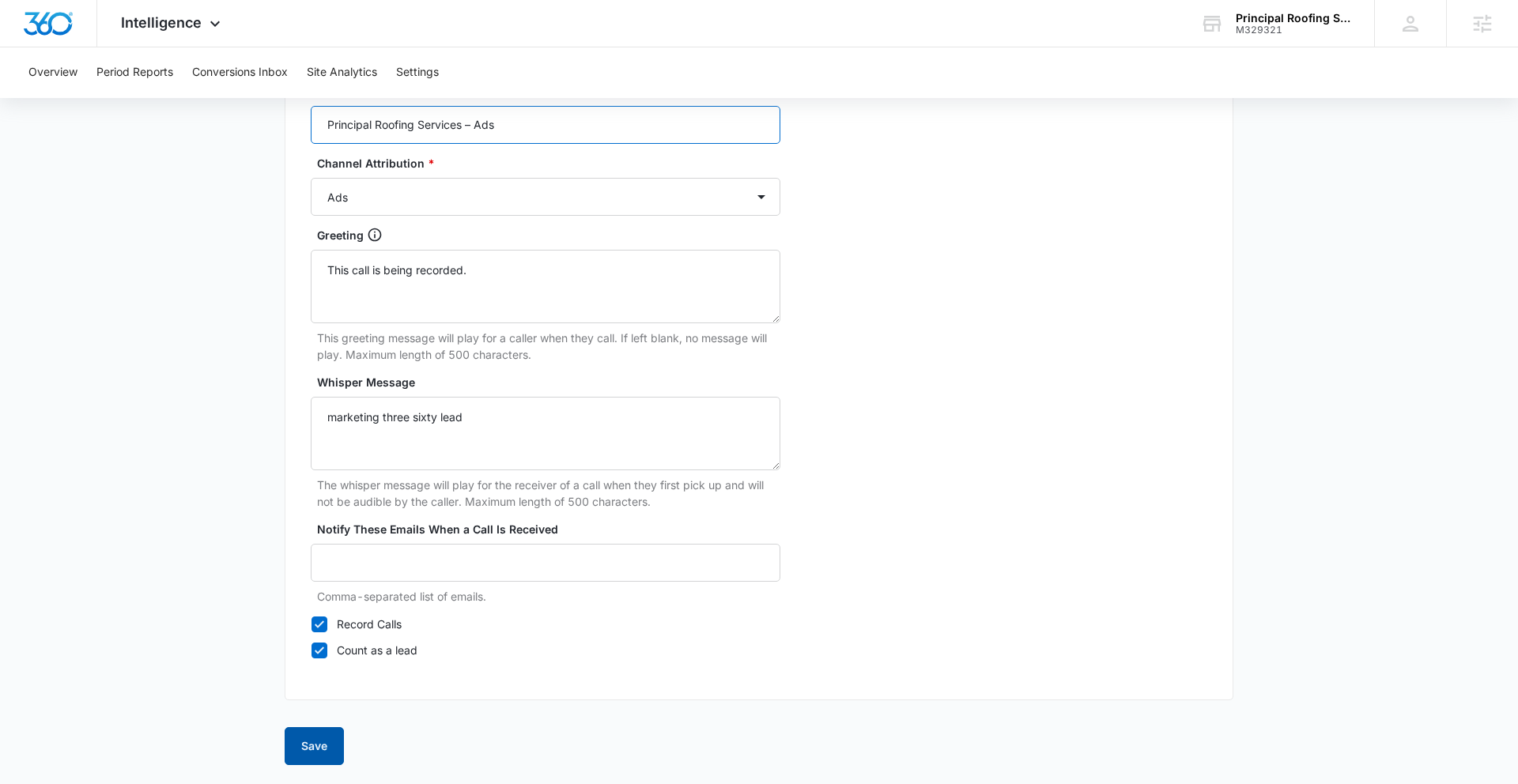 type on "Principal Roofing Services – Ads" 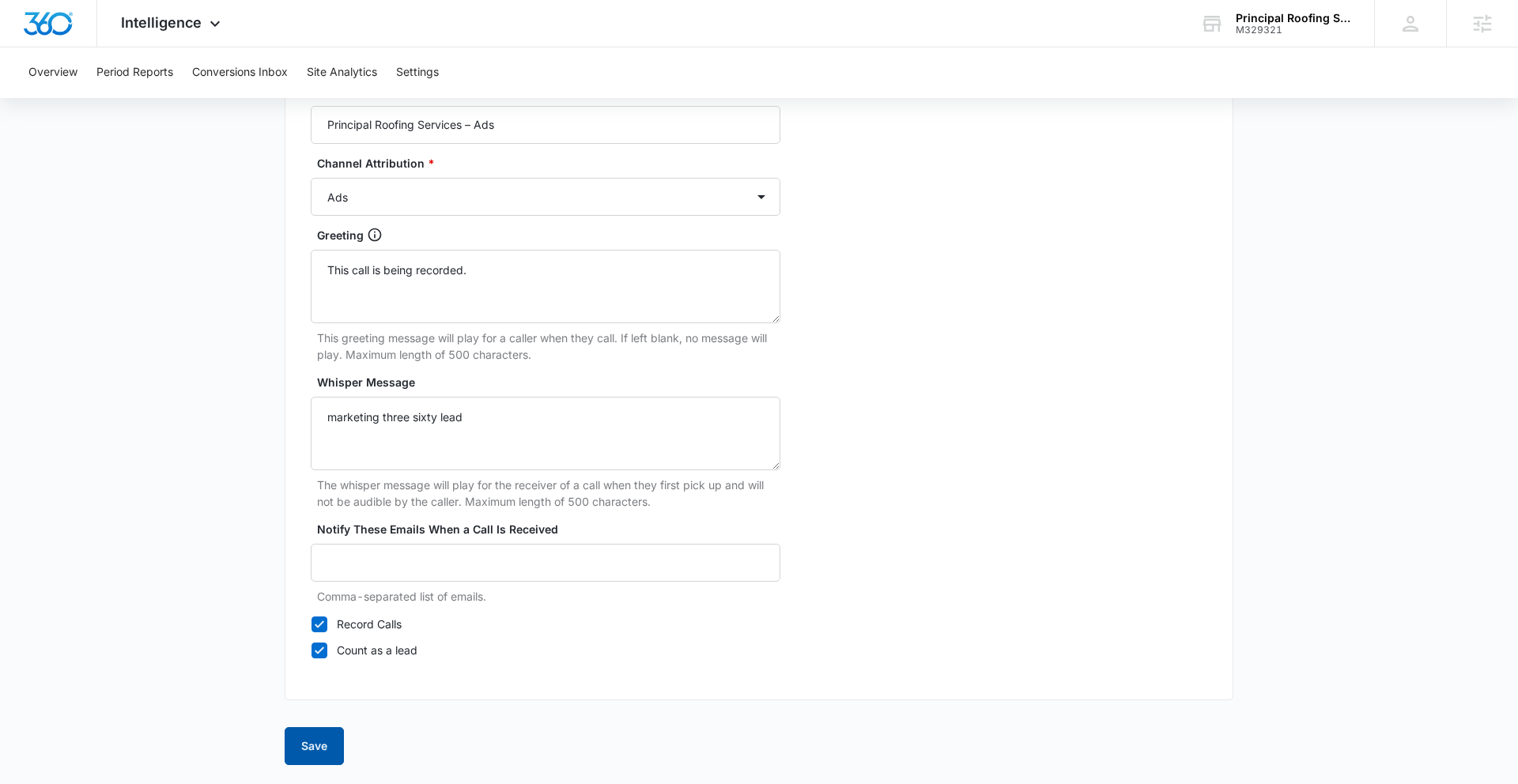 click on "Save" at bounding box center [314, 746] 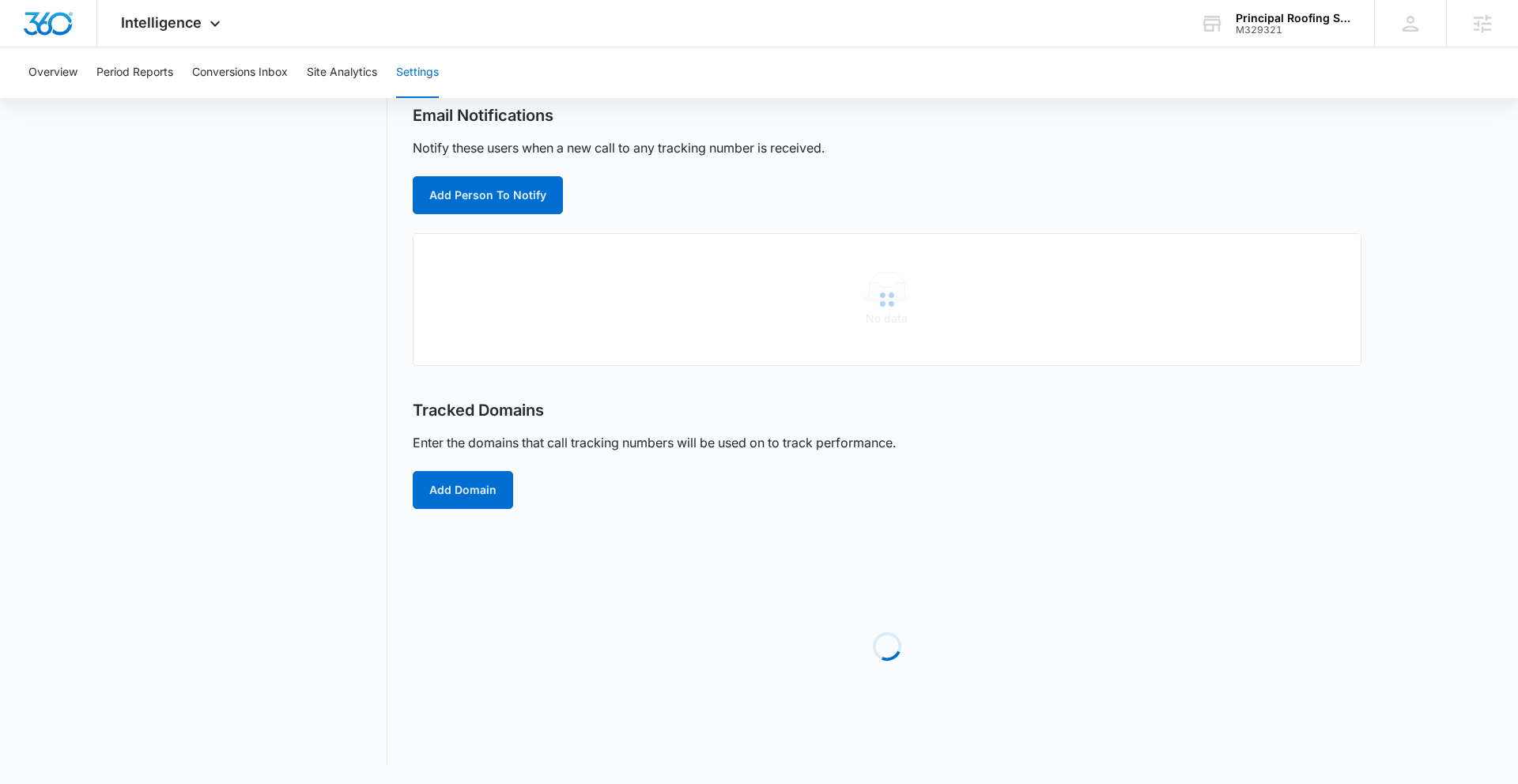scroll, scrollTop: 0, scrollLeft: 0, axis: both 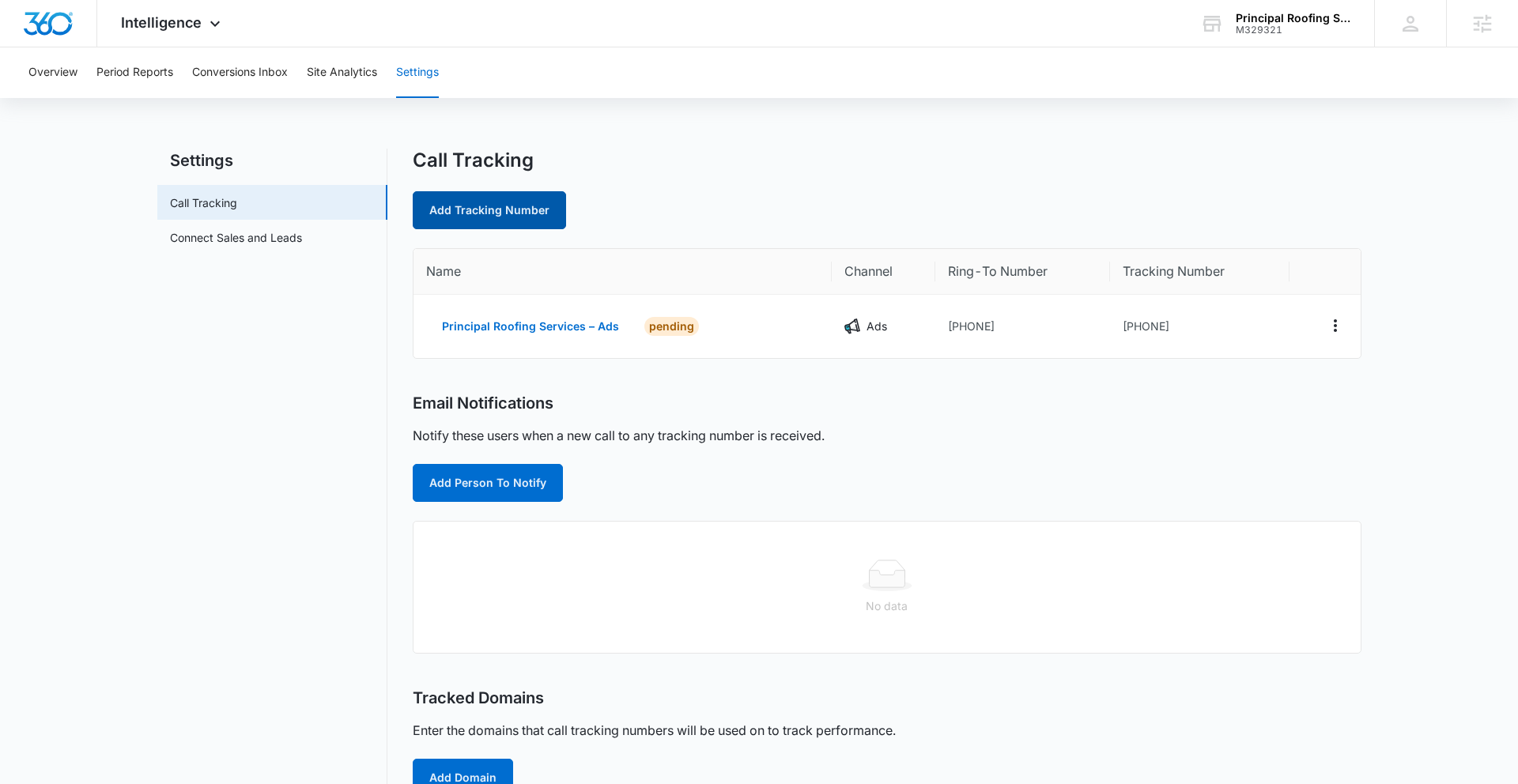 click on "Add Tracking Number" at bounding box center (489, 210) 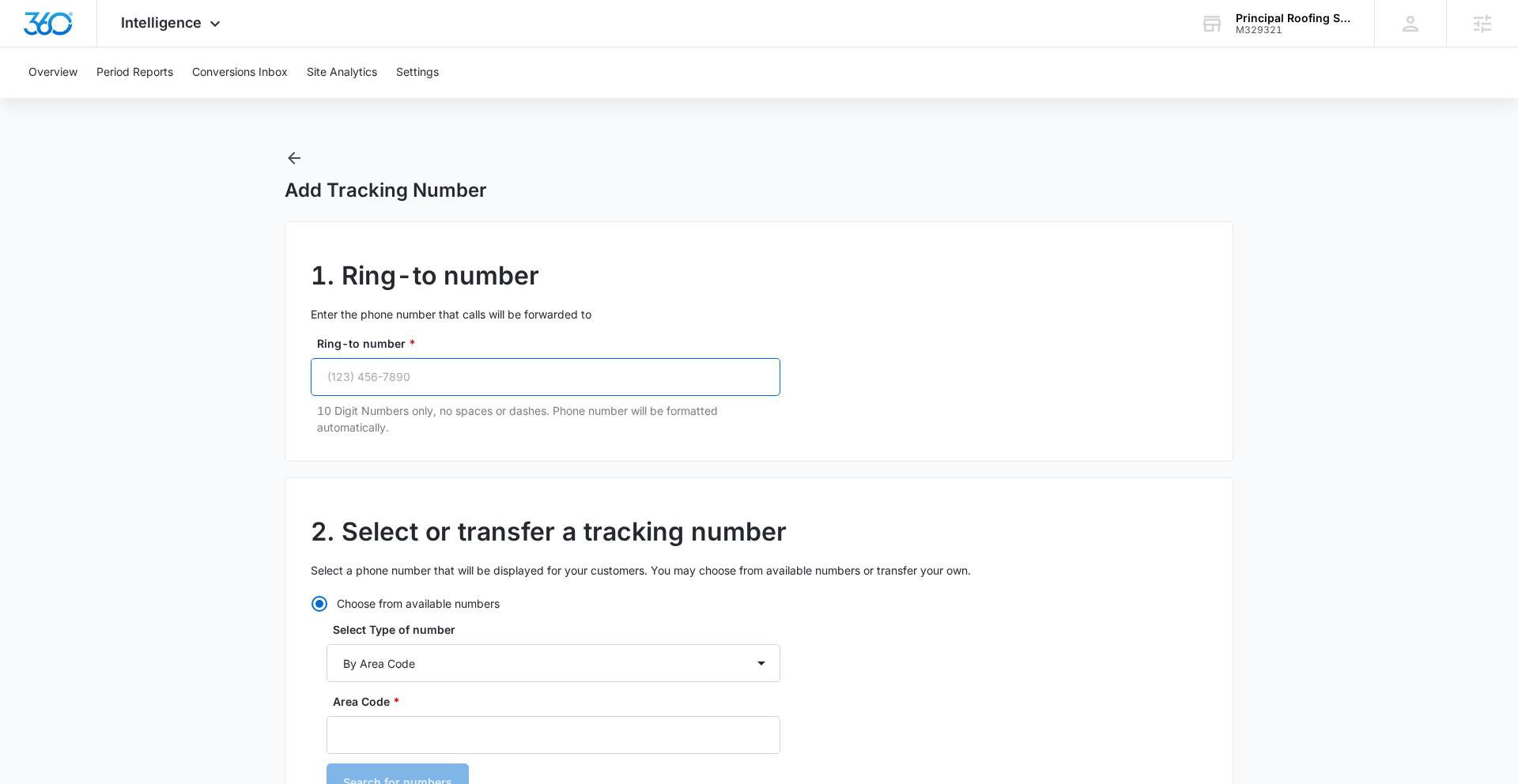 click on "Ring-to number *" at bounding box center (546, 377) 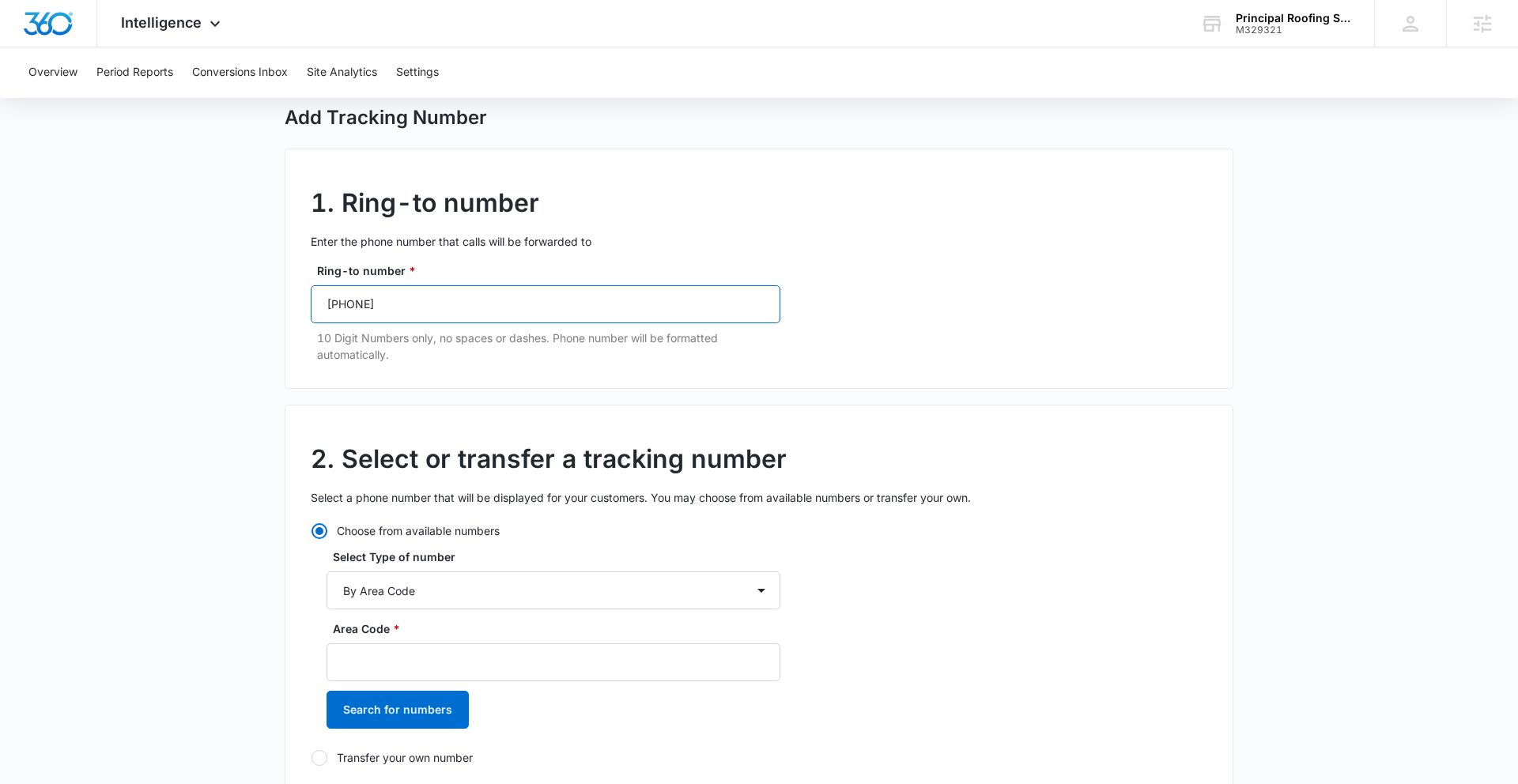 scroll, scrollTop: 190, scrollLeft: 0, axis: vertical 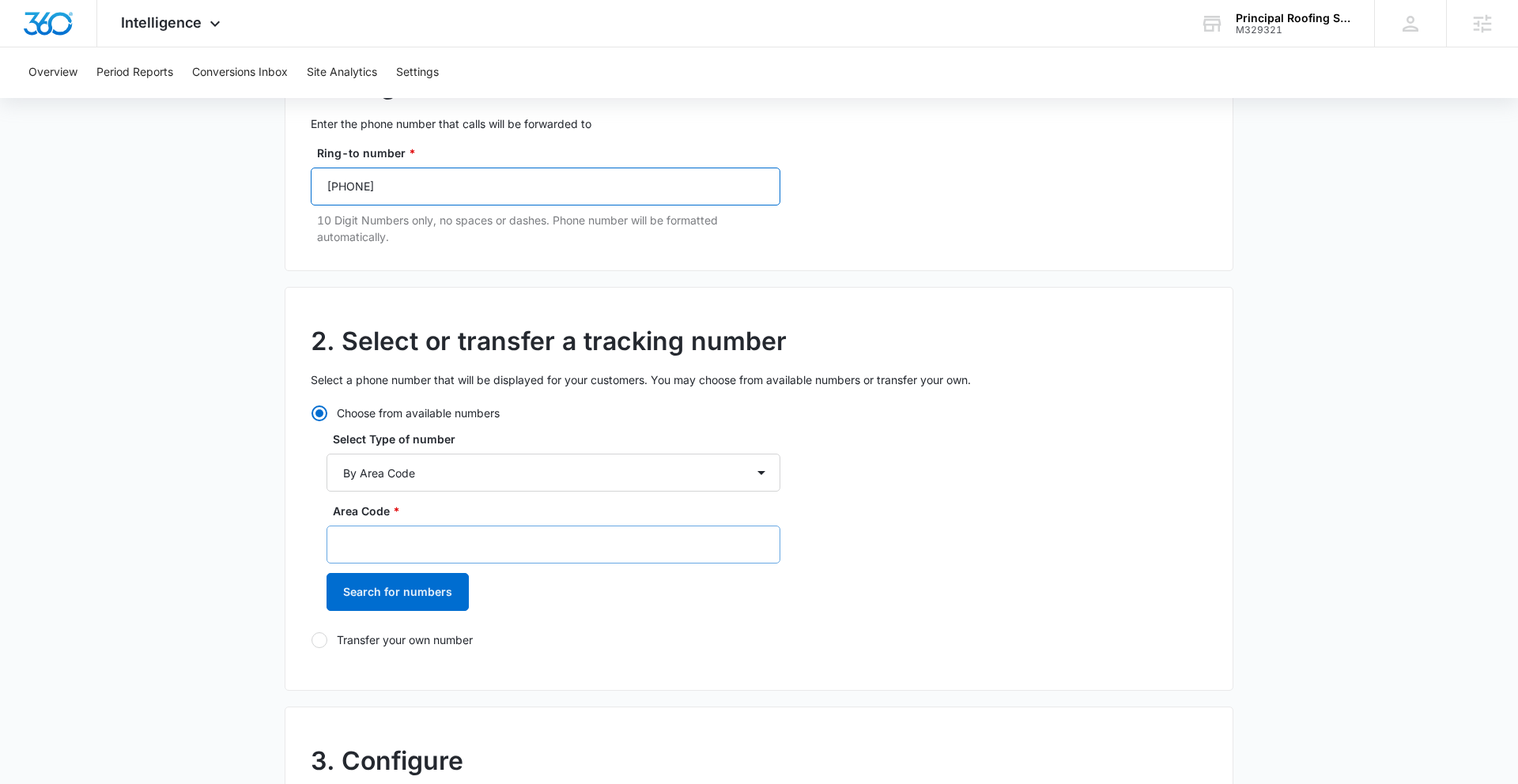 type on "(443) 239-4306" 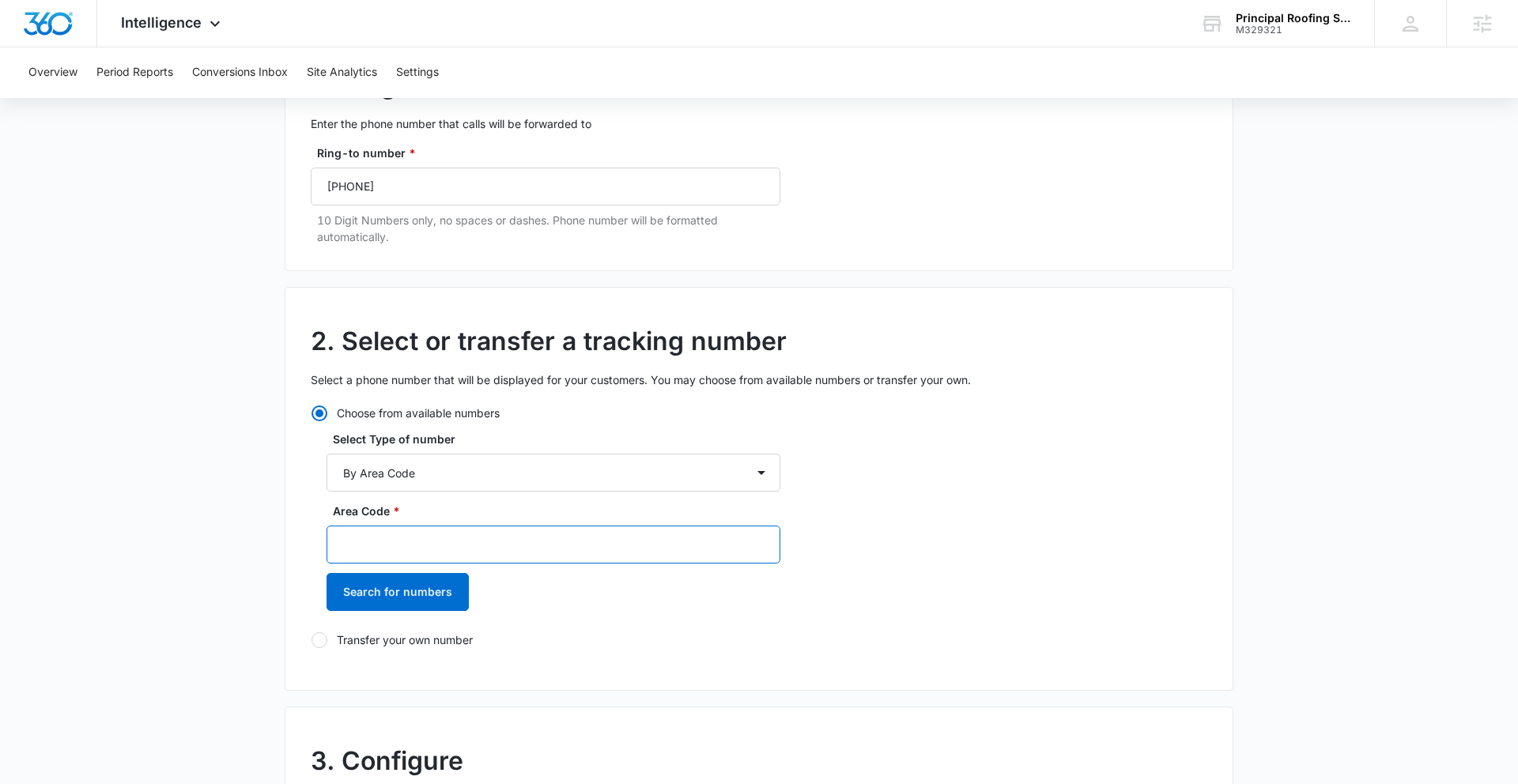 click on "Area Code *" at bounding box center (553, 545) 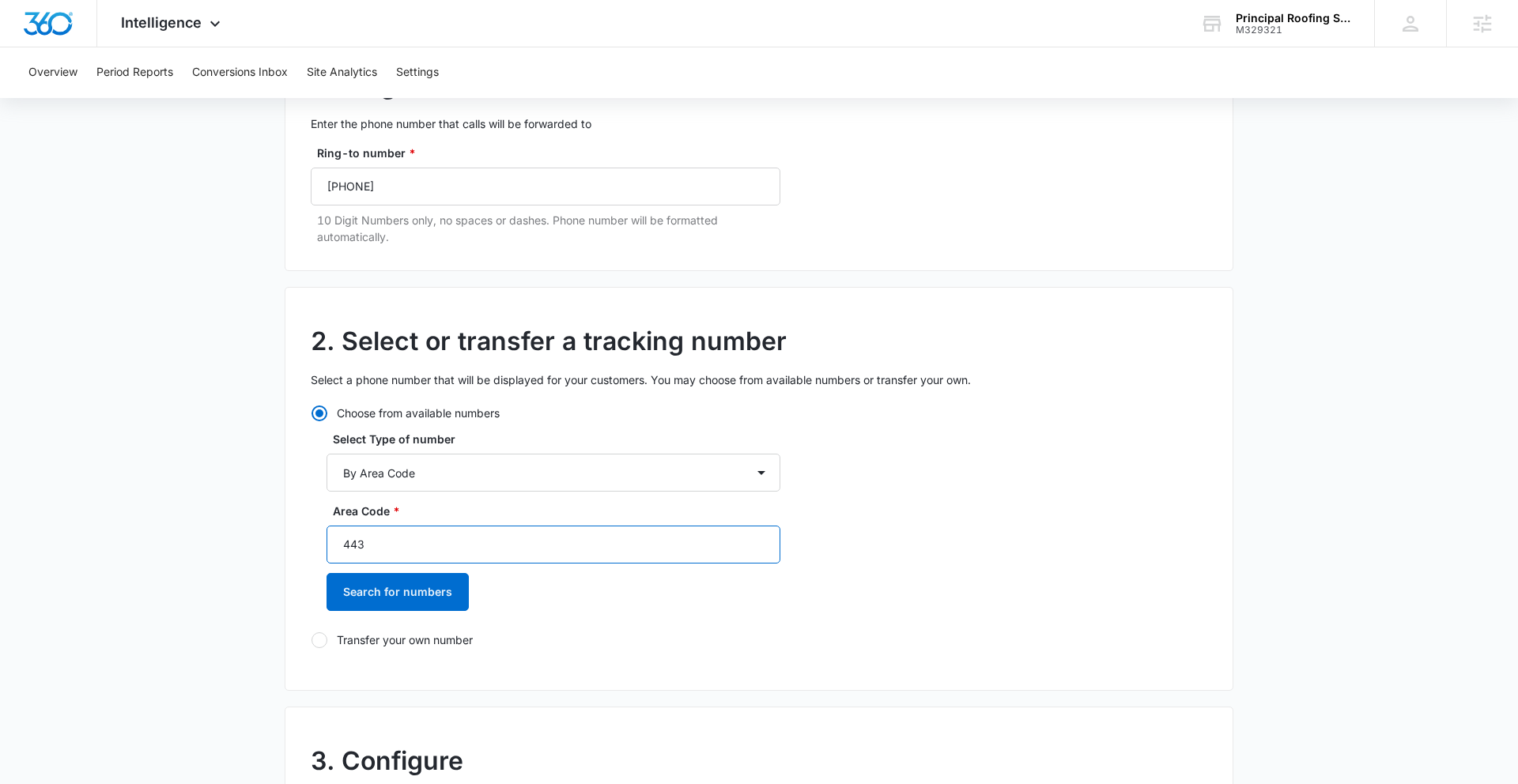 type on "443" 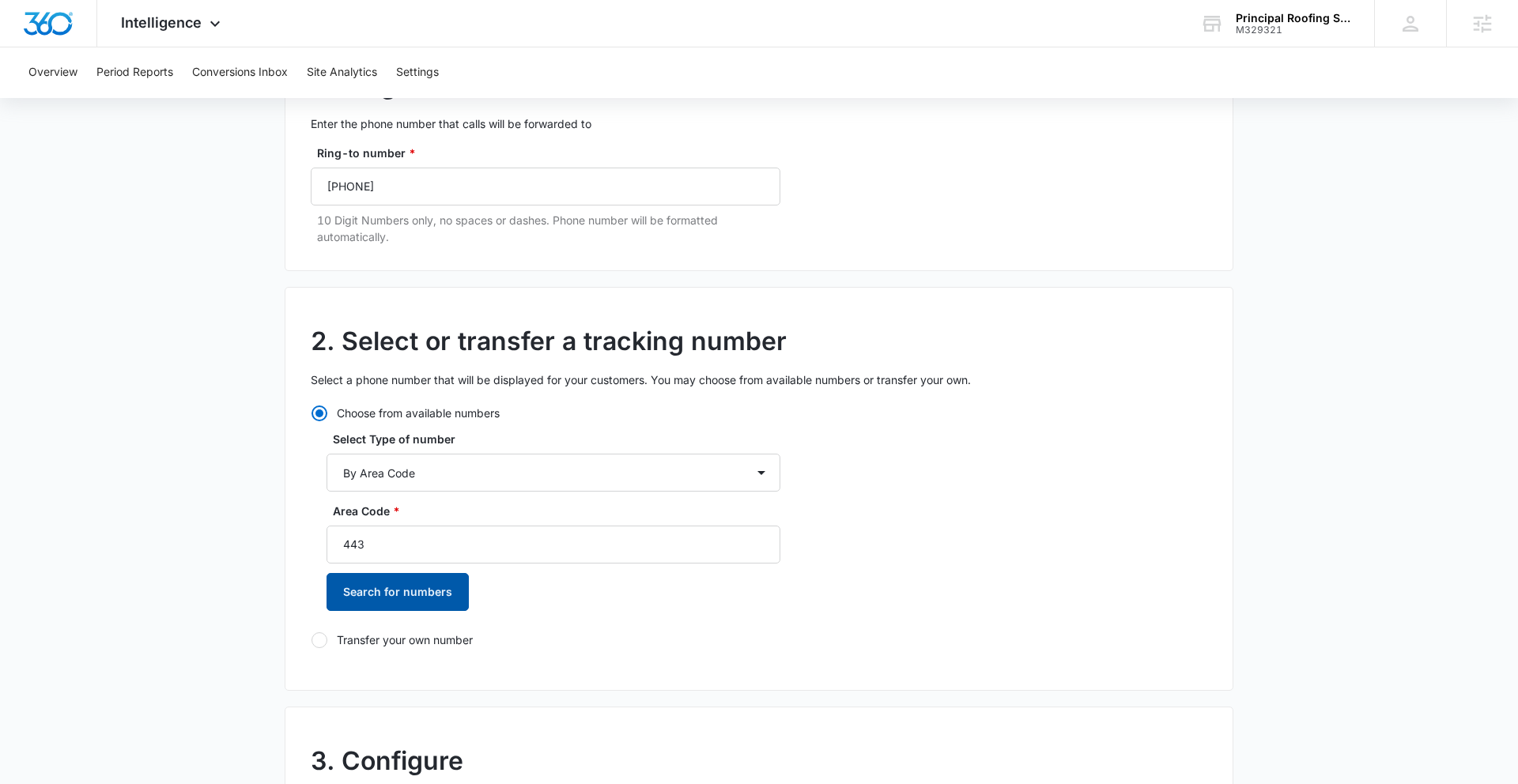 click on "Search for numbers" at bounding box center [398, 592] 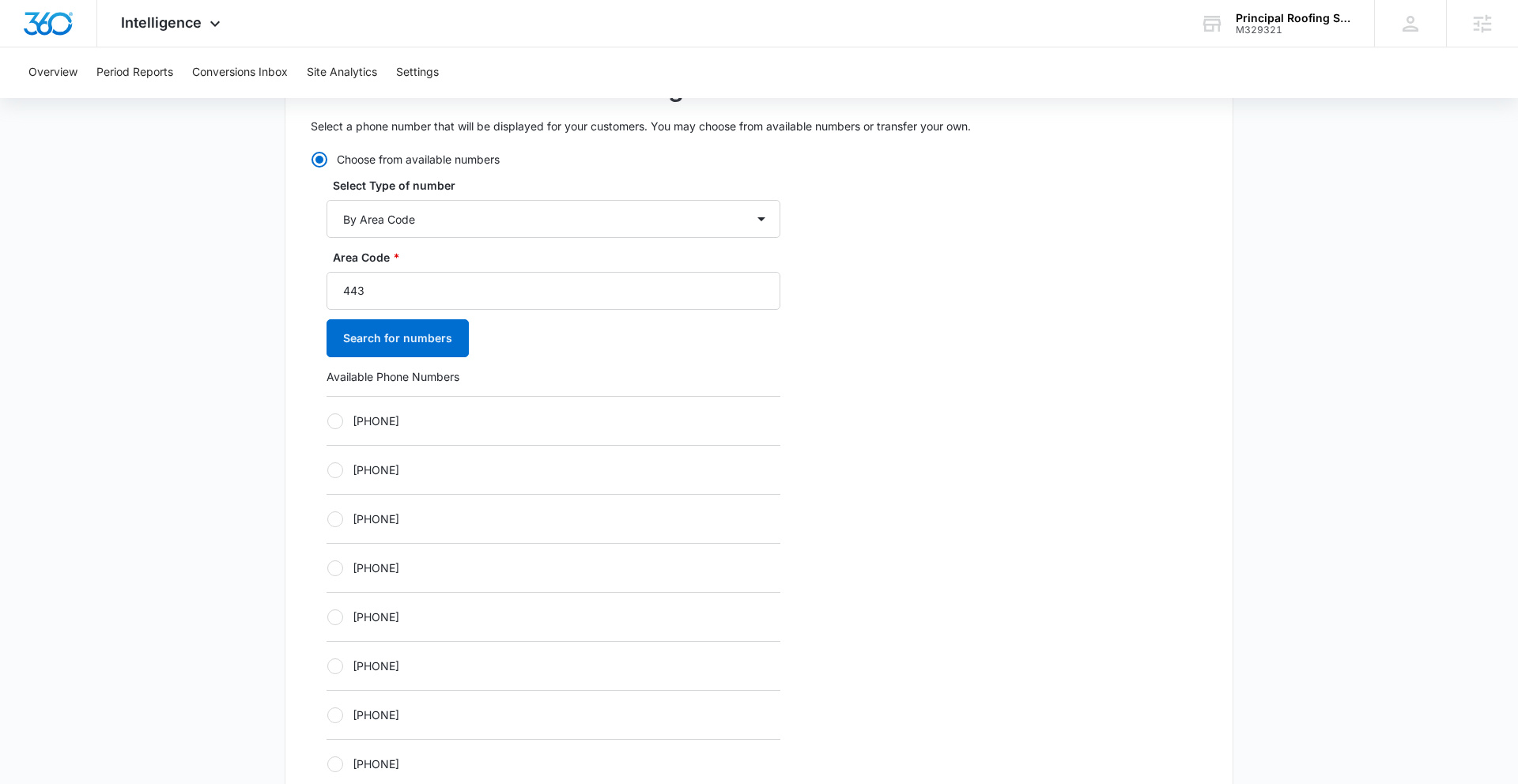 scroll, scrollTop: 458, scrollLeft: 0, axis: vertical 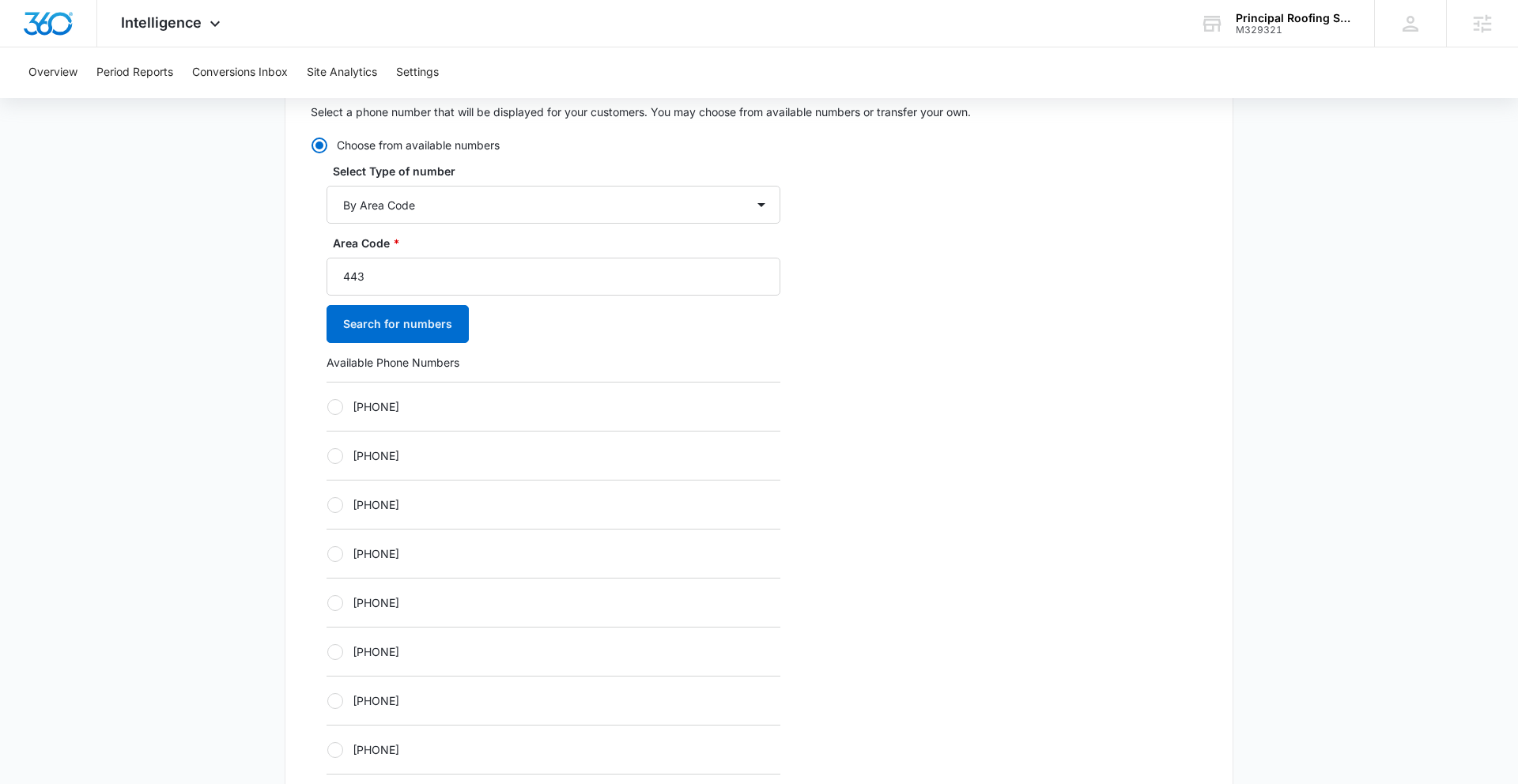 click at bounding box center (335, 603) 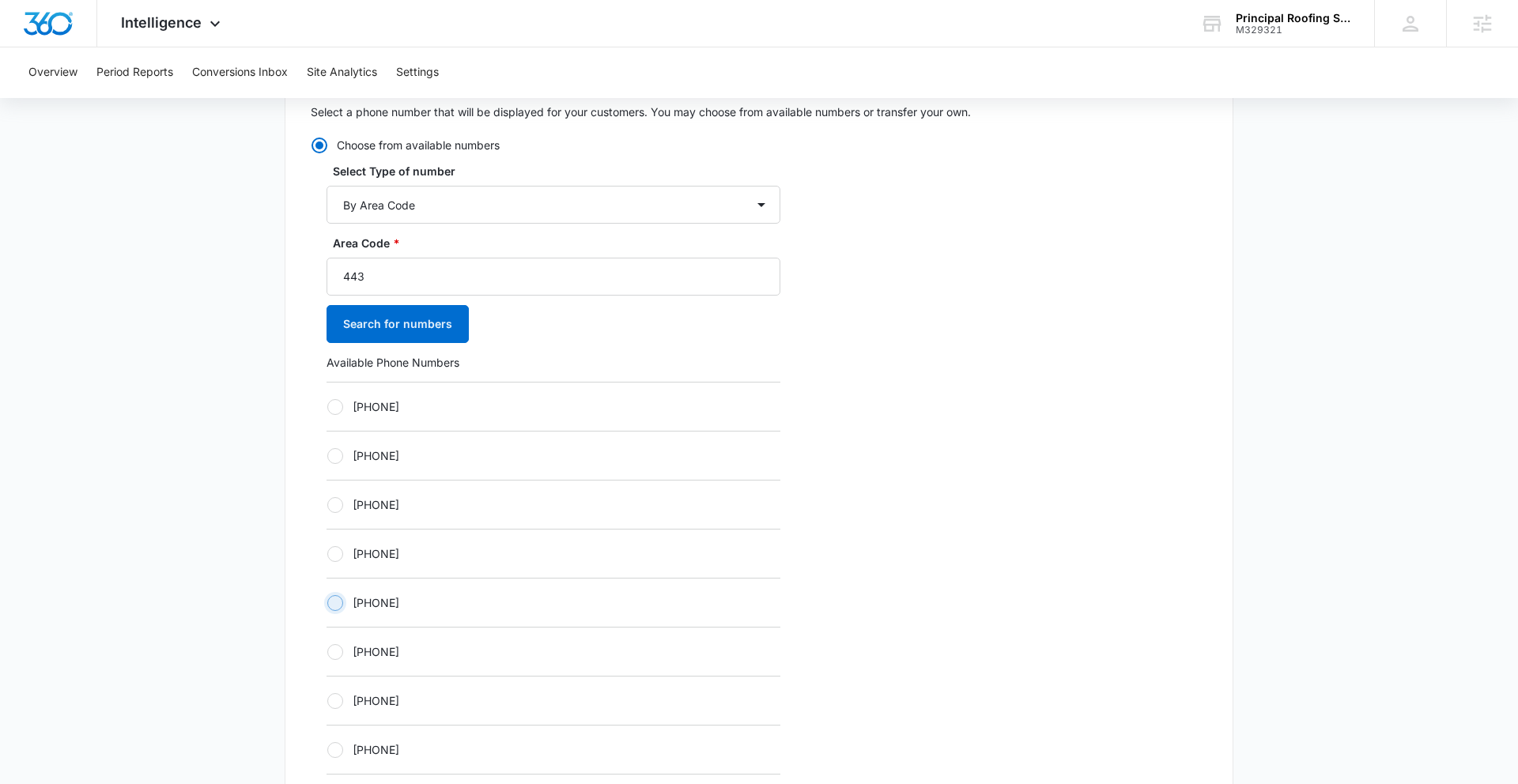 click on "[PHONE]" at bounding box center (327, 602) 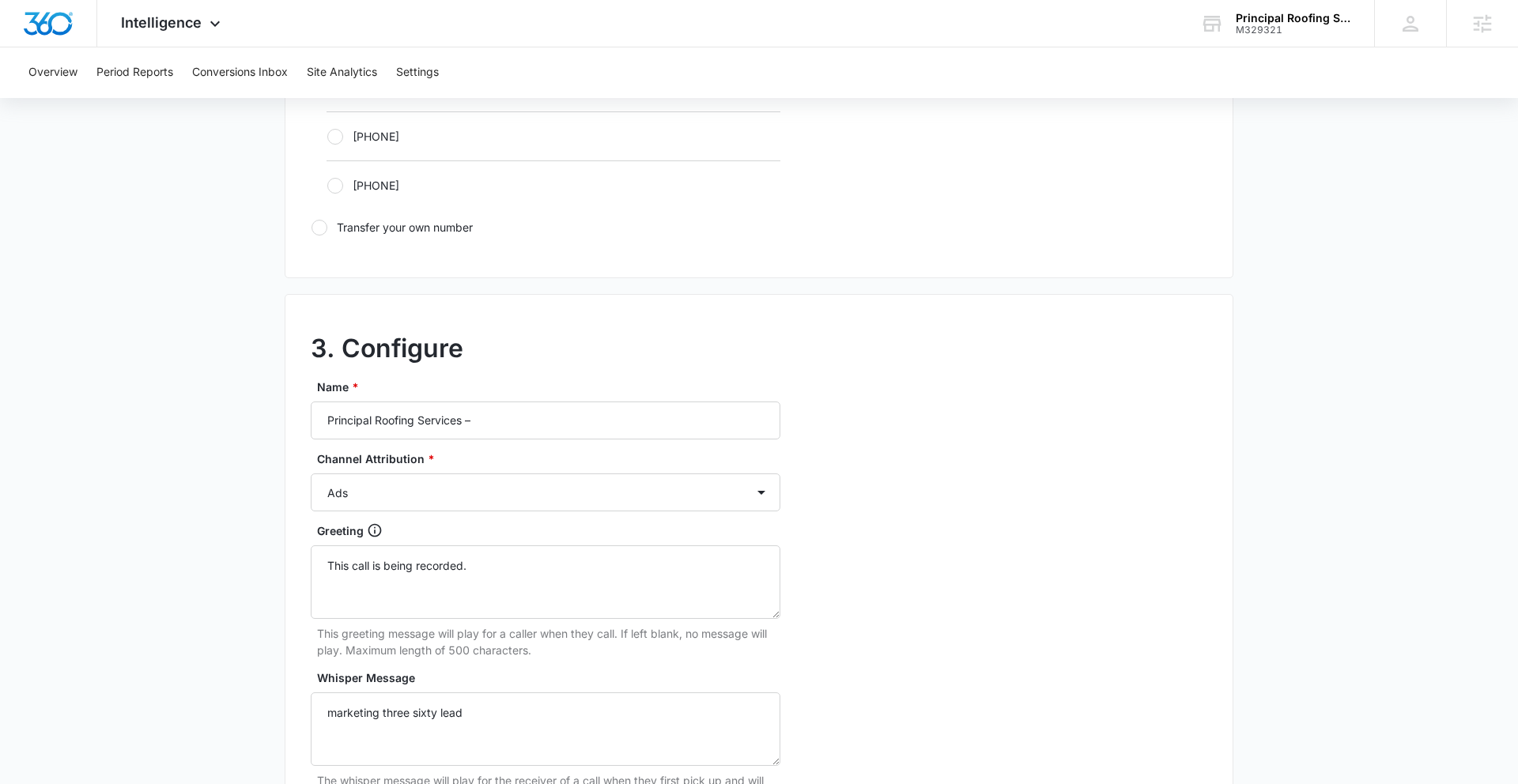 scroll, scrollTop: 1184, scrollLeft: 0, axis: vertical 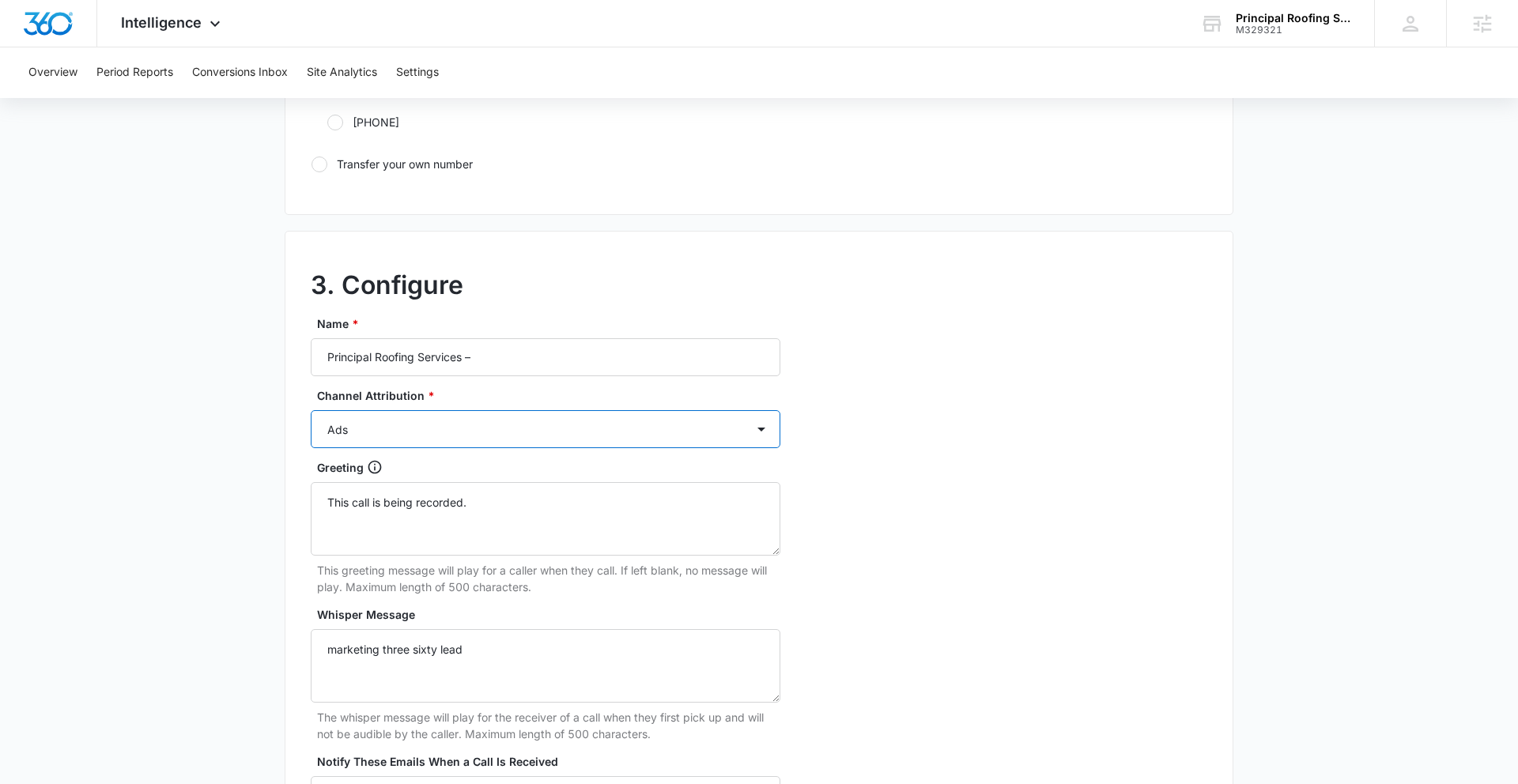 click on "Ads Local Service Ads Content Social Other" at bounding box center (546, 429) 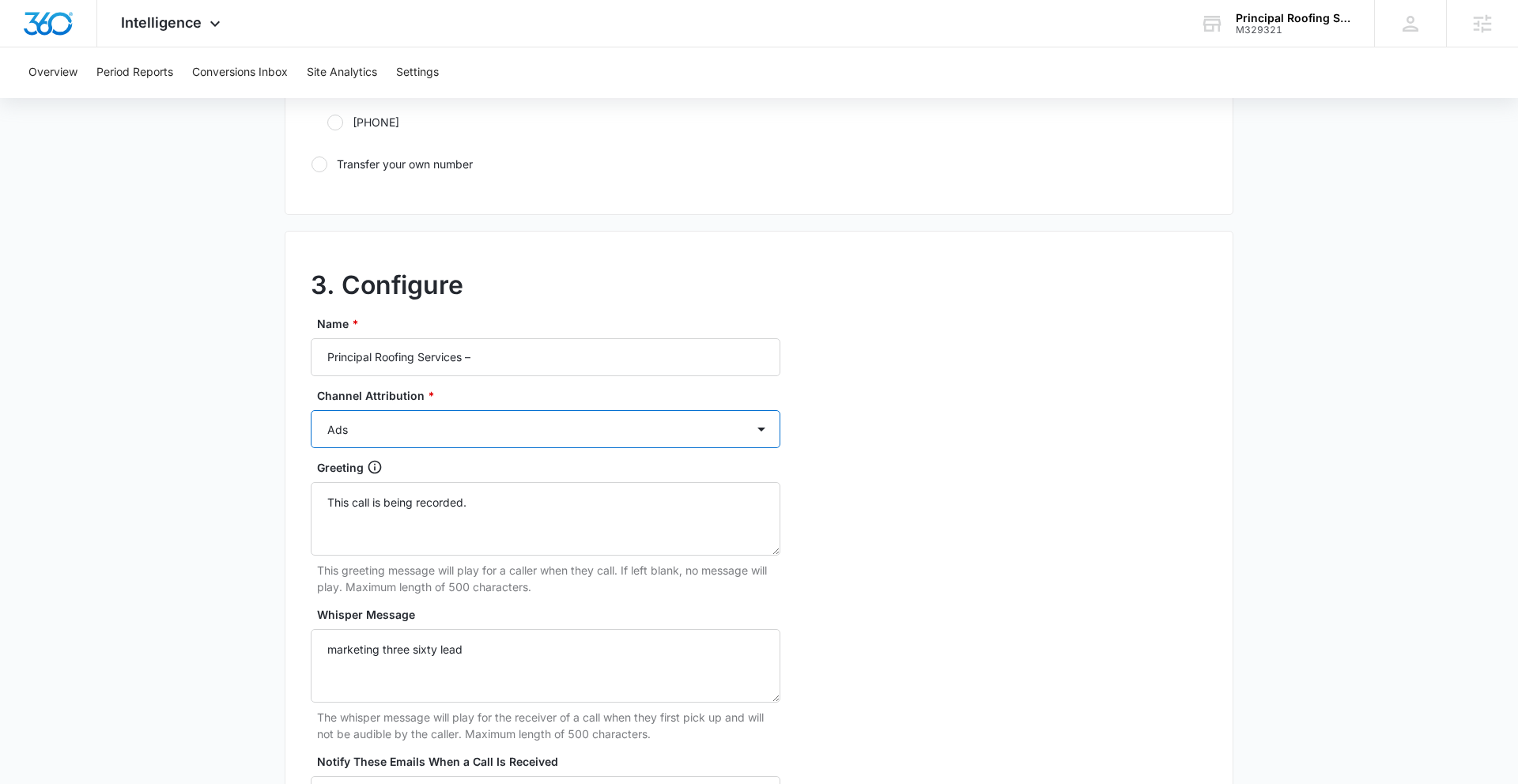 select on "CONTENT" 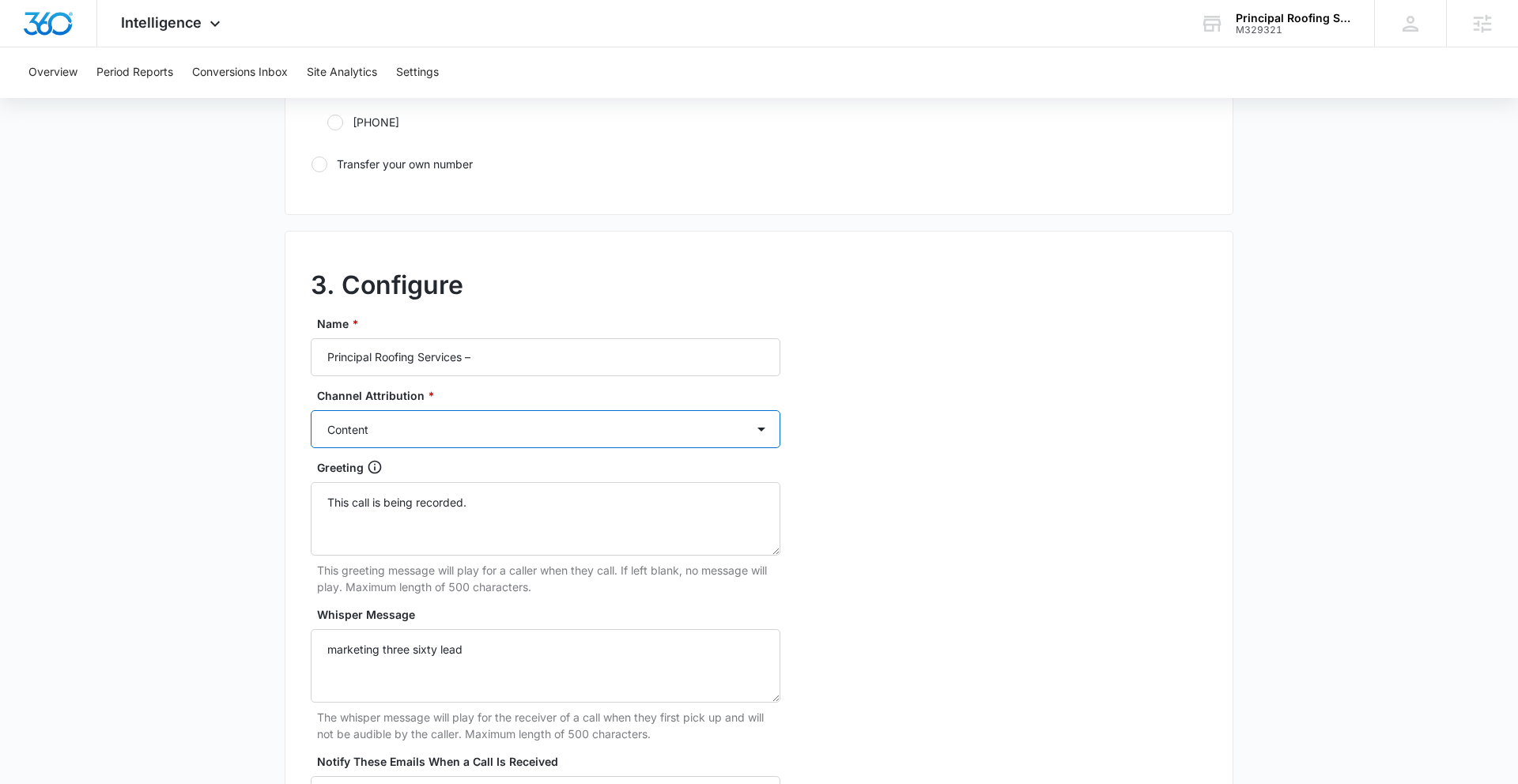 click on "Ads Local Service Ads Content Social Other" at bounding box center (546, 429) 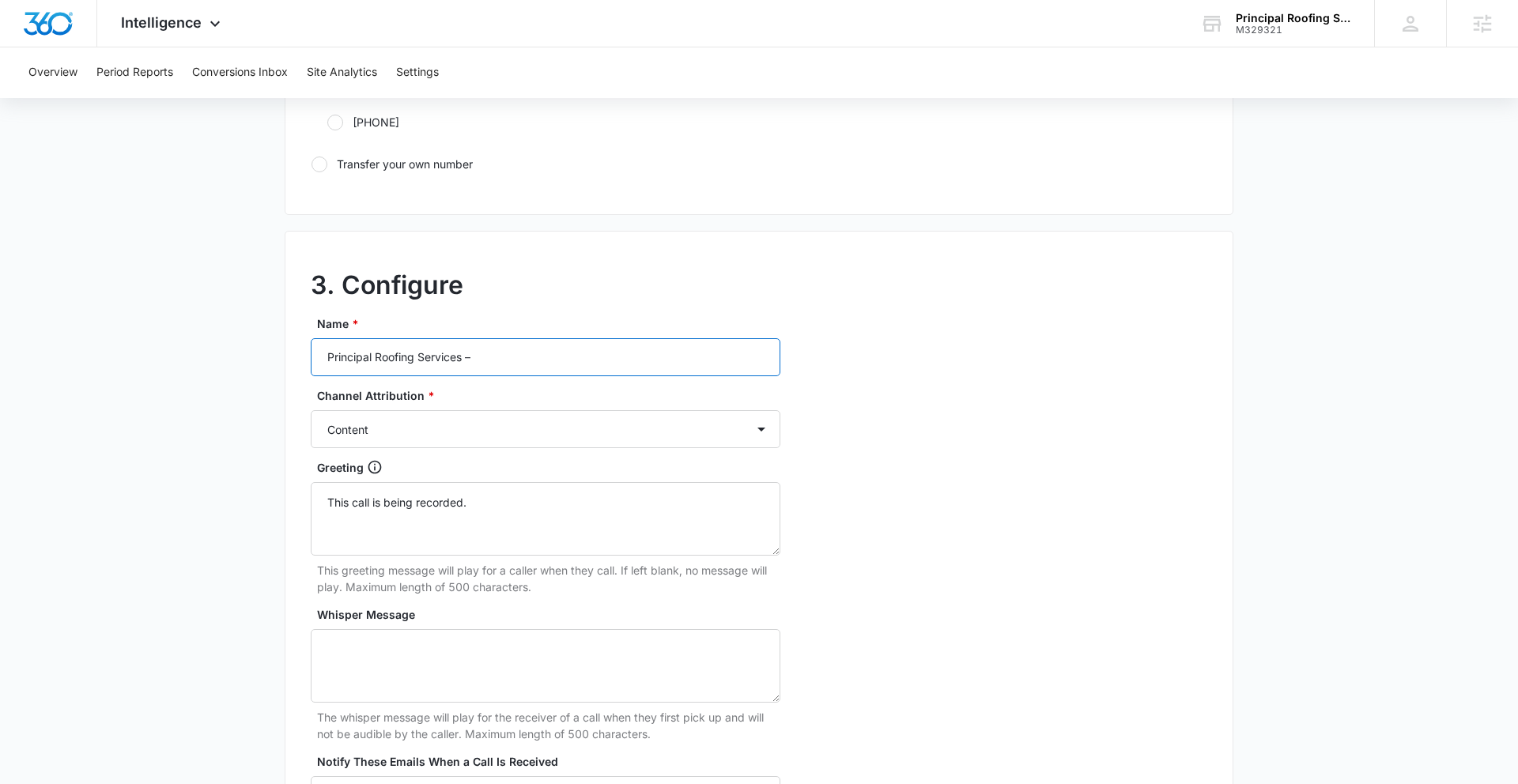 click on "Principal Roofing Services –" at bounding box center [546, 357] 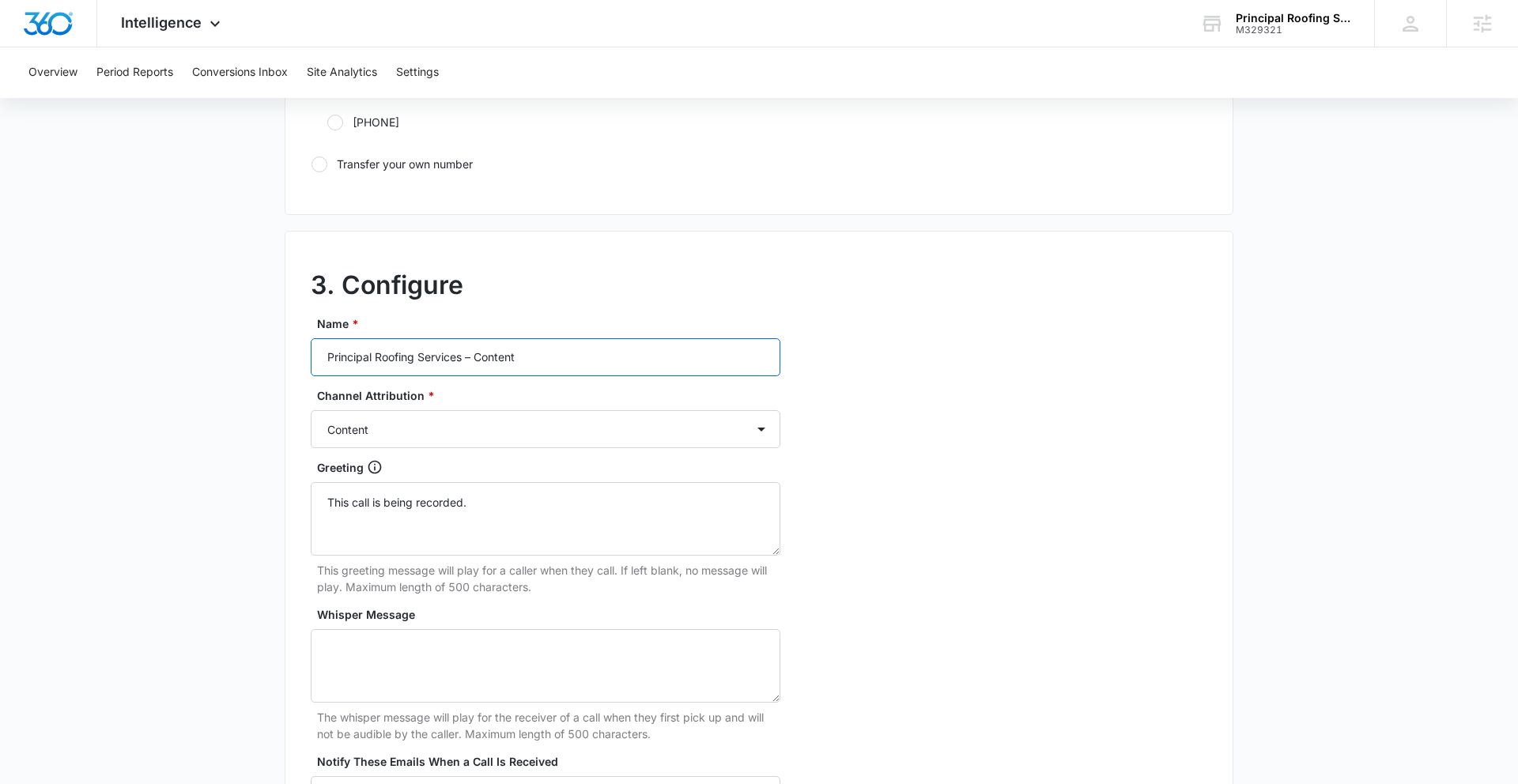 scroll, scrollTop: 1416, scrollLeft: 0, axis: vertical 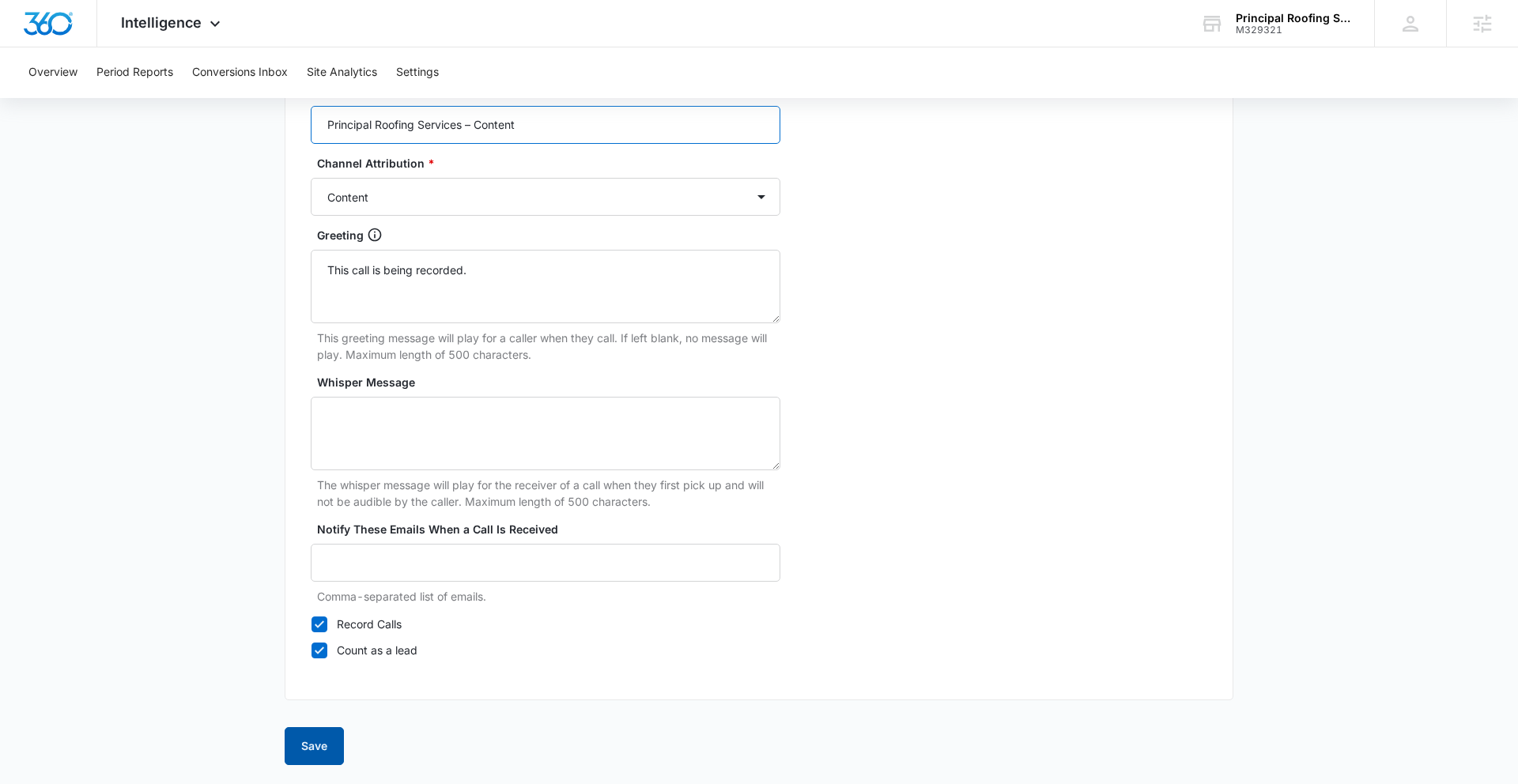 type on "Principal Roofing Services – Content" 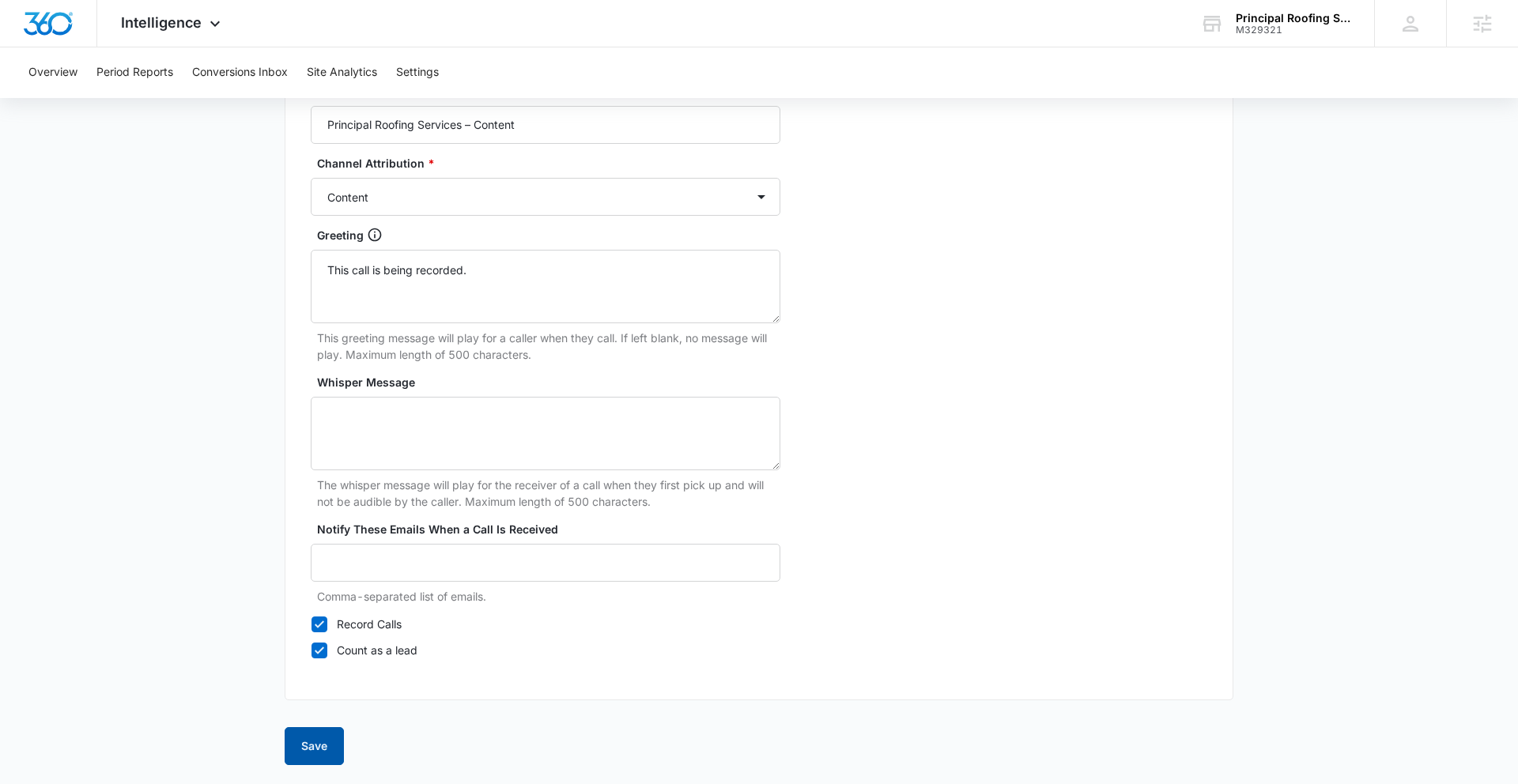 click on "Save" at bounding box center (314, 746) 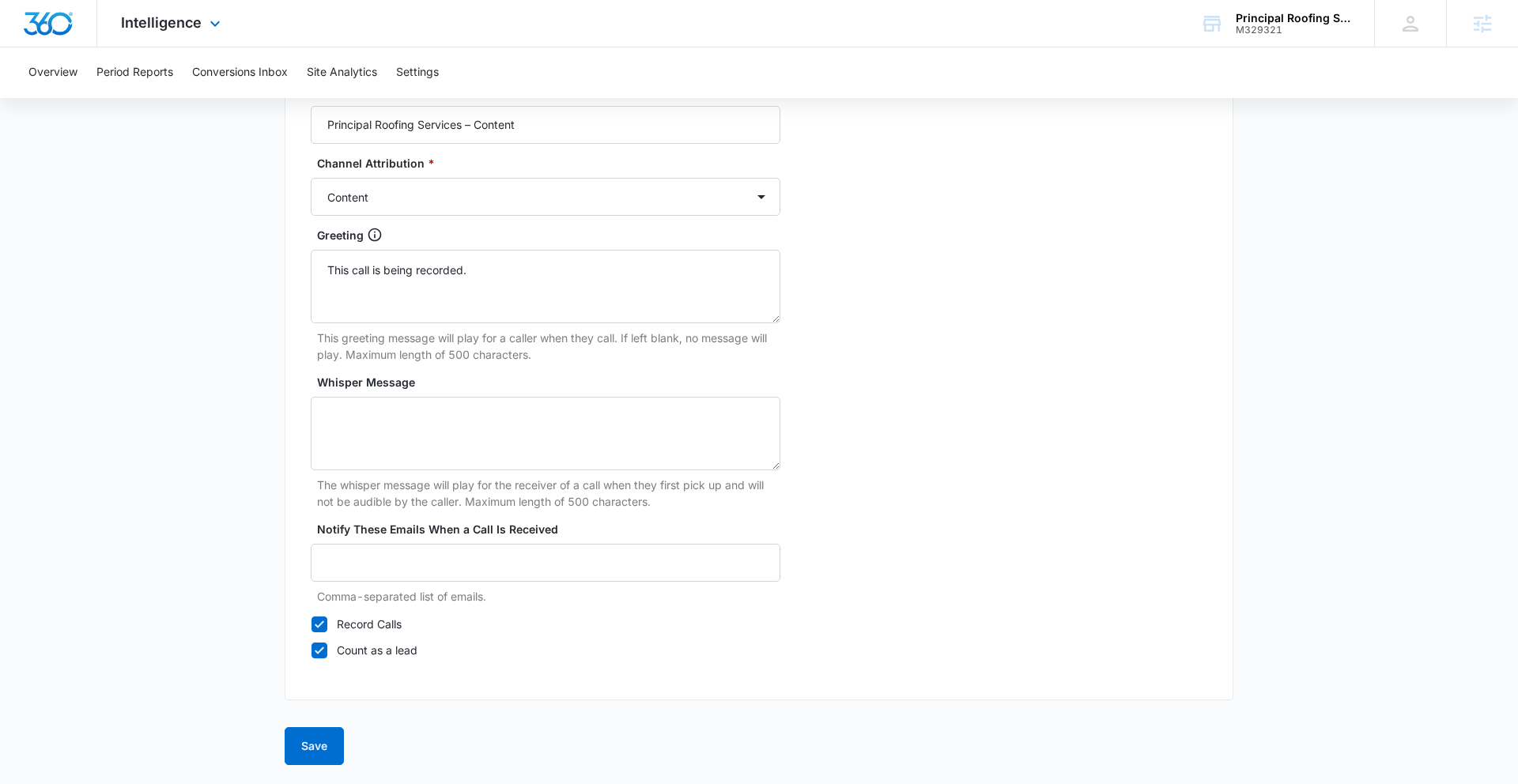 scroll, scrollTop: 0, scrollLeft: 0, axis: both 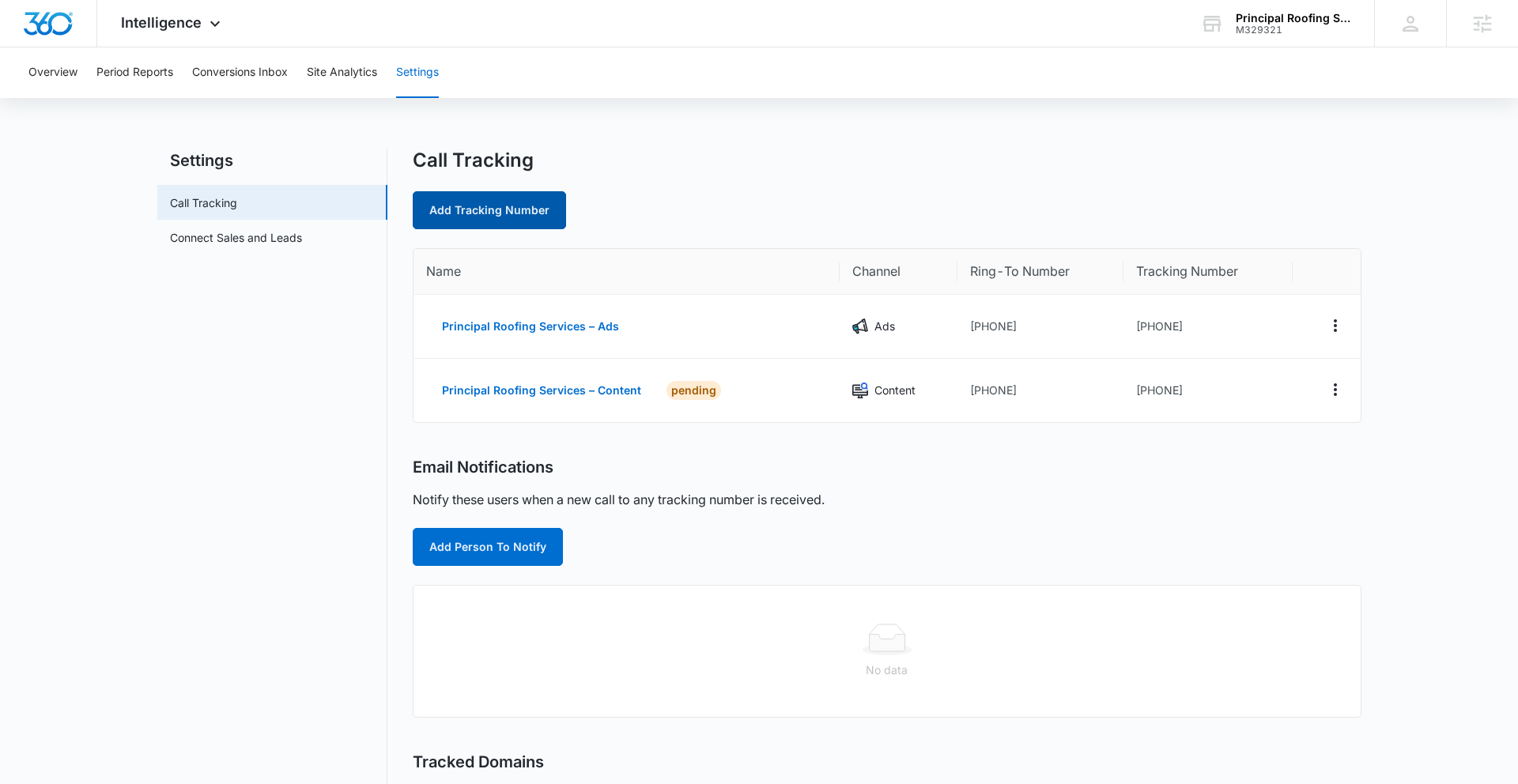 click on "Add Tracking Number" at bounding box center (489, 210) 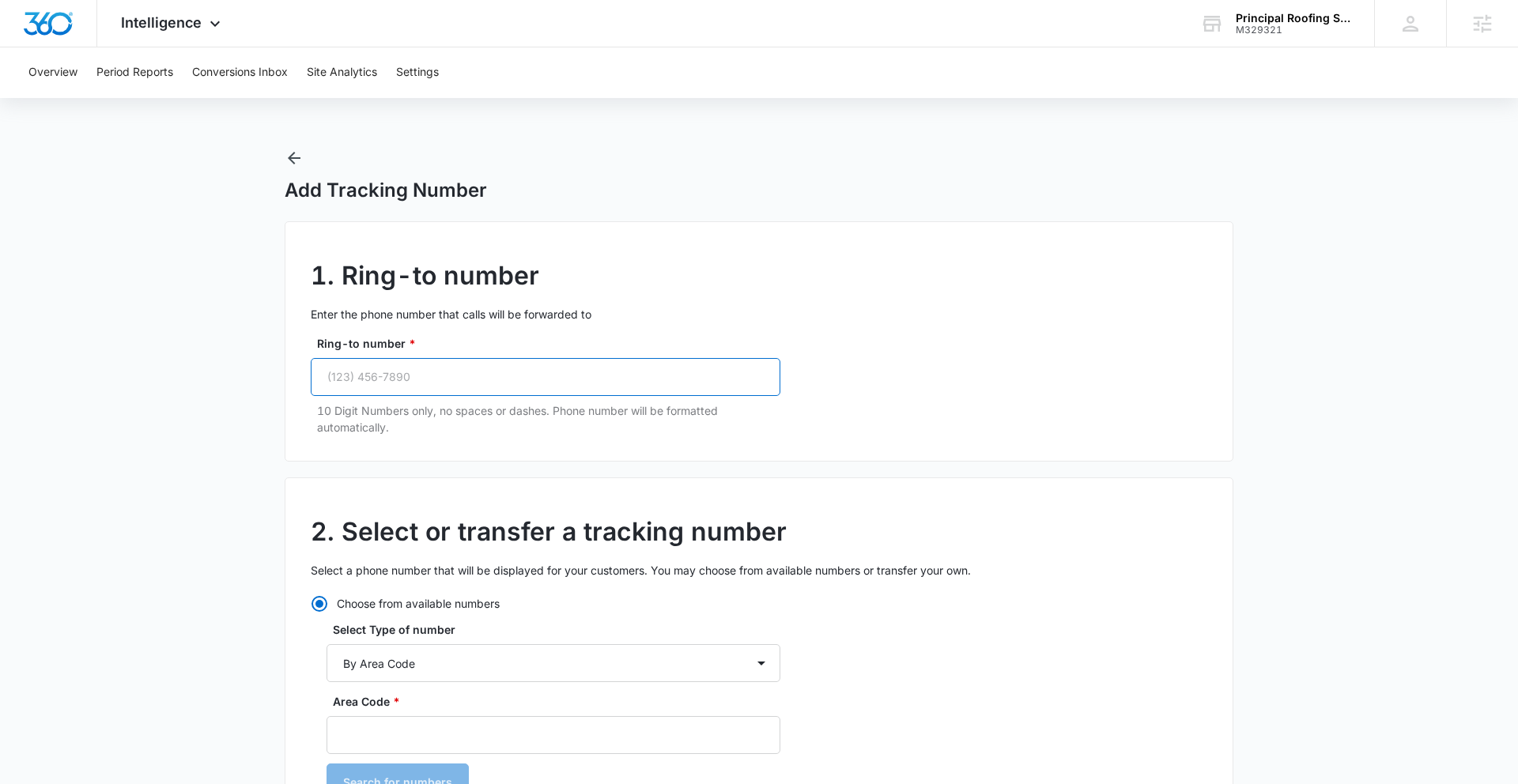 click on "Ring-to number *" at bounding box center [546, 377] 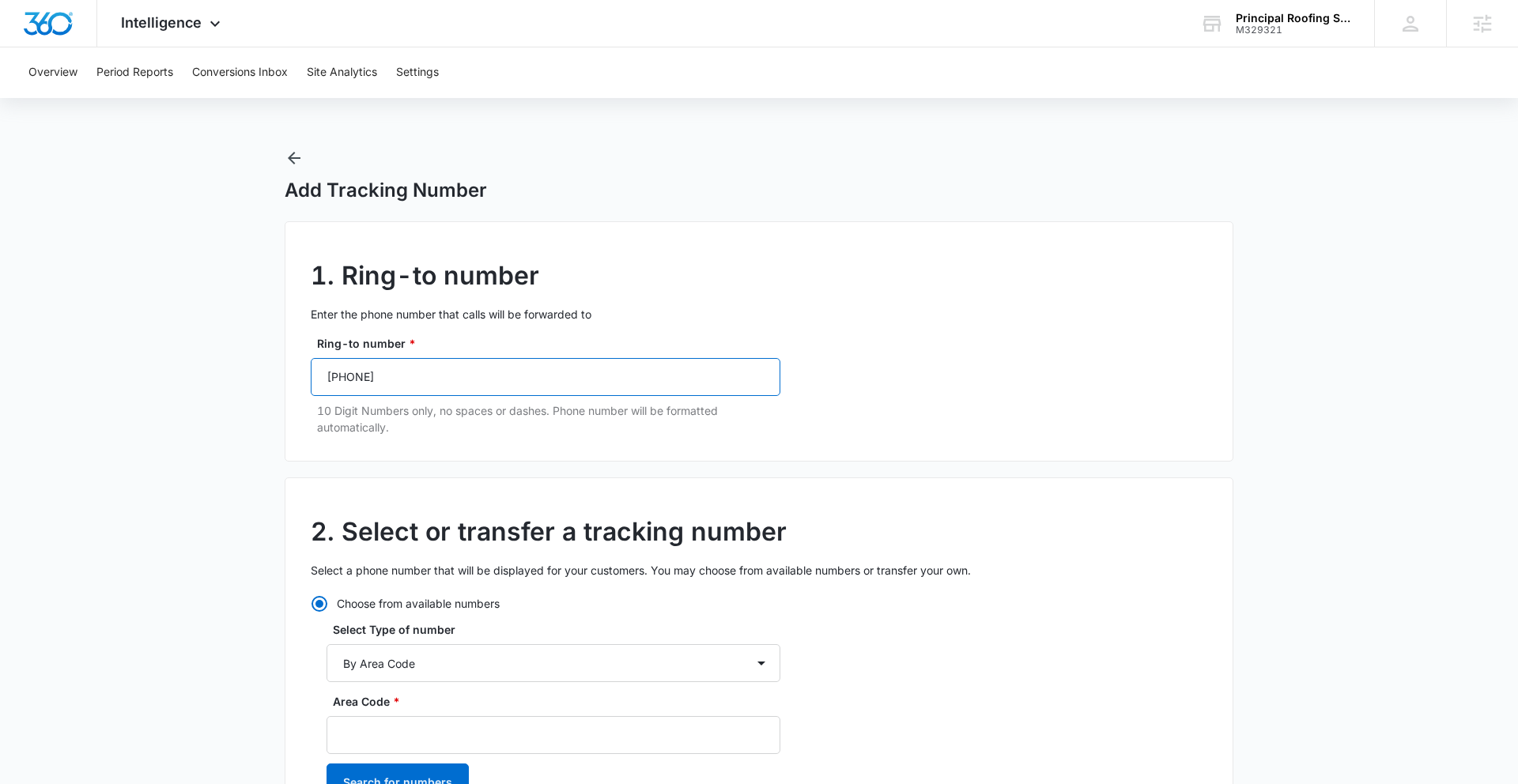 scroll, scrollTop: 90, scrollLeft: 0, axis: vertical 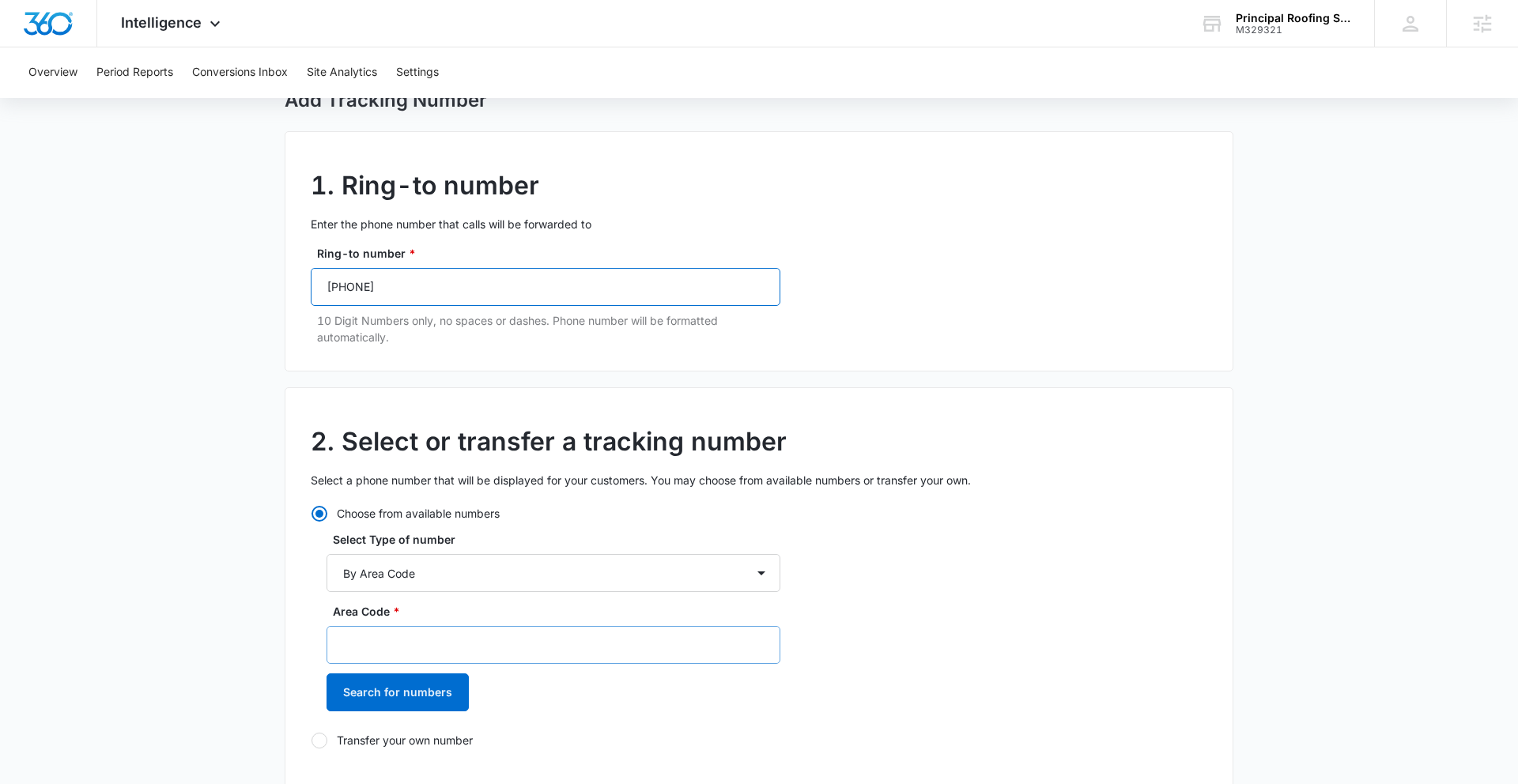 type on "(443) 239-4306" 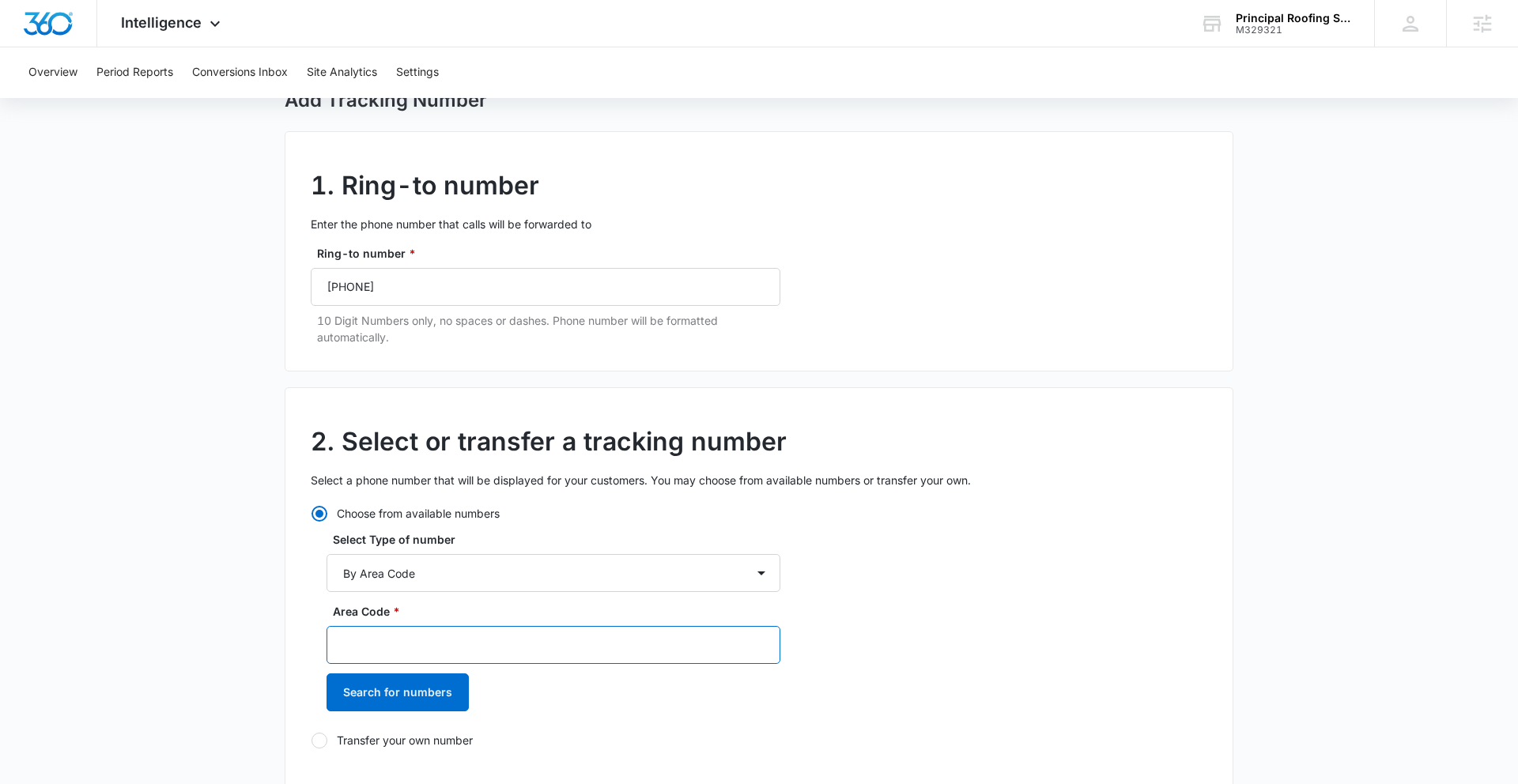 click on "Area Code *" at bounding box center [553, 645] 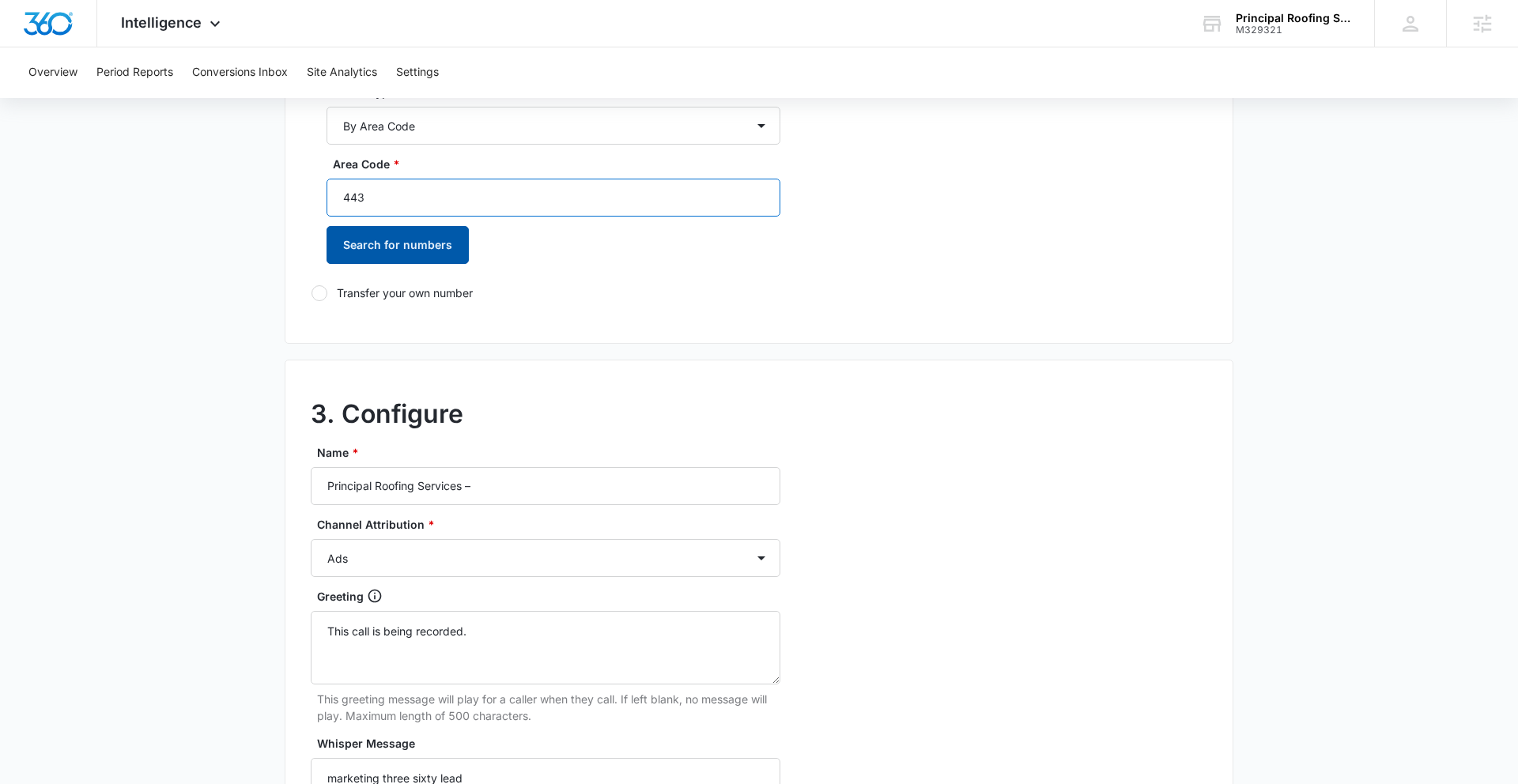 scroll, scrollTop: 525, scrollLeft: 0, axis: vertical 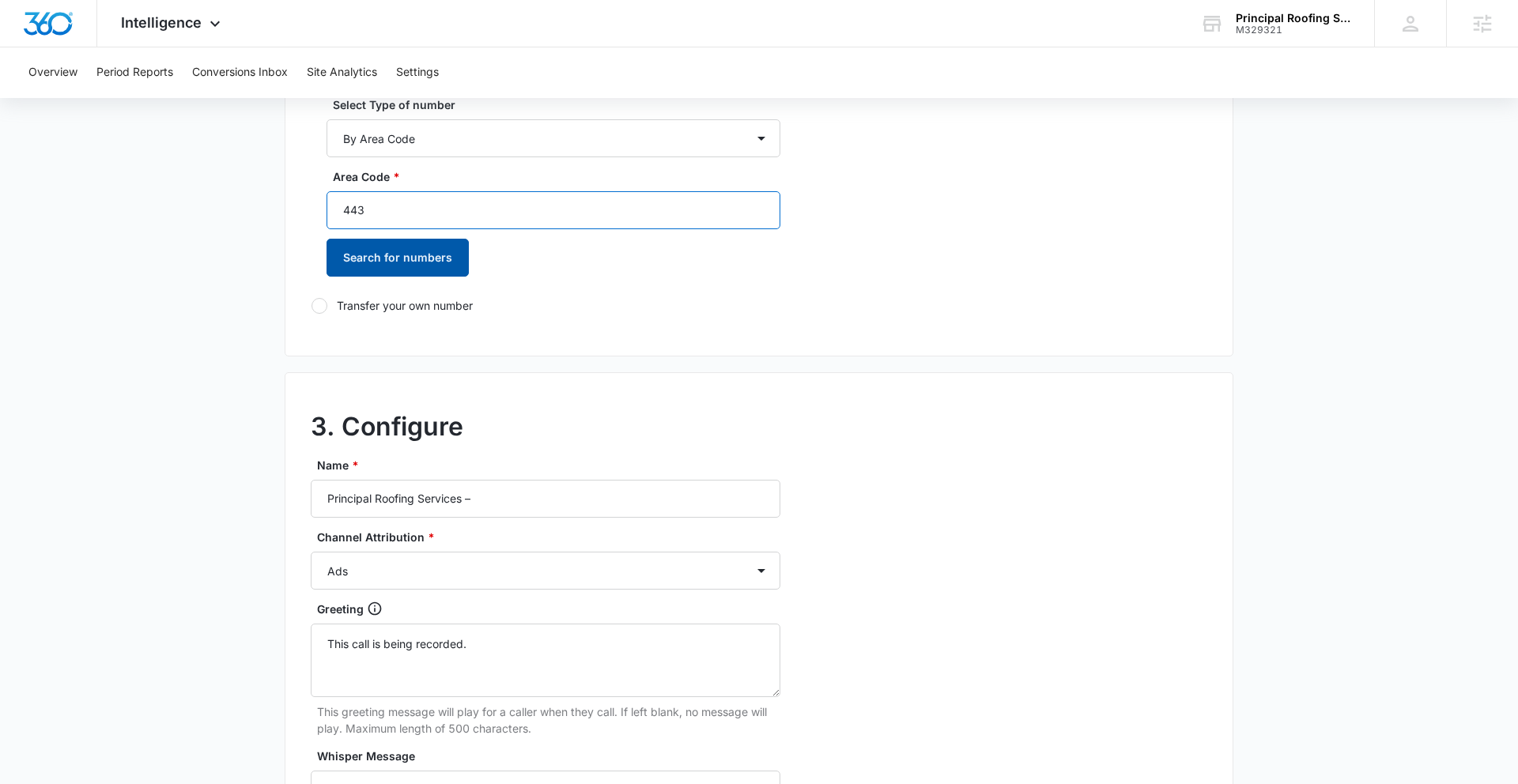 type on "443" 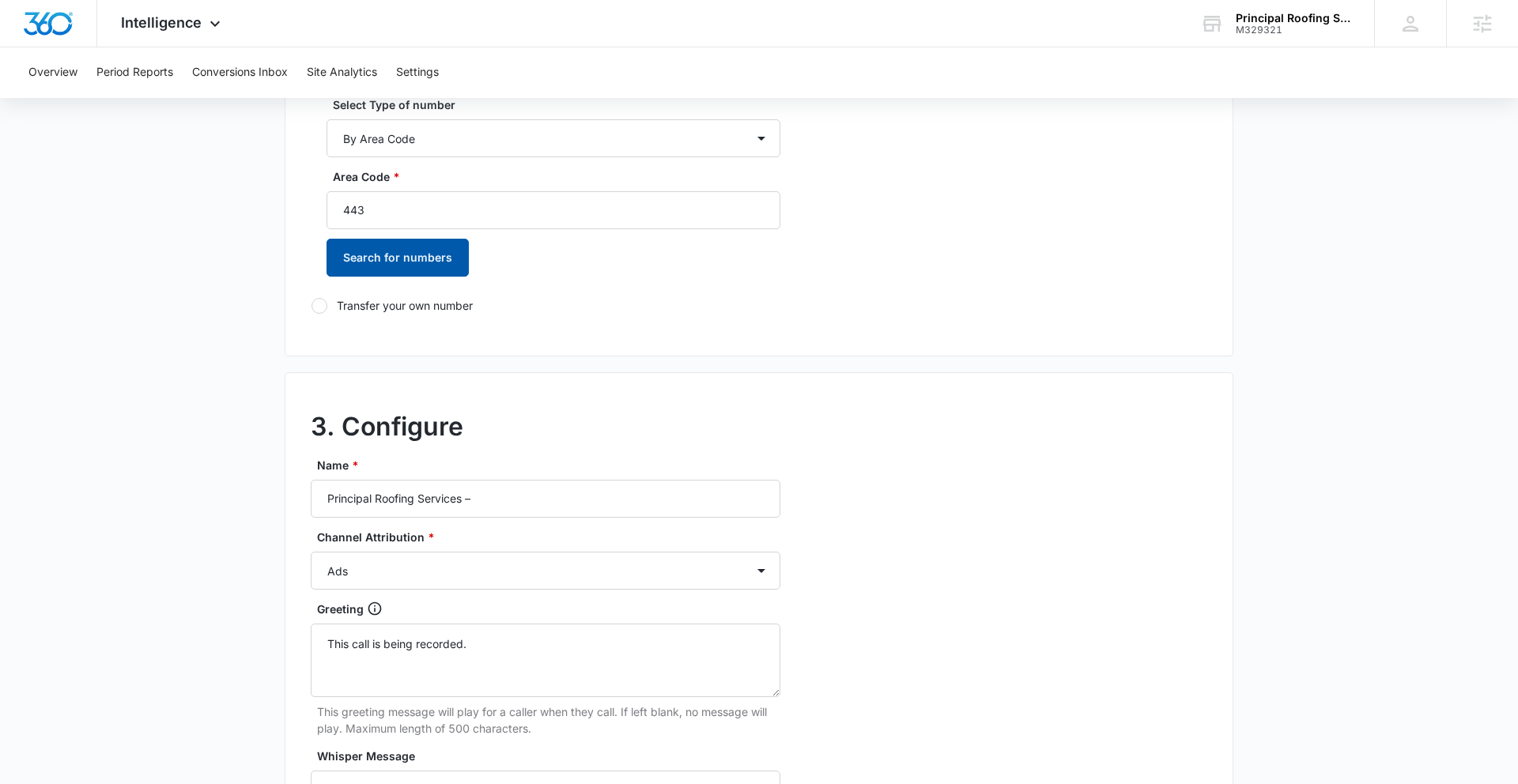 click on "Search for numbers" at bounding box center (398, 258) 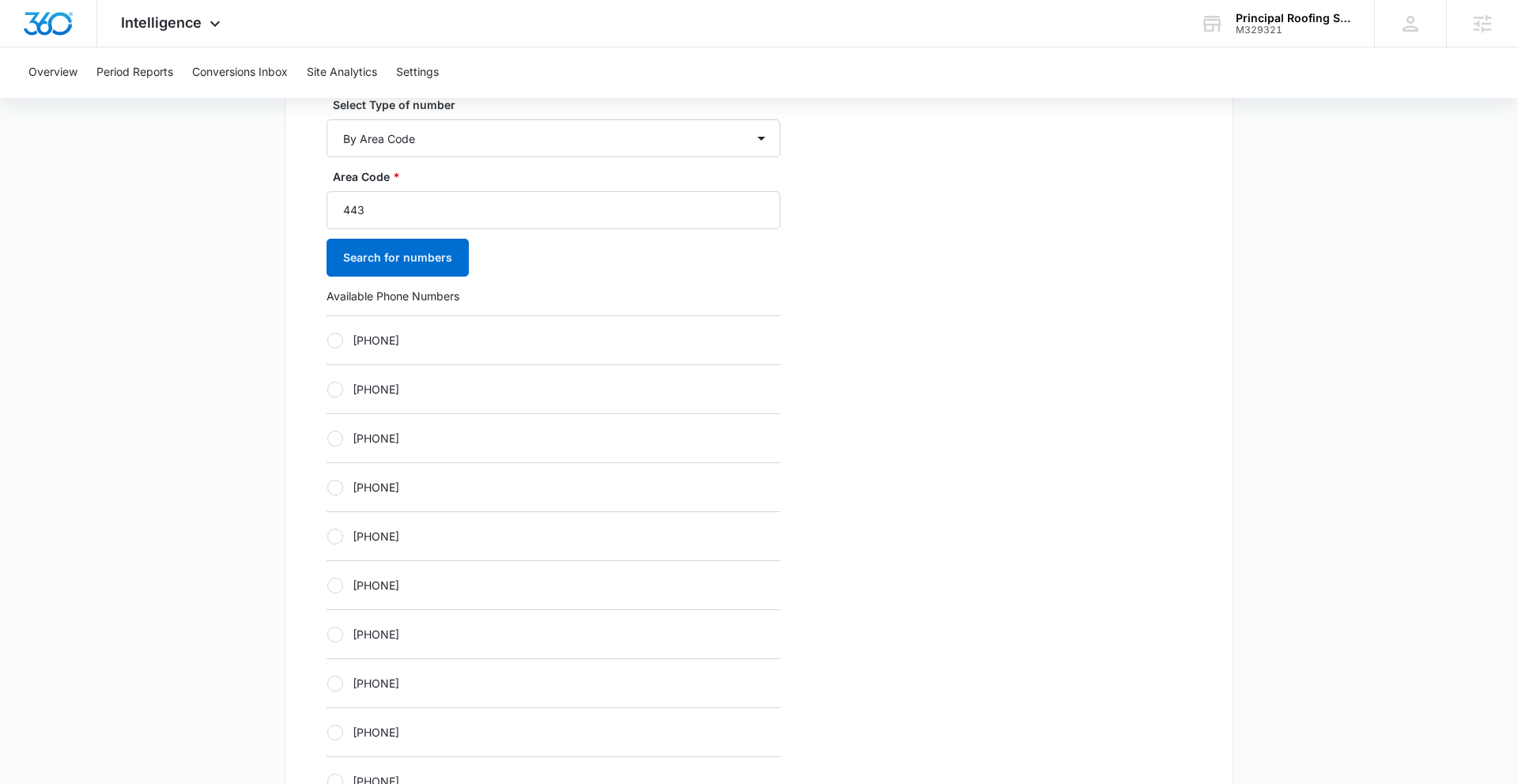 click on "[PHONE]" at bounding box center [553, 536] 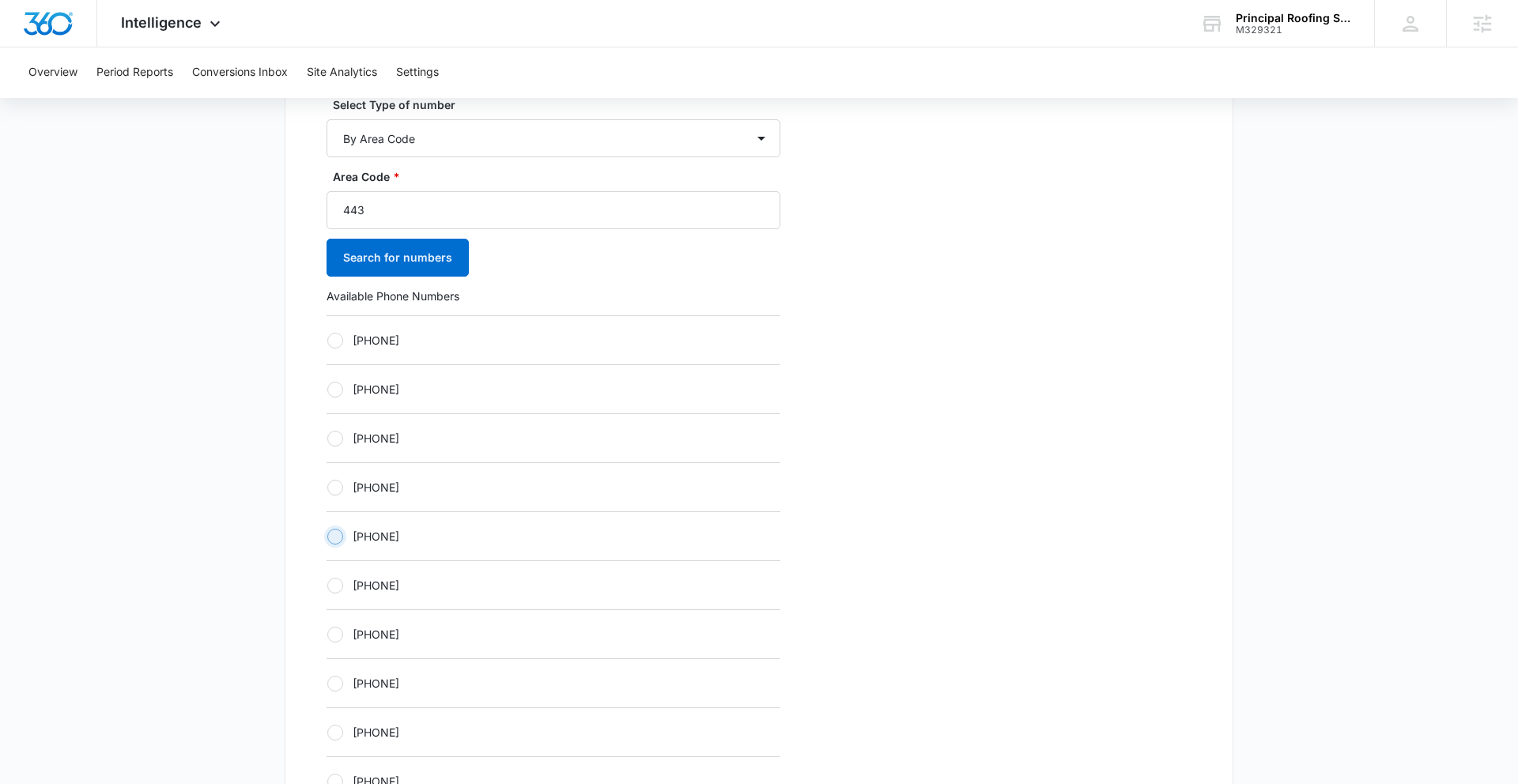 click on "[PHONE]" at bounding box center [327, 536] 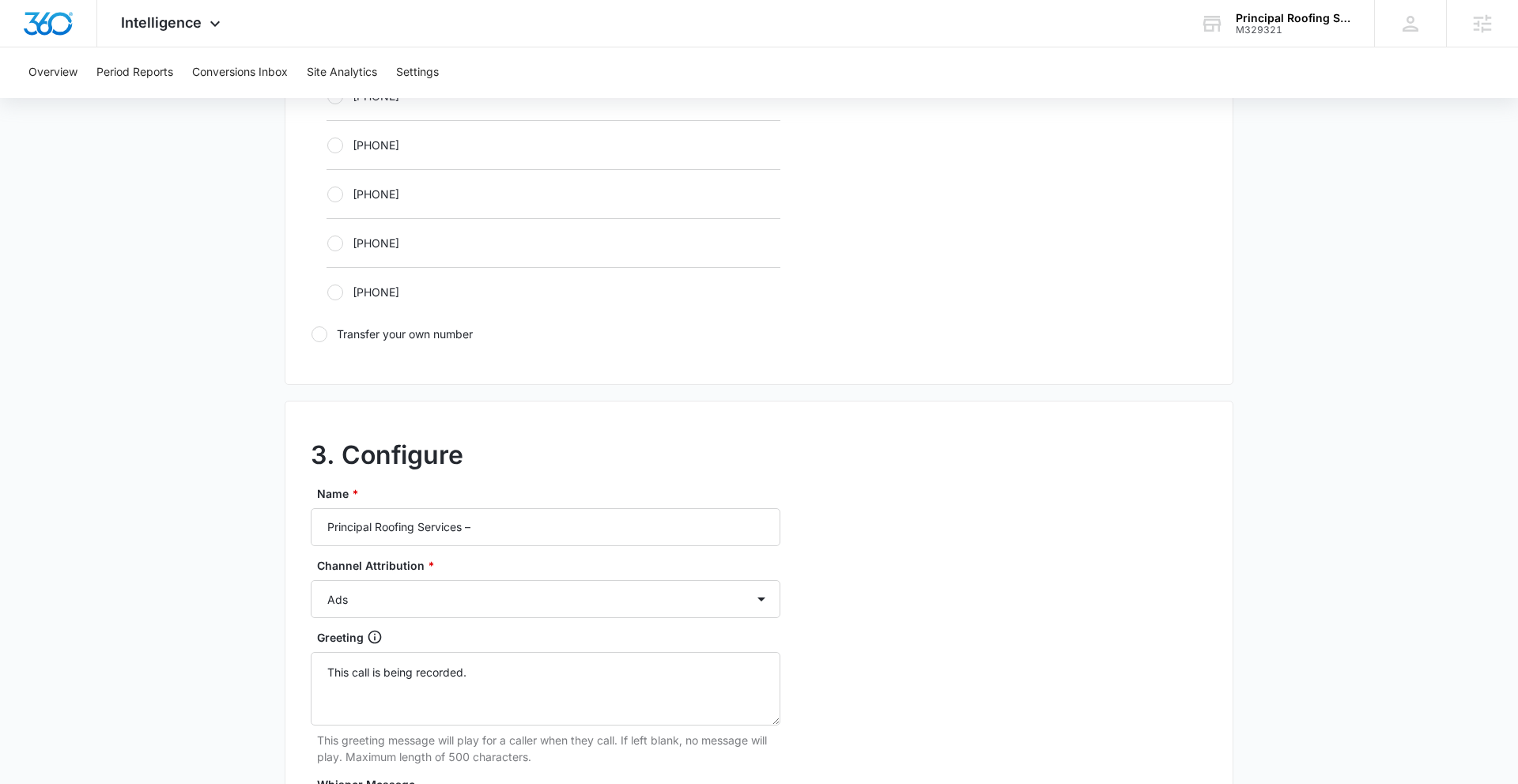 scroll, scrollTop: 1129, scrollLeft: 0, axis: vertical 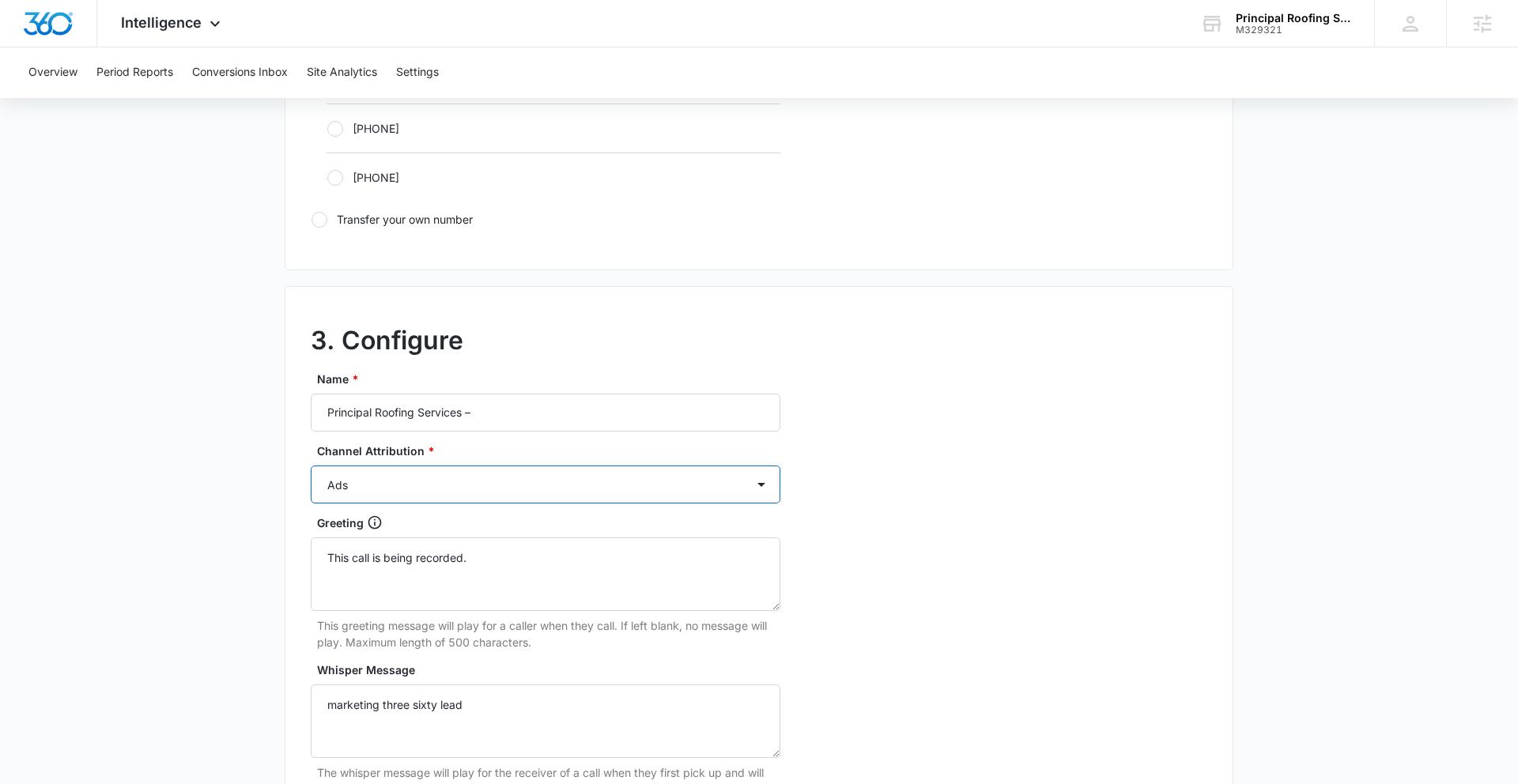 click on "Ads Local Service Ads Content Social Other" at bounding box center [546, 484] 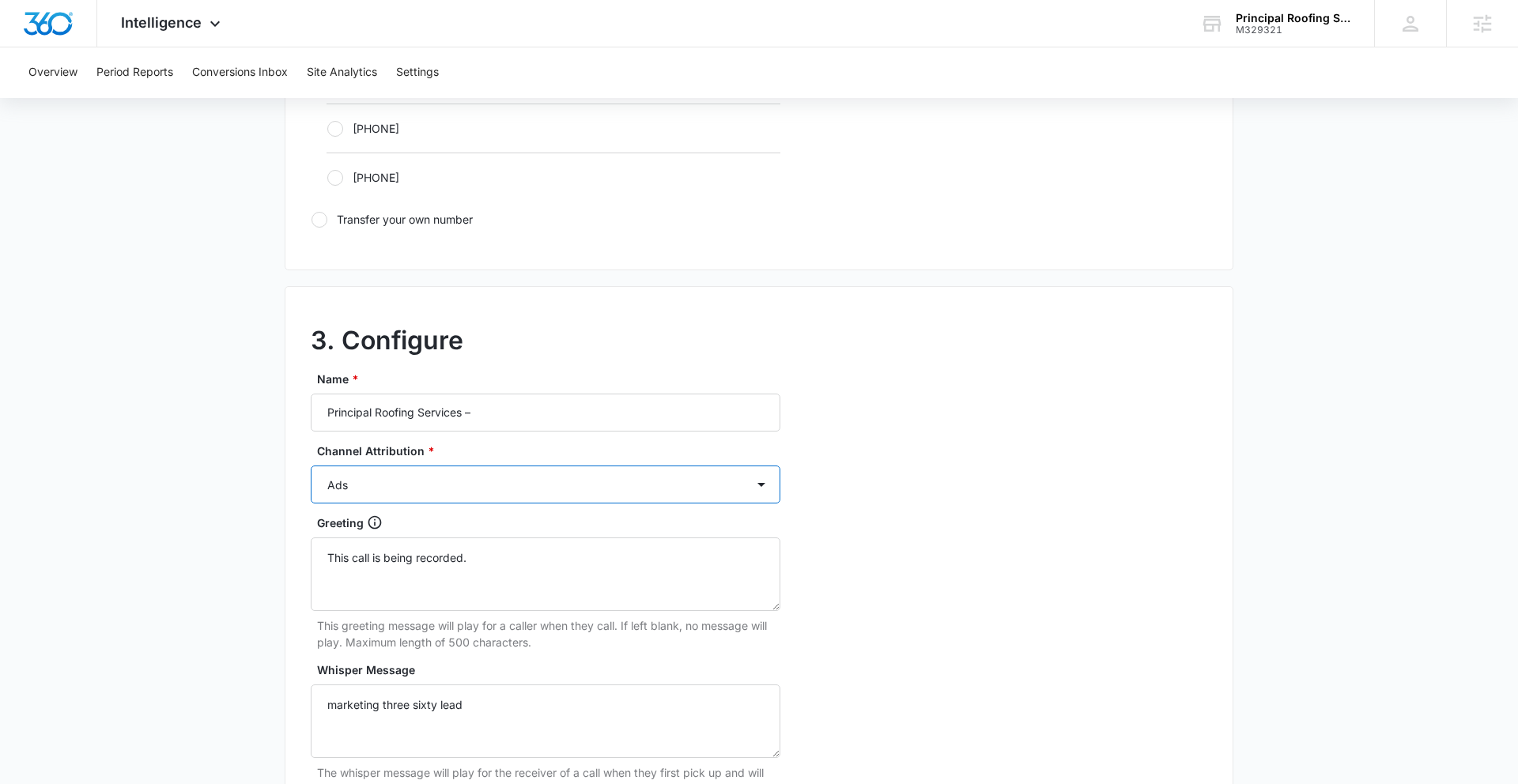 select on "SOCIAL" 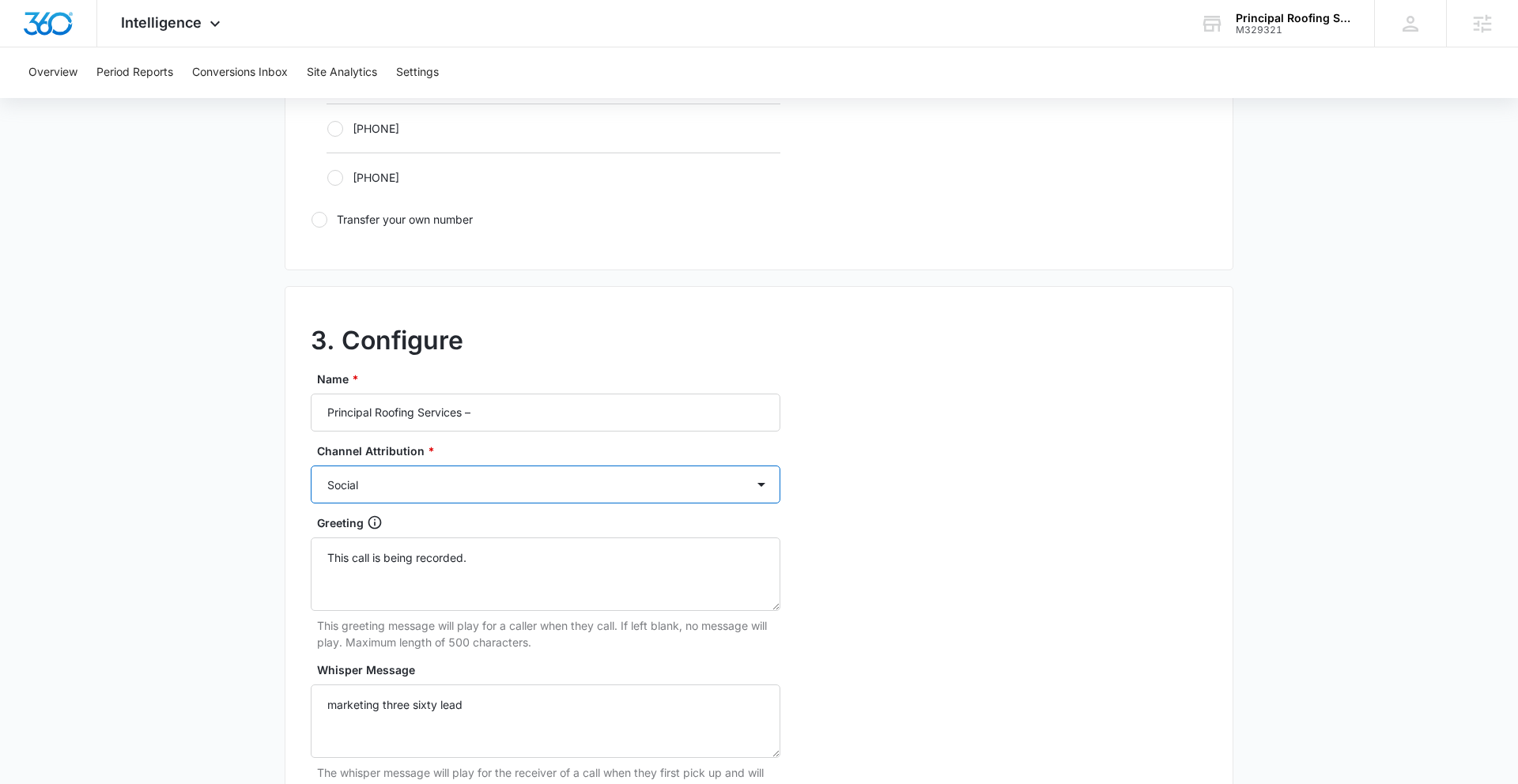click on "Ads Local Service Ads Content Social Other" at bounding box center [546, 484] 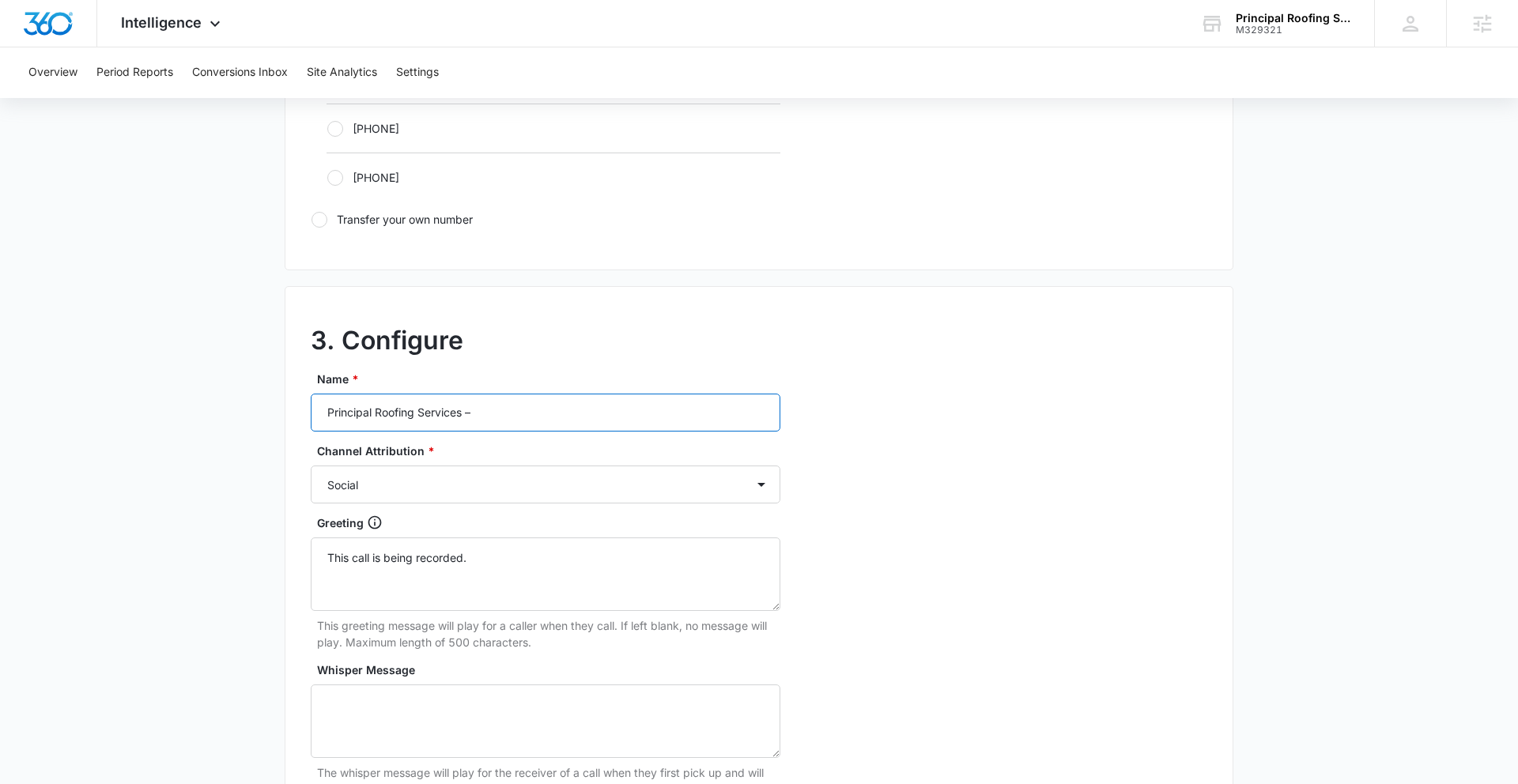 click on "Principal Roofing Services –" at bounding box center (546, 413) 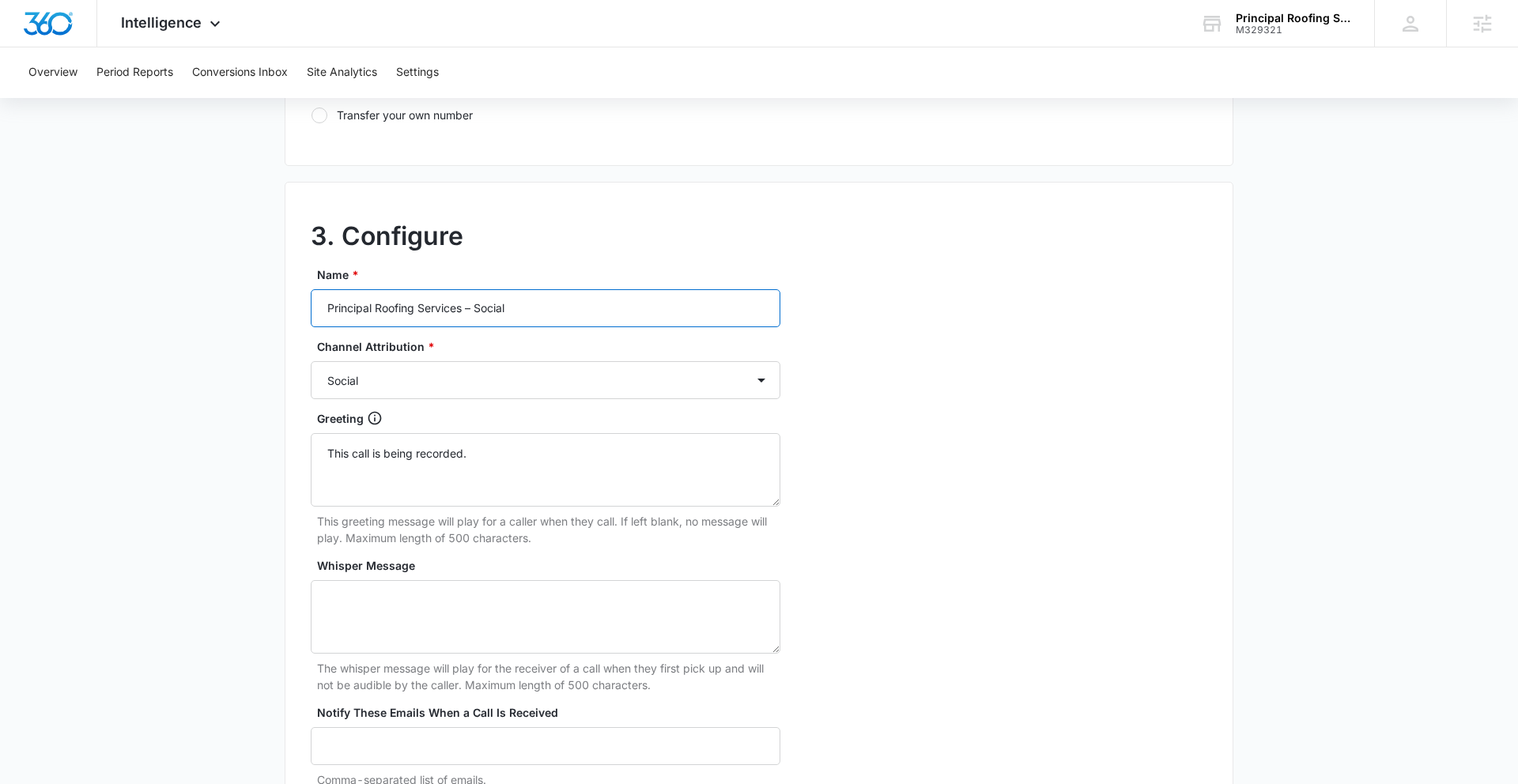 scroll, scrollTop: 1416, scrollLeft: 0, axis: vertical 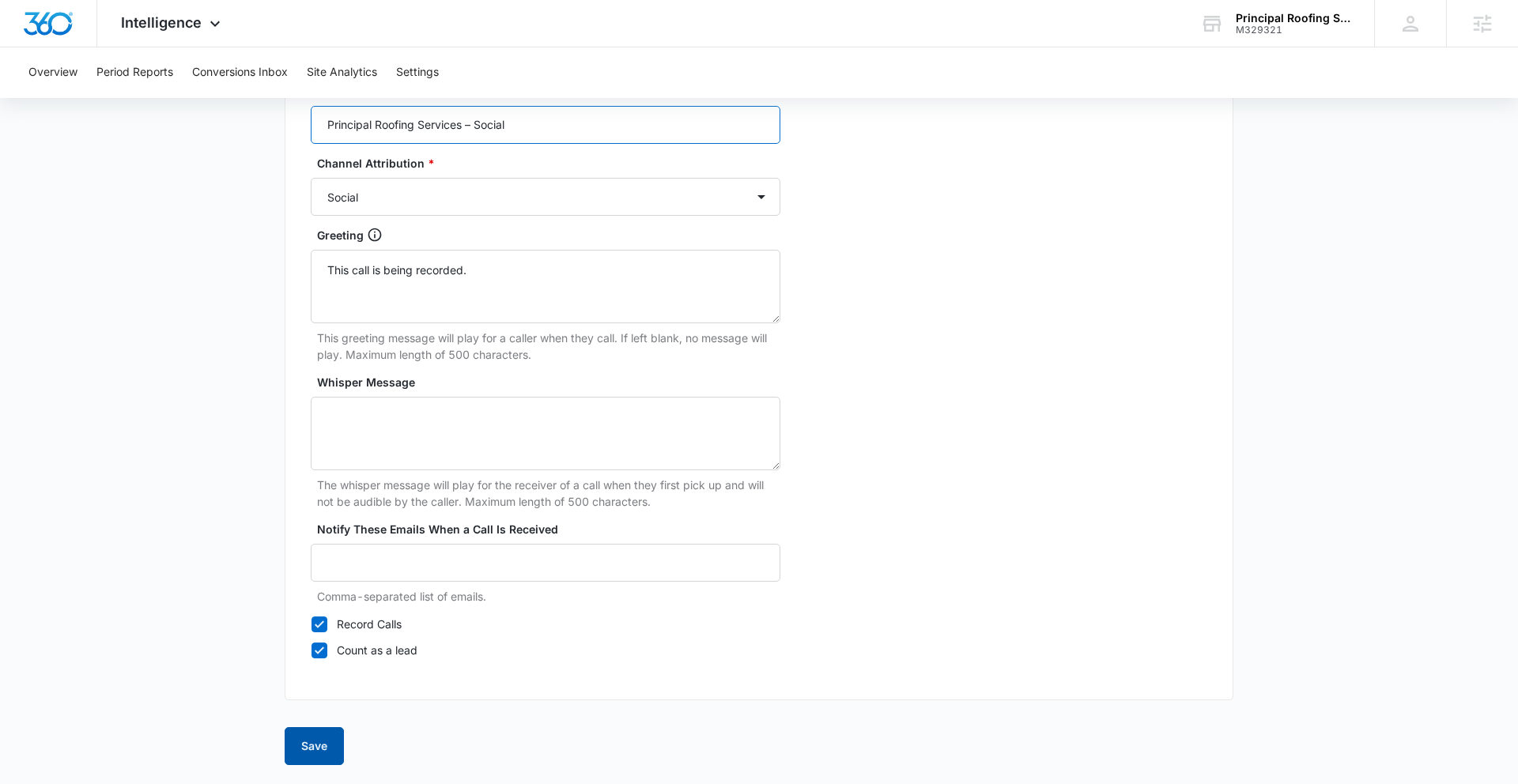 type on "Principal Roofing Services – Social" 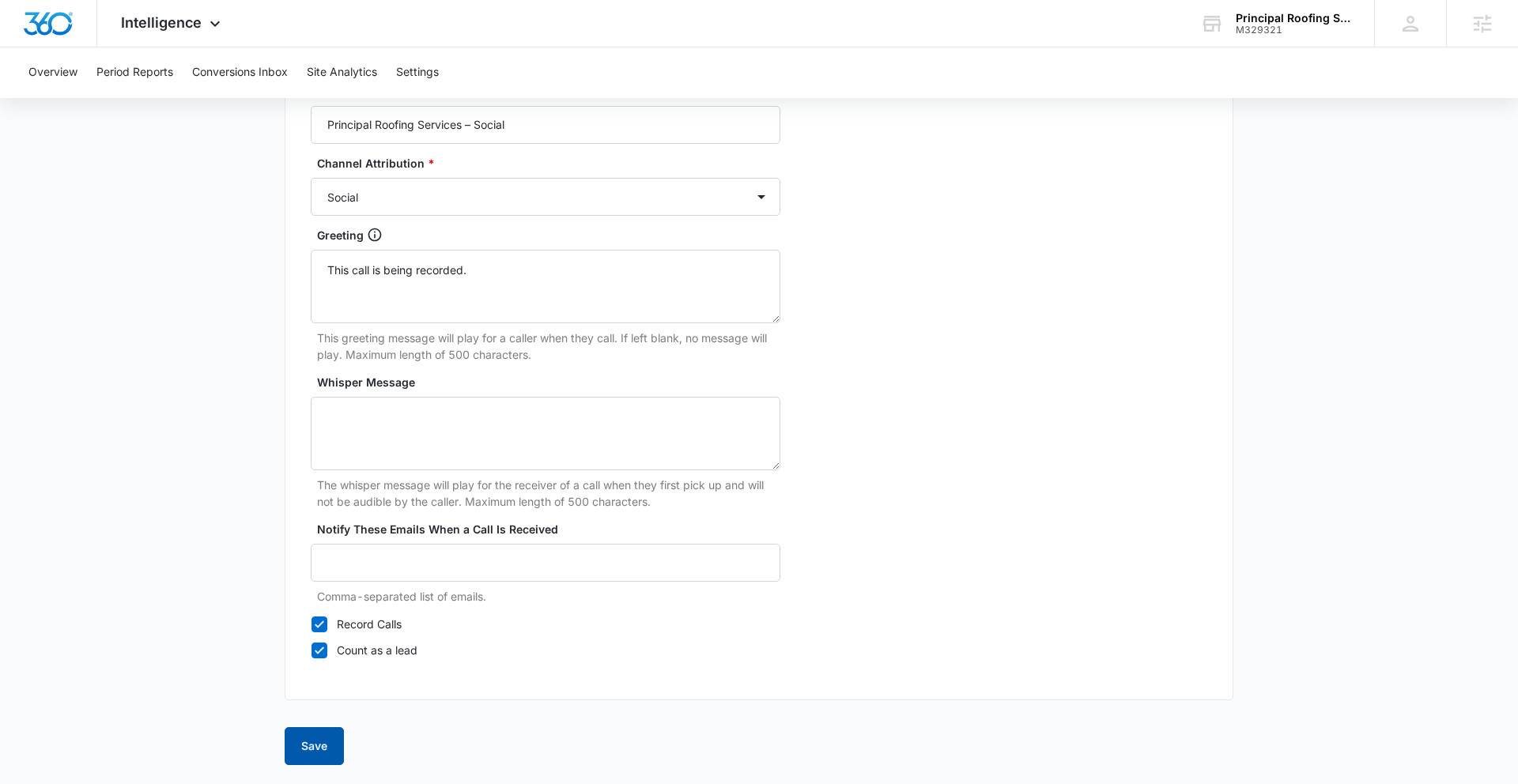click on "Save" at bounding box center (314, 746) 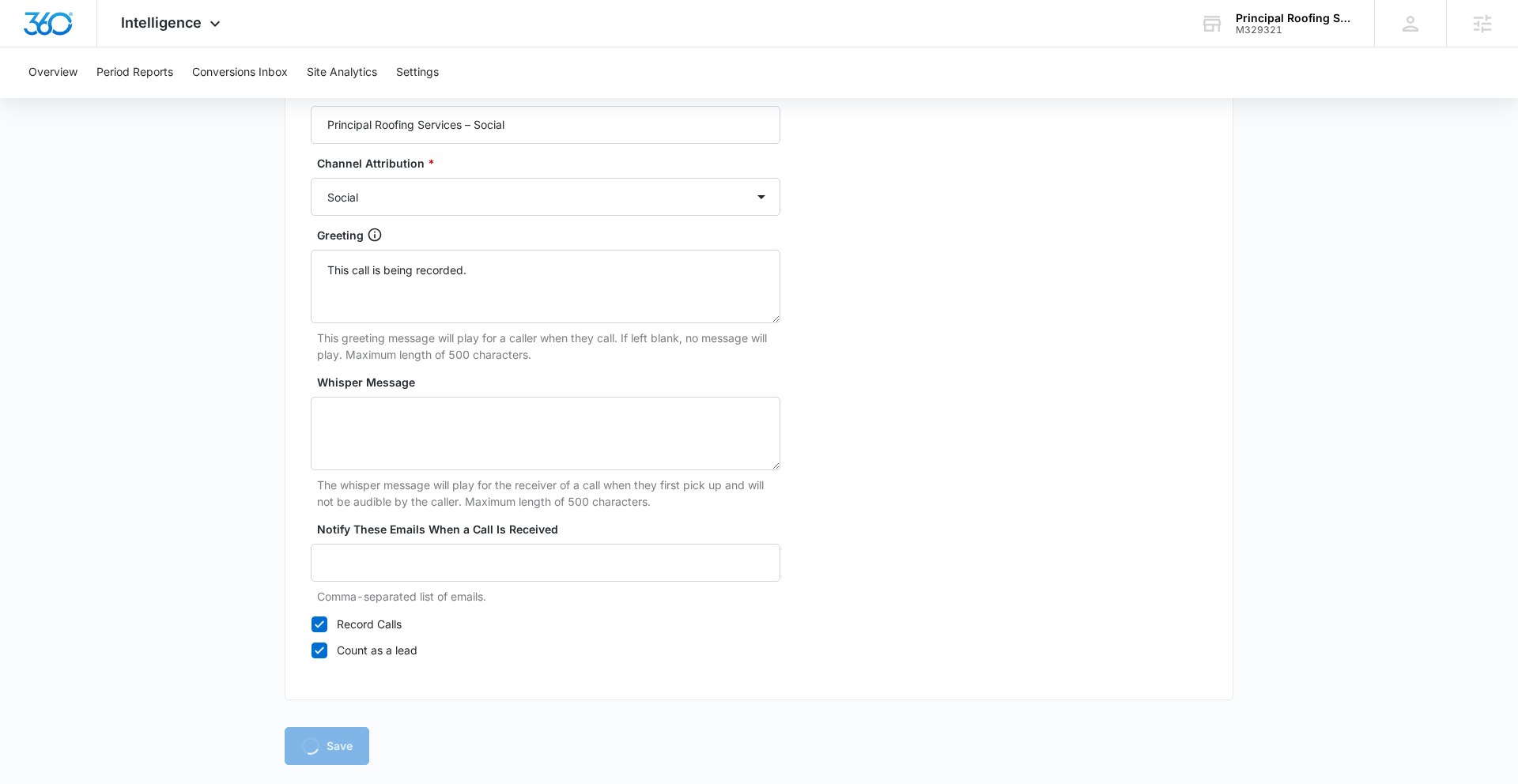 scroll, scrollTop: 0, scrollLeft: 0, axis: both 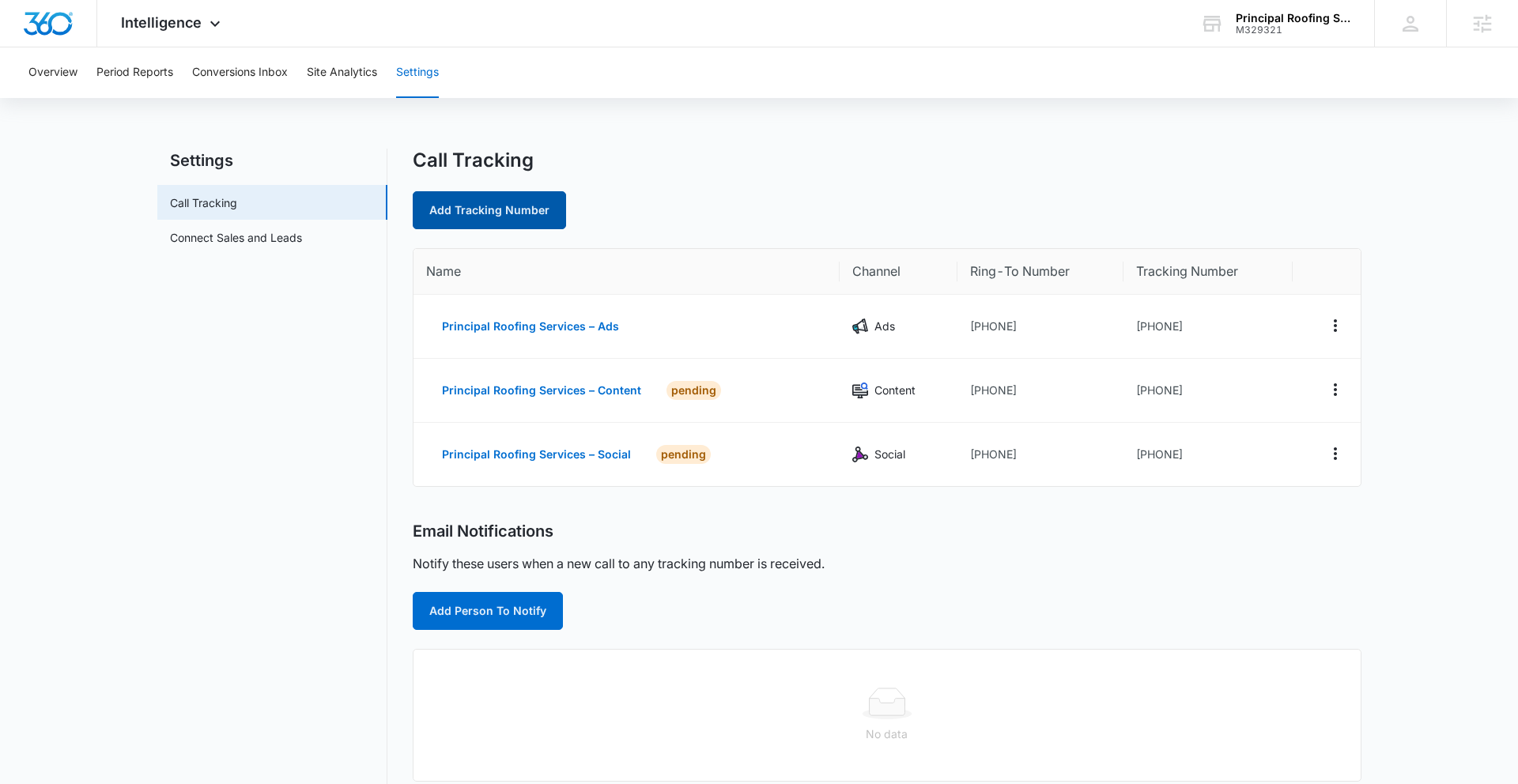 click on "Add Tracking Number" at bounding box center [489, 210] 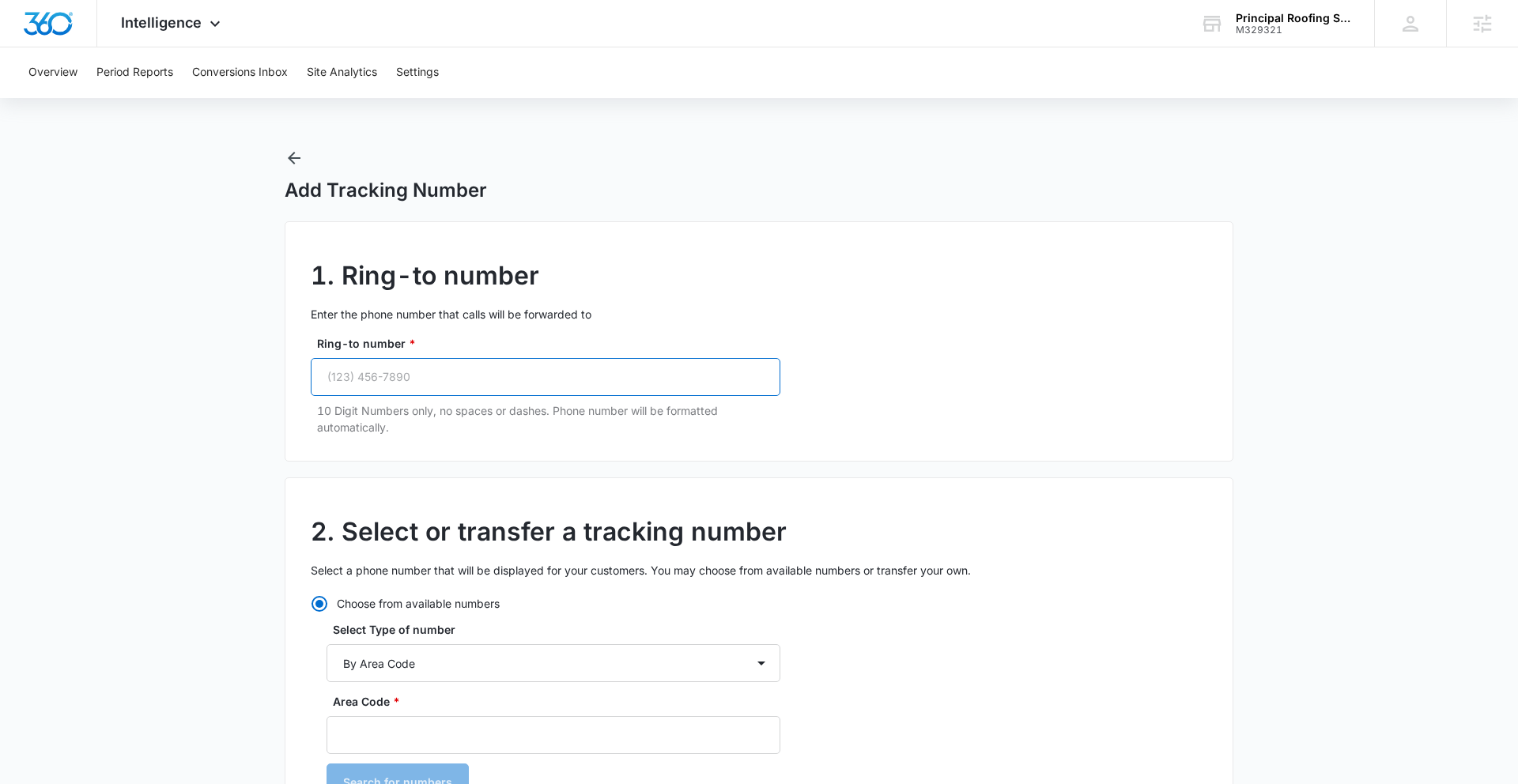 click on "Ring-to number *" at bounding box center (546, 377) 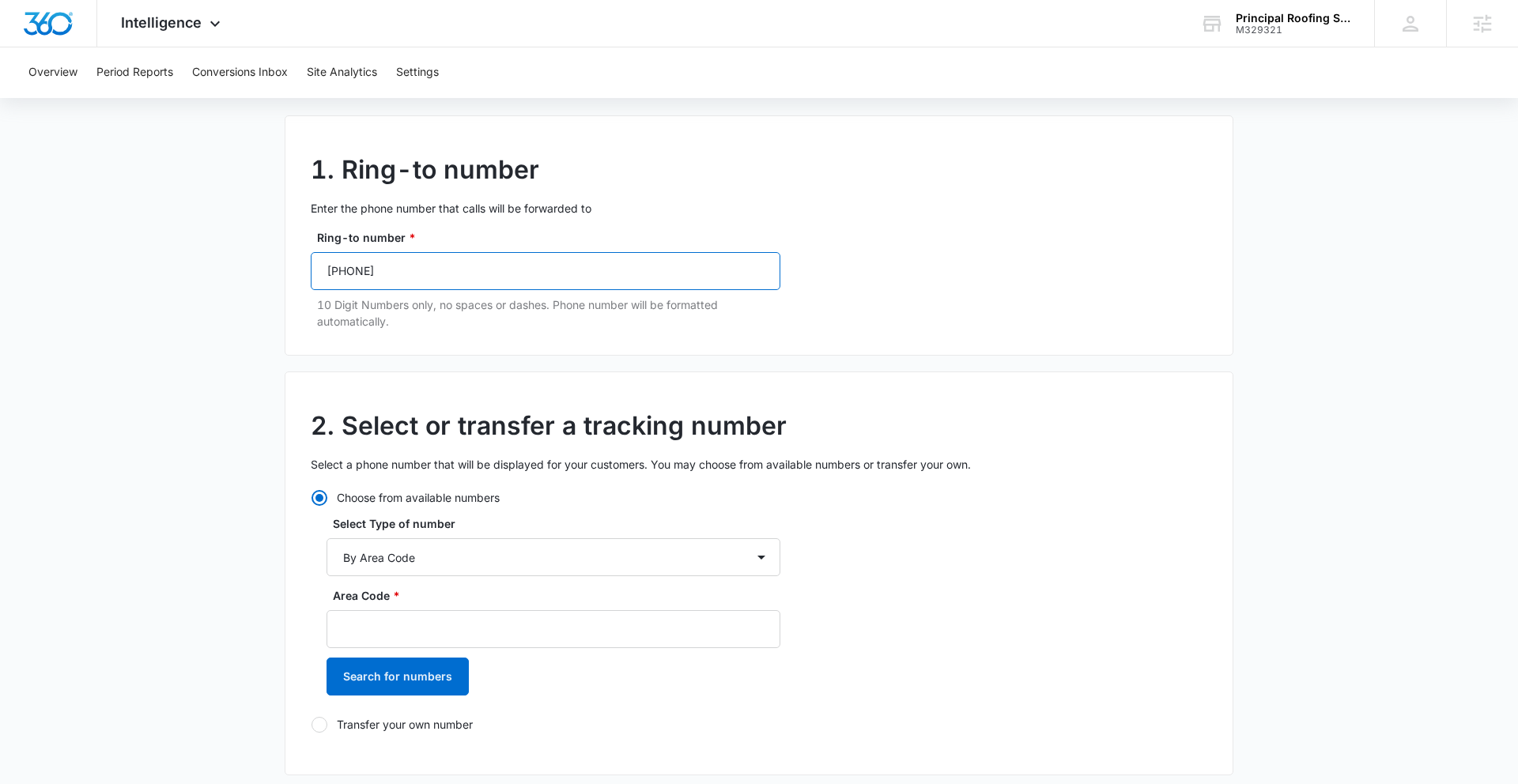 scroll, scrollTop: 182, scrollLeft: 0, axis: vertical 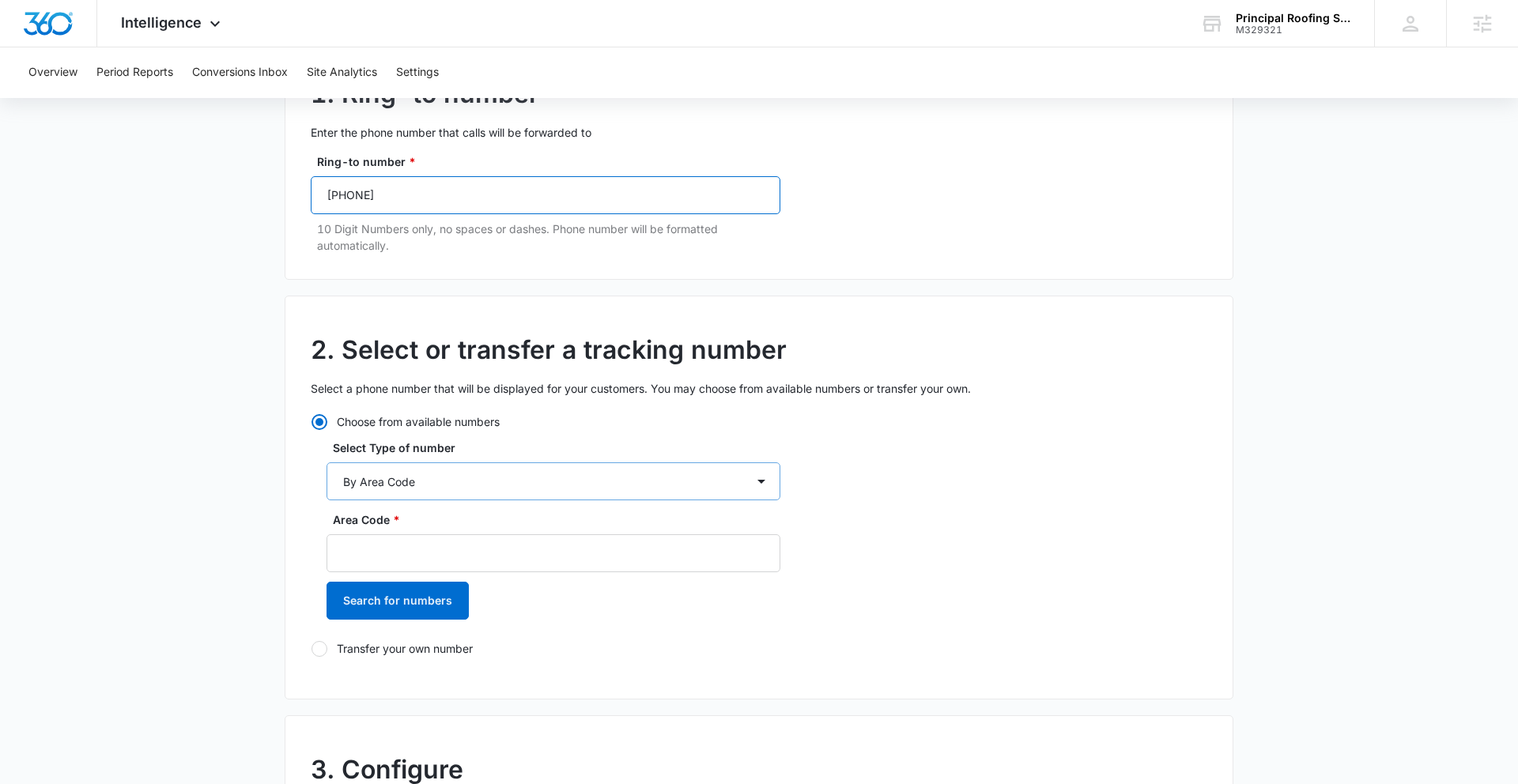 type on "(443) 239-4306" 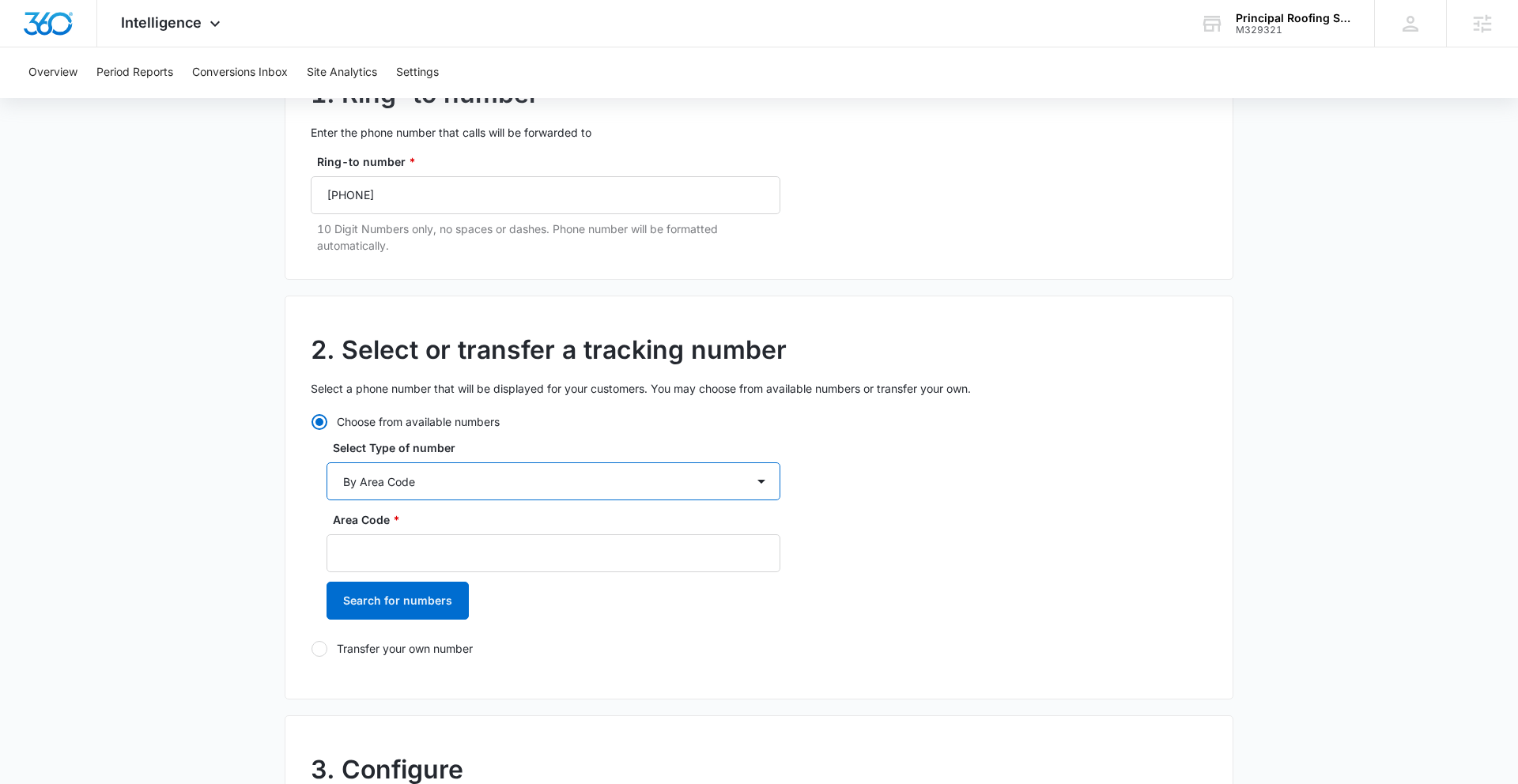 click on "By City & State By State Only By Zip Code By Area Code Toll Free Numbers" at bounding box center (553, 481) 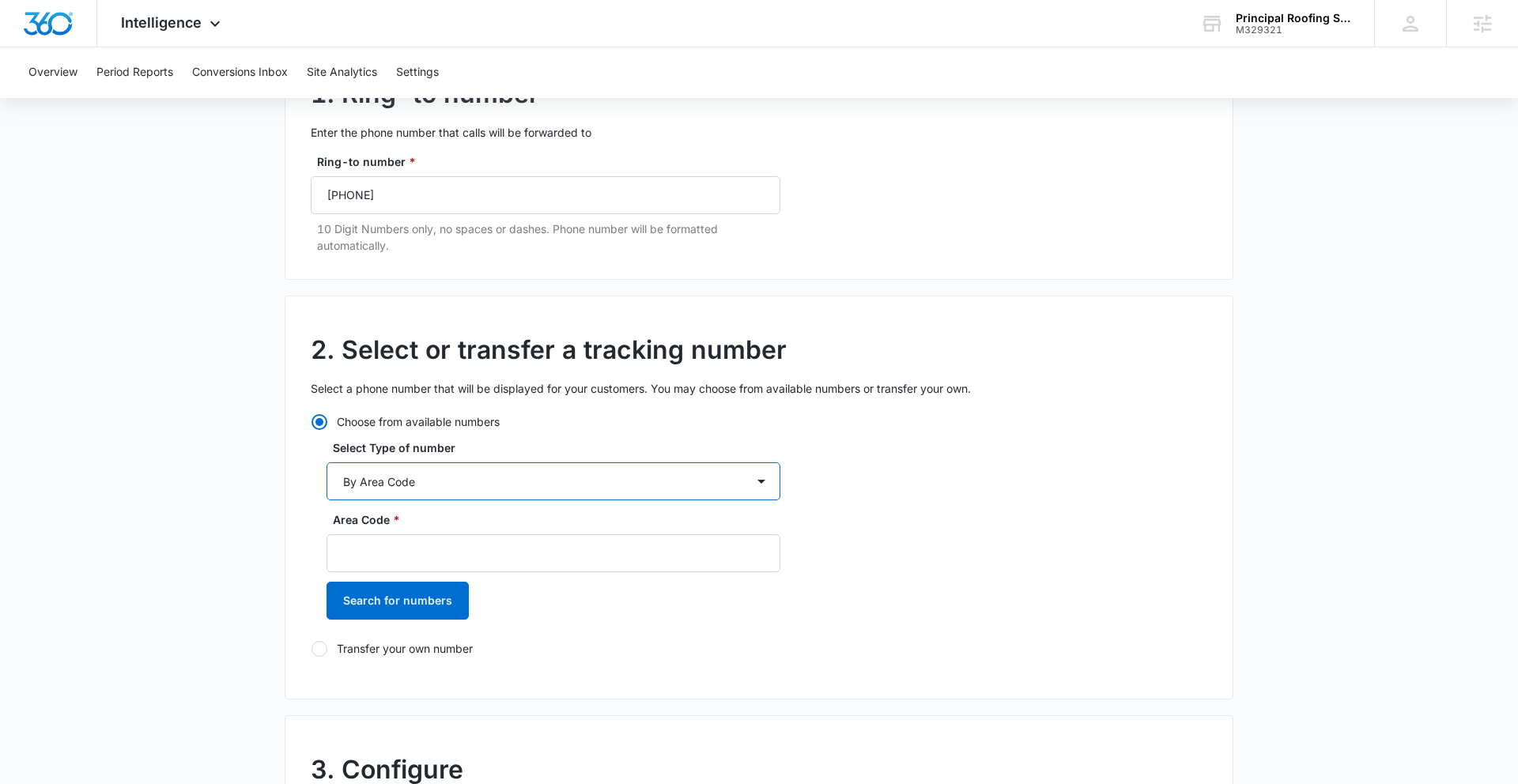 click on "By City & State By State Only By Zip Code By Area Code Toll Free Numbers" at bounding box center (553, 481) 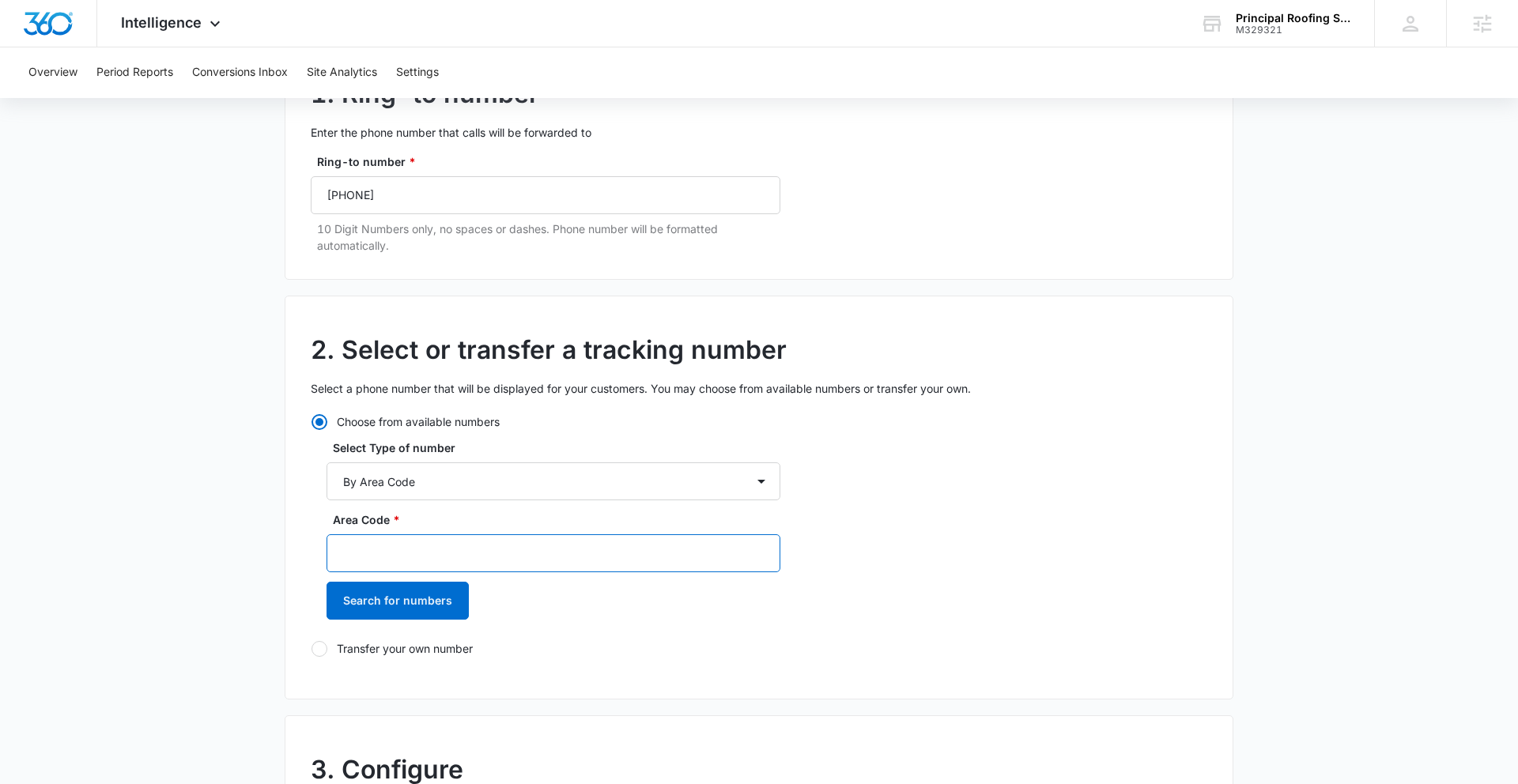 click on "Area Code *" at bounding box center [553, 553] 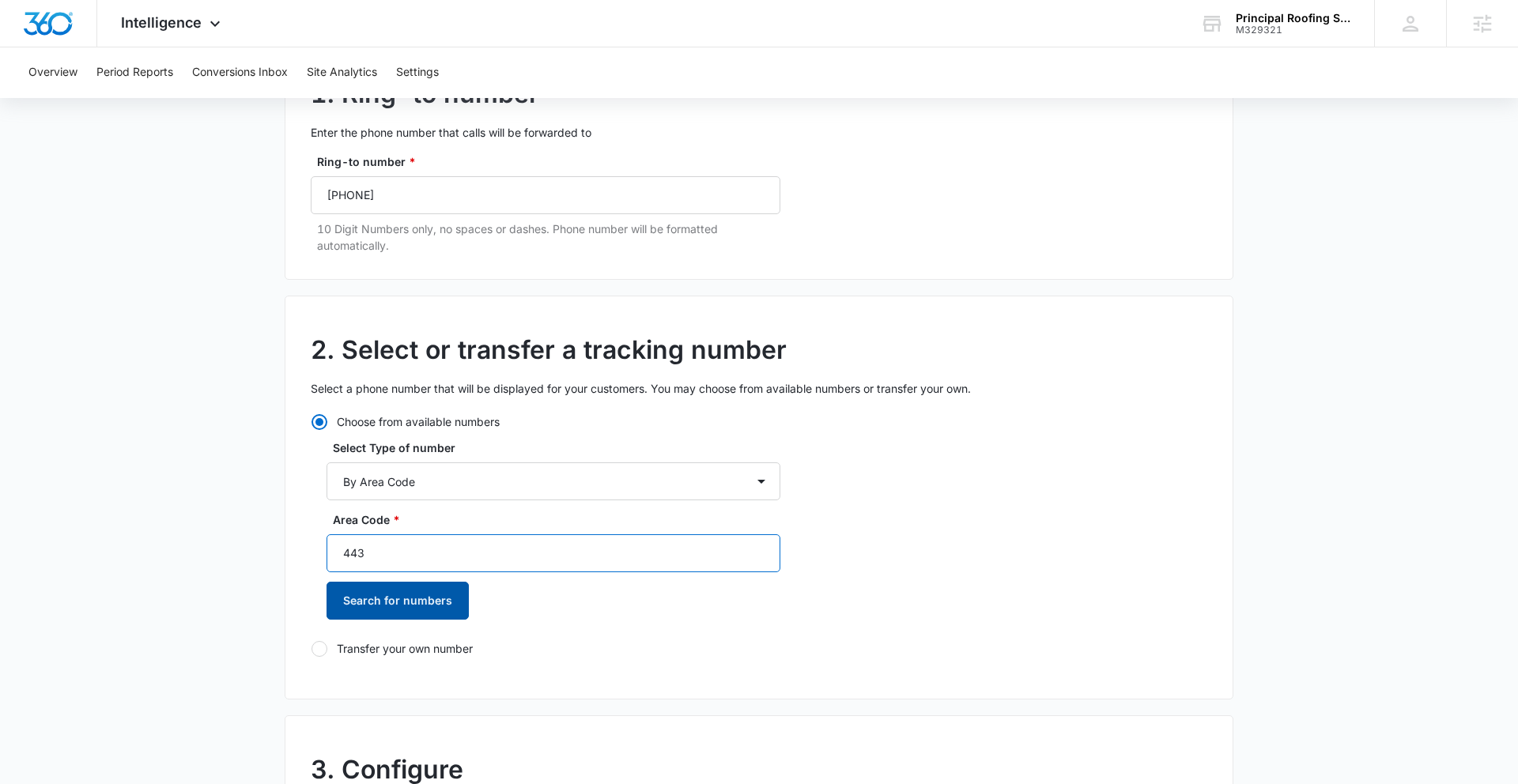 type on "443" 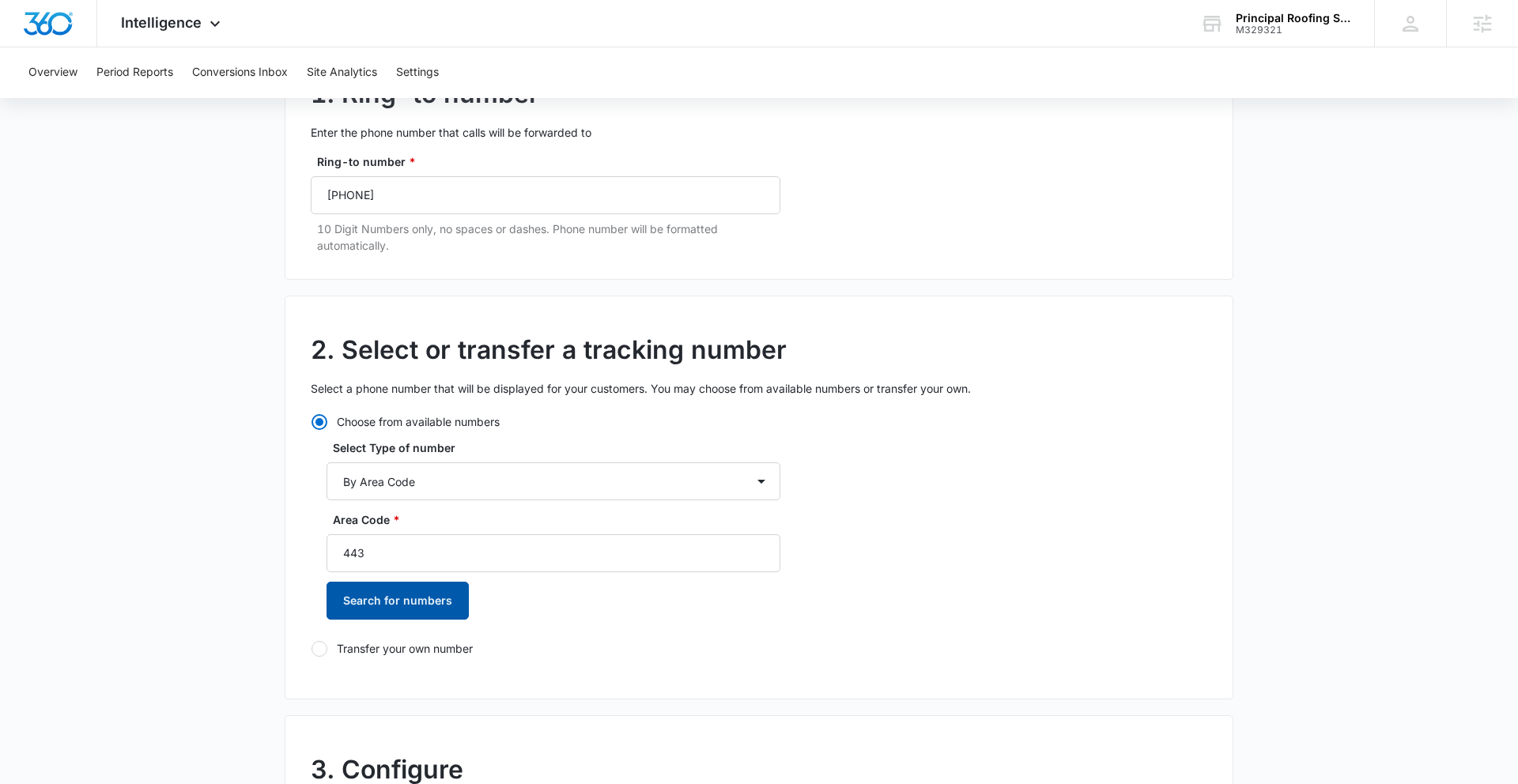 click on "Search for numbers" at bounding box center [398, 601] 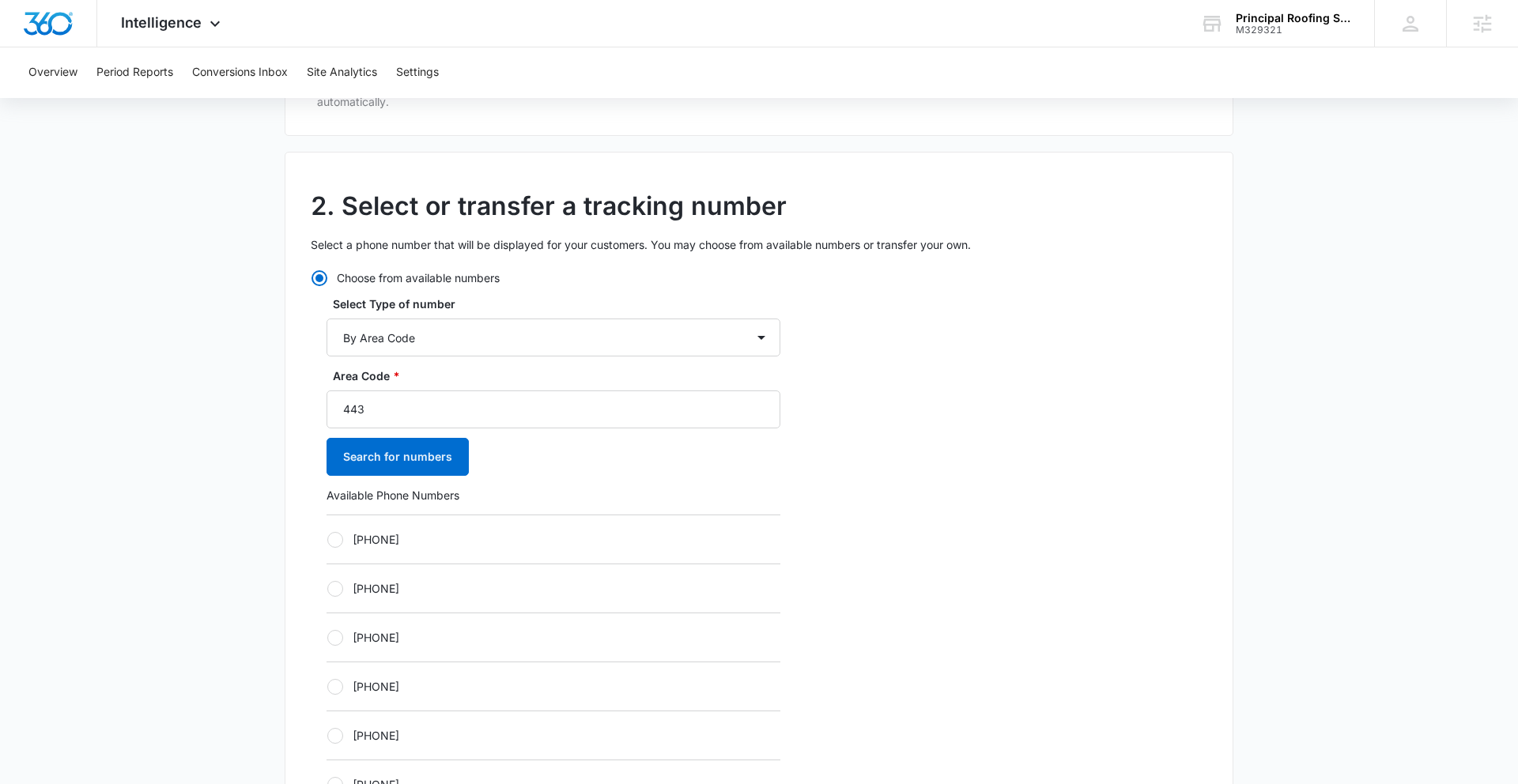 scroll, scrollTop: 606, scrollLeft: 0, axis: vertical 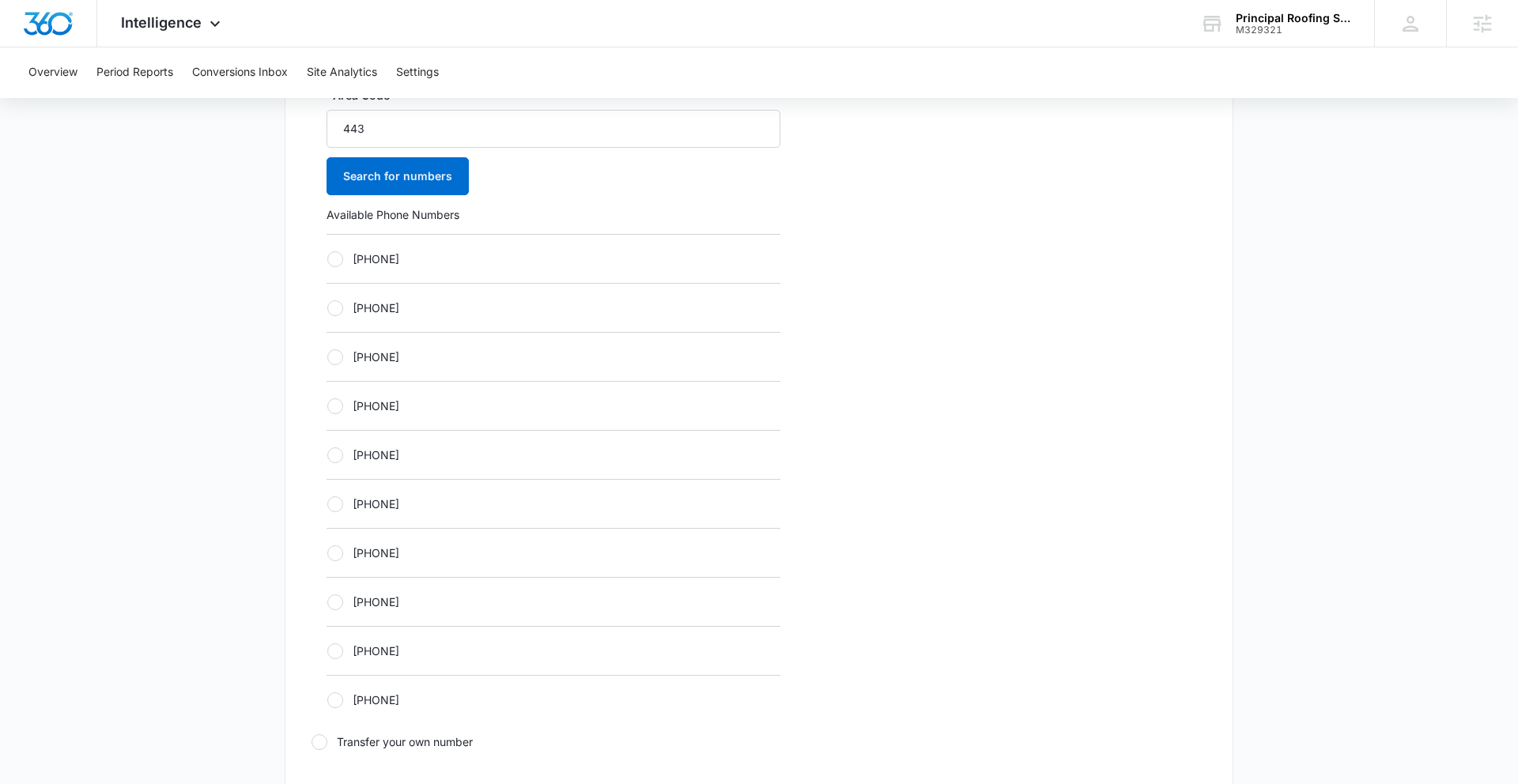 click on "+14432304802" at bounding box center (553, 454) 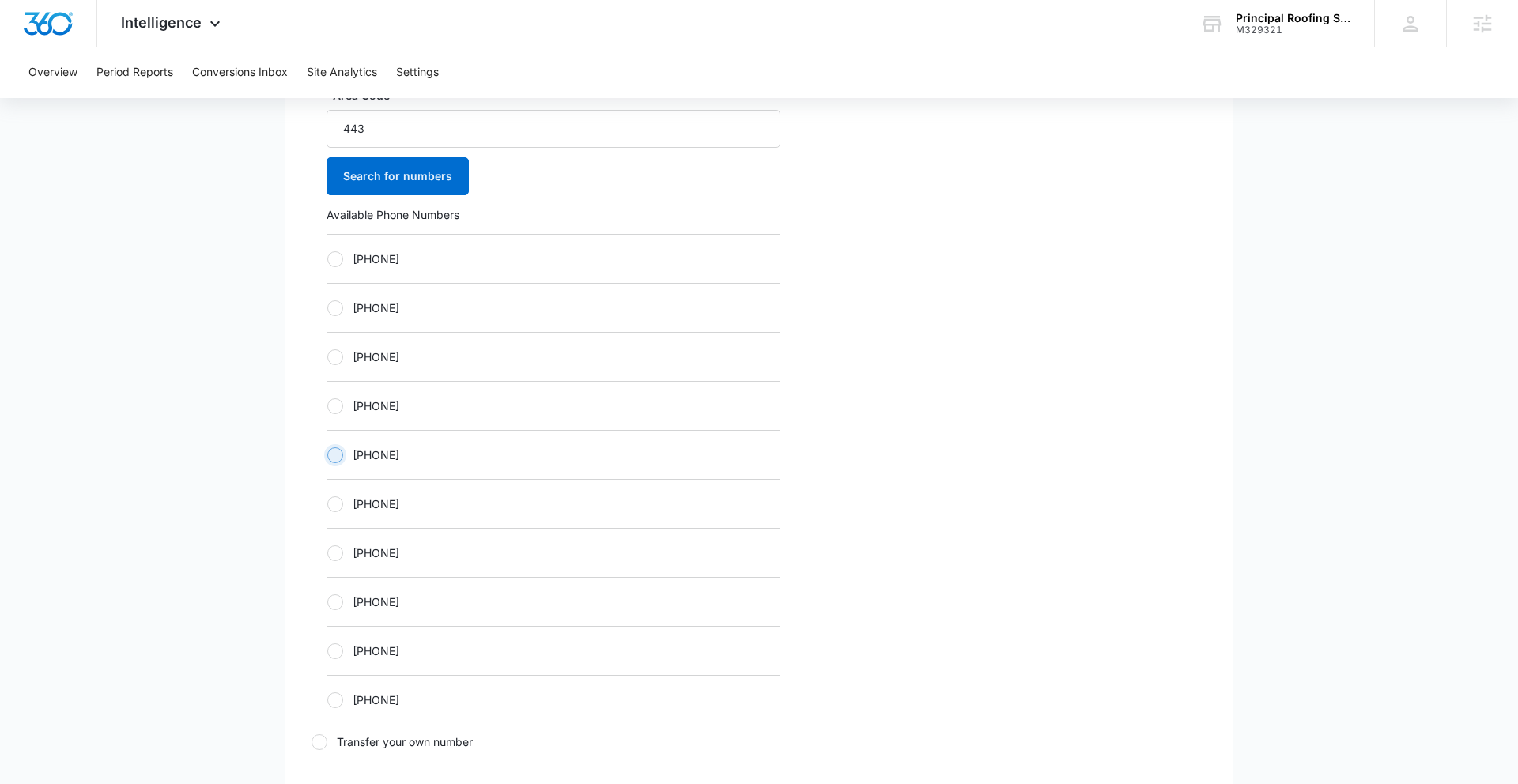 click on "+14432304802" at bounding box center (327, 454) 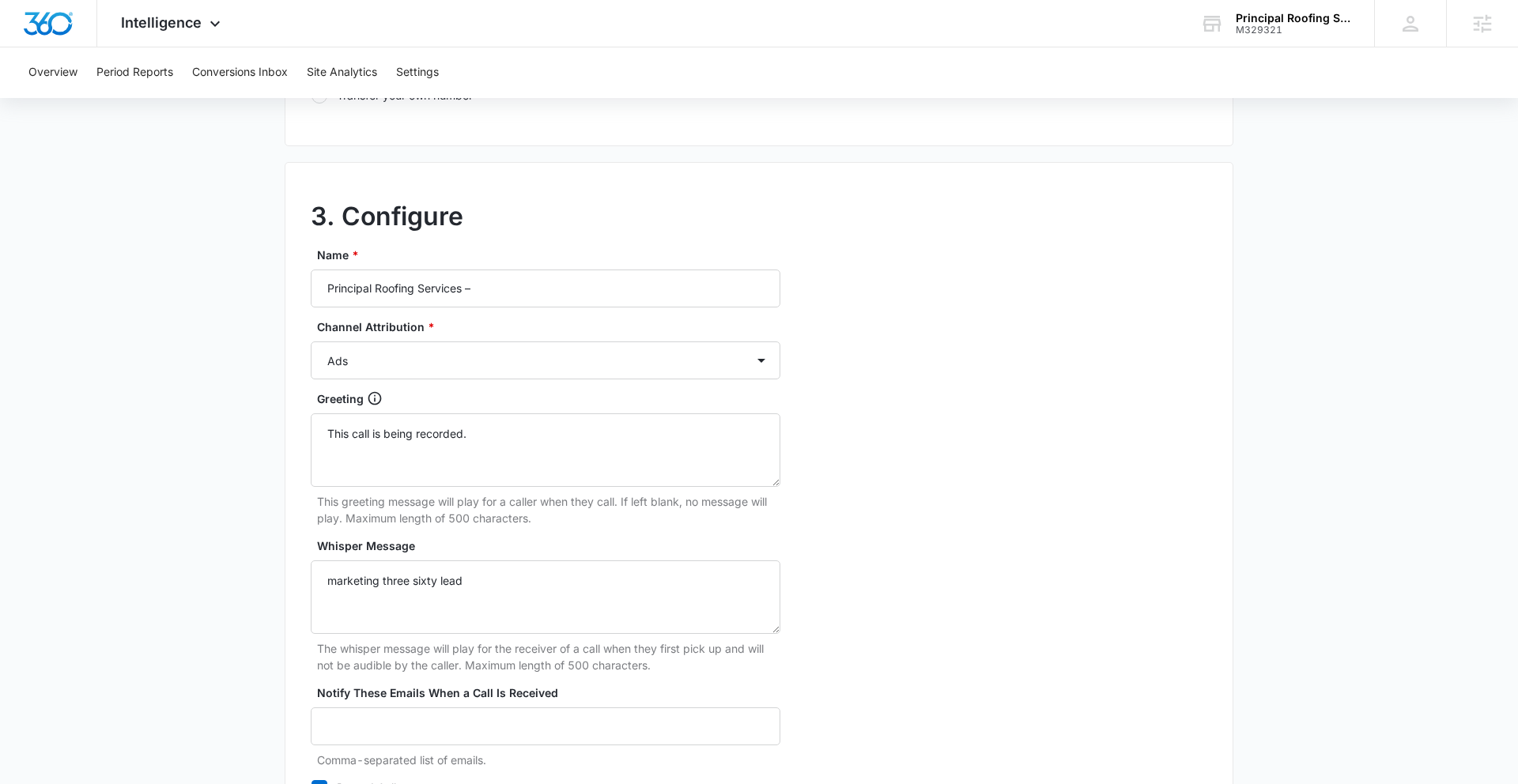 scroll, scrollTop: 1381, scrollLeft: 0, axis: vertical 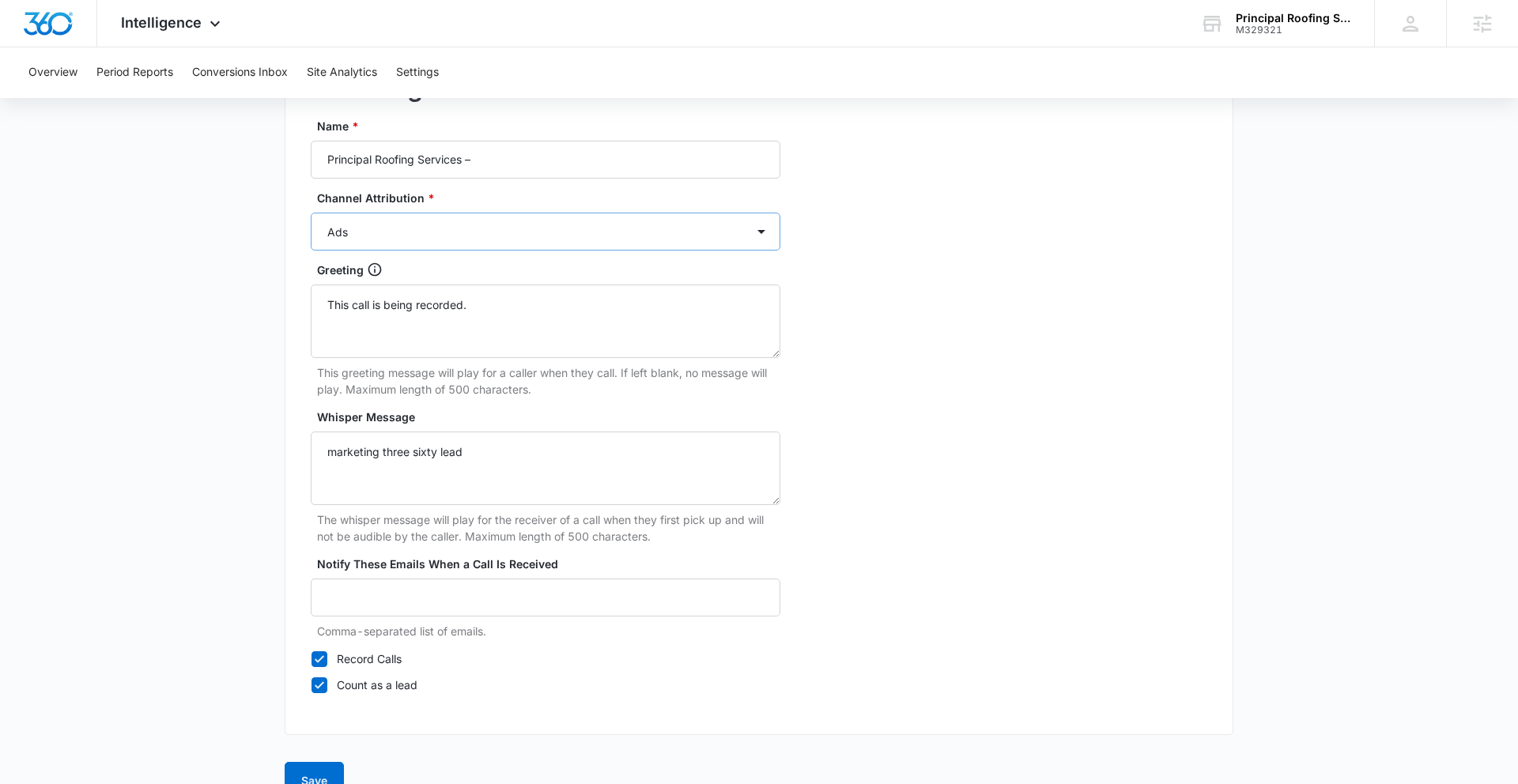 click on "Name * Principal Roofing Services – Channel Attribution * Ads Local Service Ads Content Social Other Greeting This call is being recorded. This greeting message will play for a caller when they call. If left blank, no message will play. Maximum length of 500 characters. Whisper Message marketing three sixty lead The whisper message will play for the receiver of a call when they first pick up and will not be audible by the caller. Maximum length of 500 characters. Notify These Emails When a Call Is Received Comma-separated list of emails. Record Calls Count as a lead" at bounding box center (546, 405) 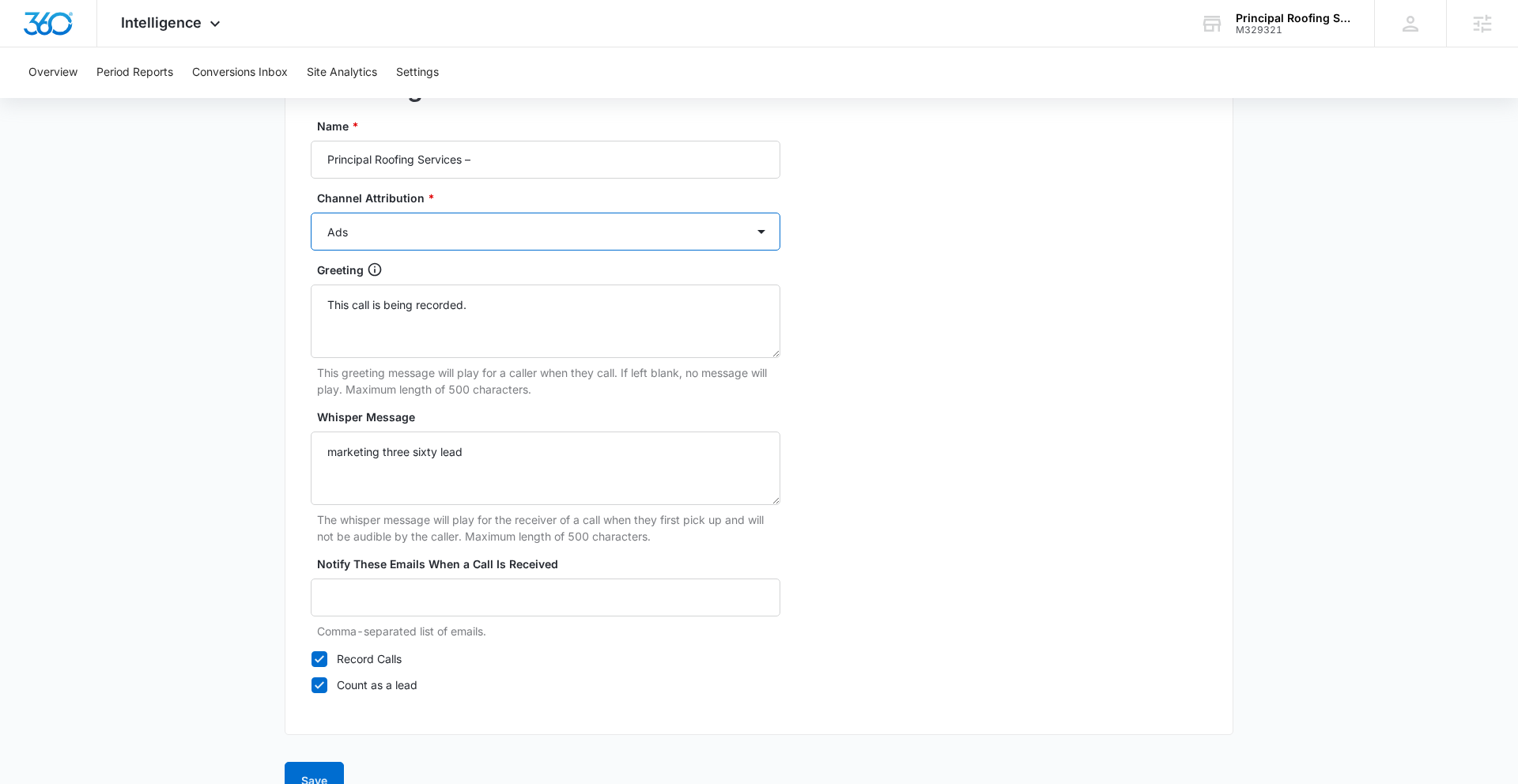 click on "Ads Local Service Ads Content Social Other" at bounding box center [546, 232] 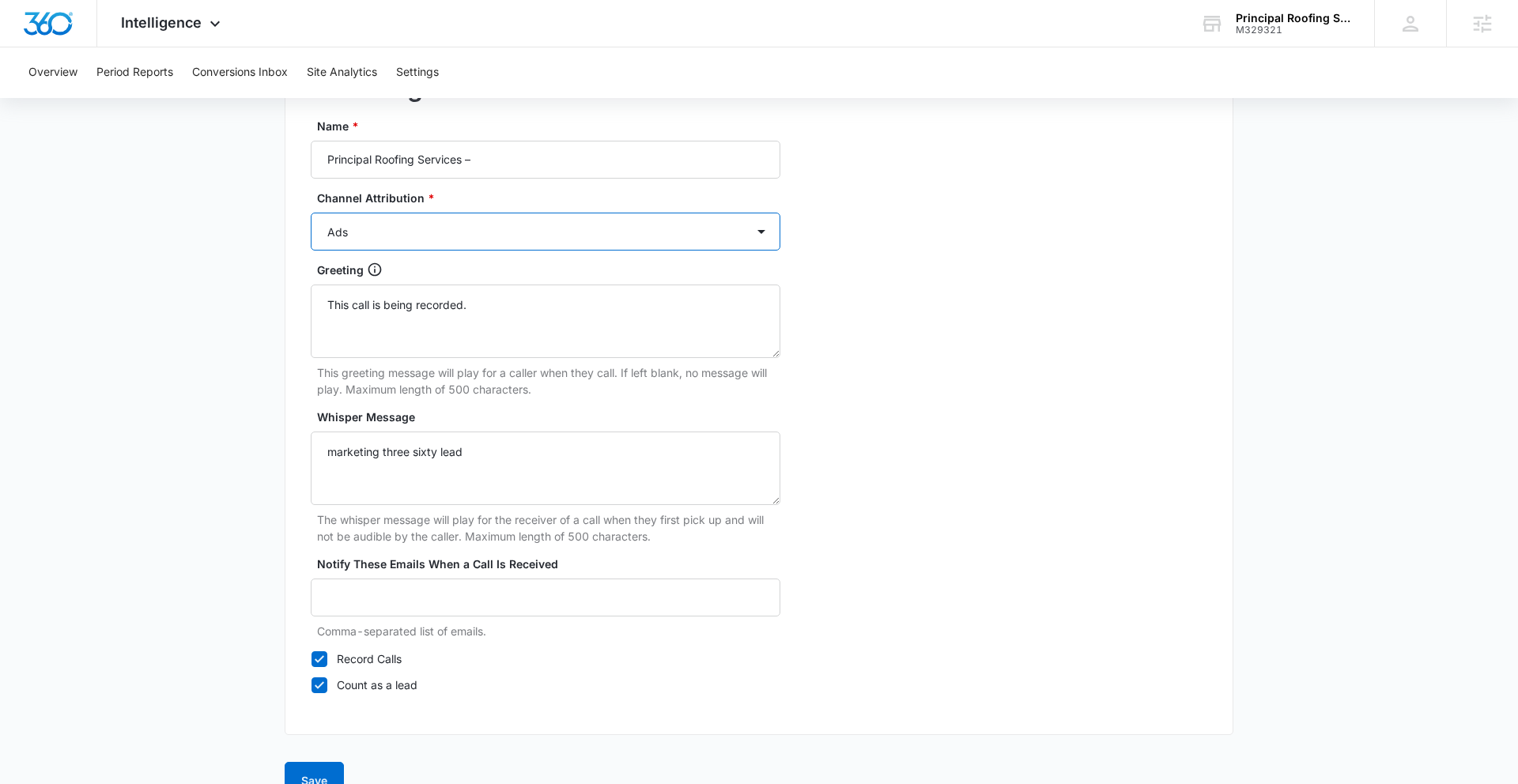 select on "OTHER" 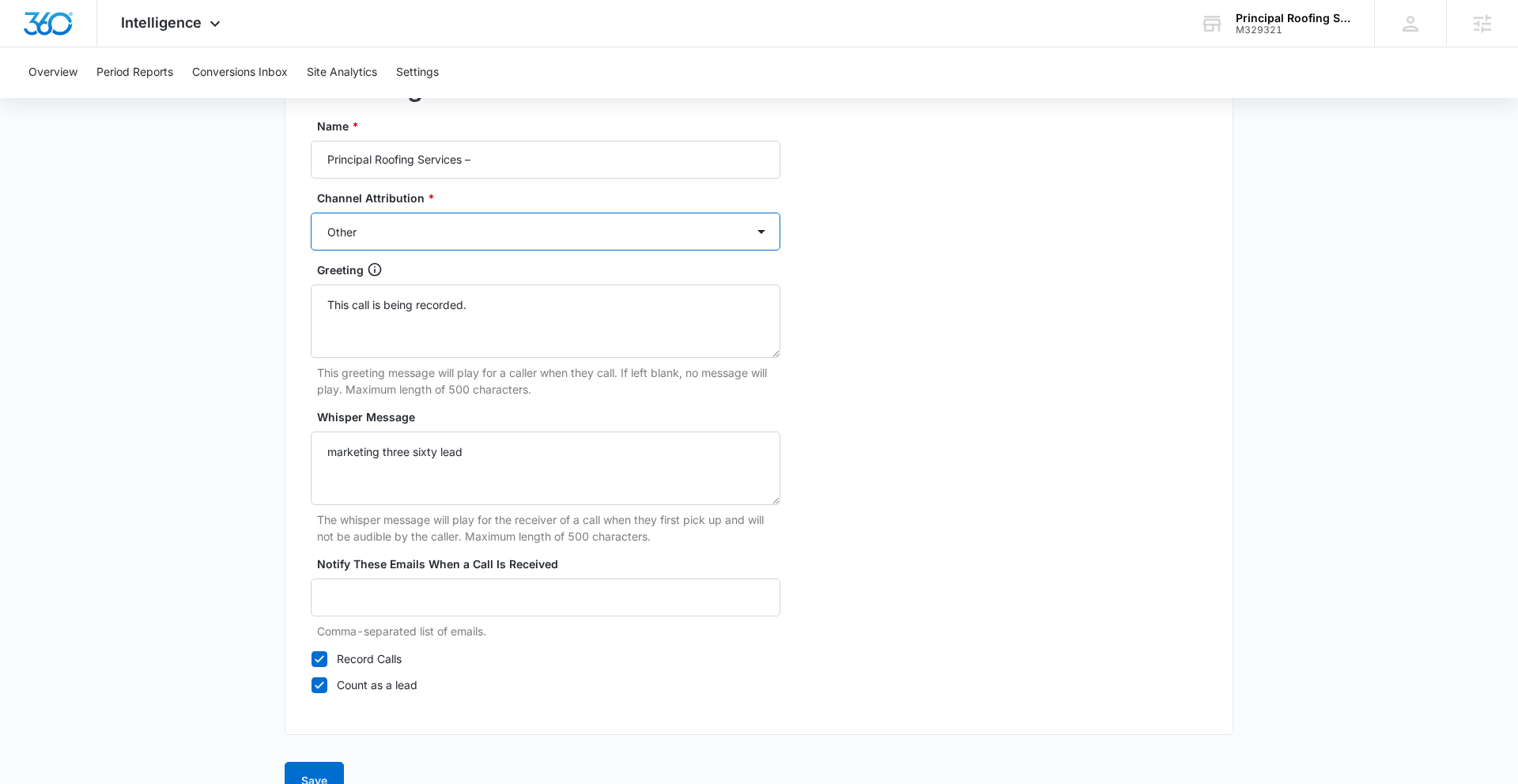 click on "Ads Local Service Ads Content Social Other" at bounding box center [546, 232] 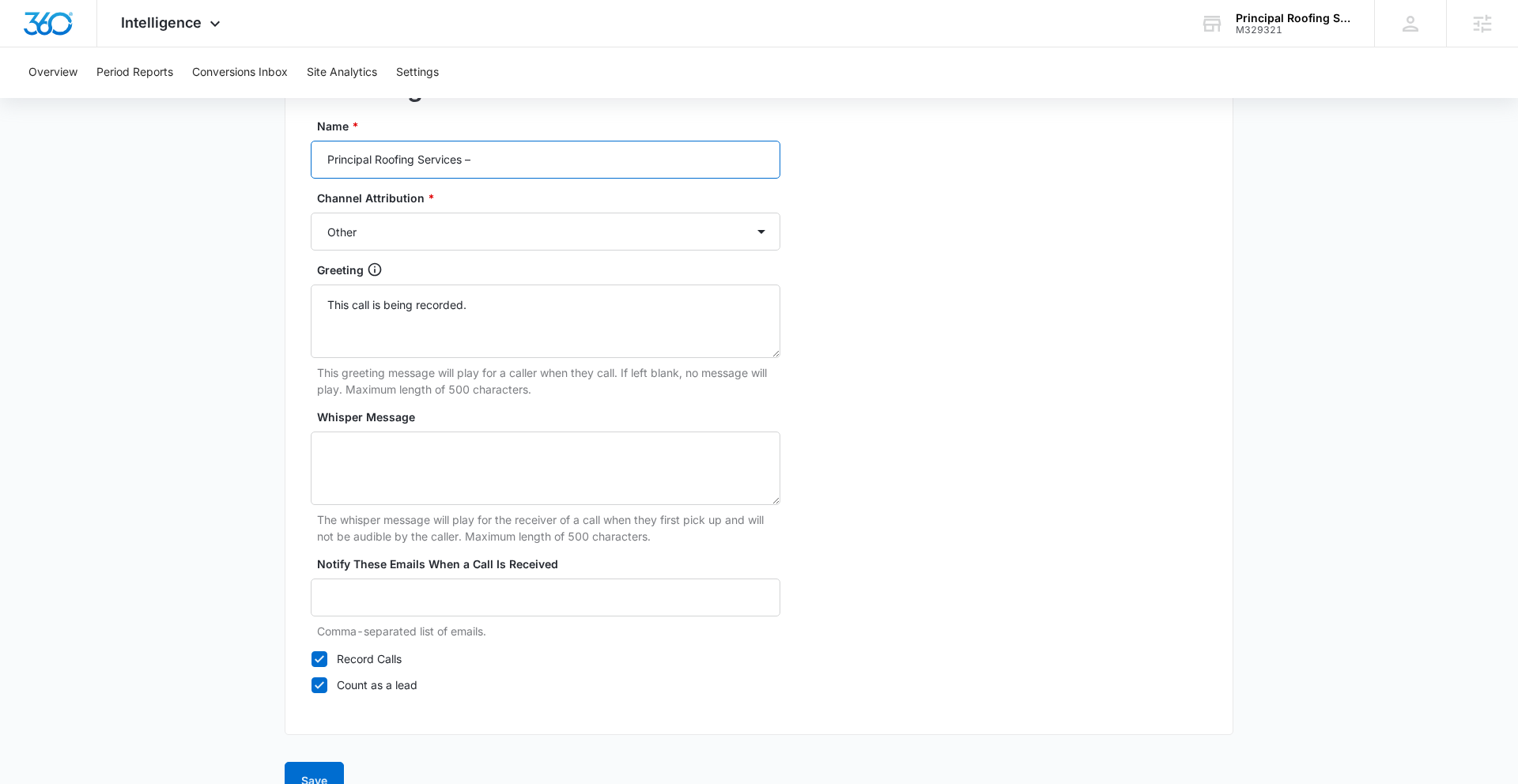 click on "Principal Roofing Services –" at bounding box center [546, 160] 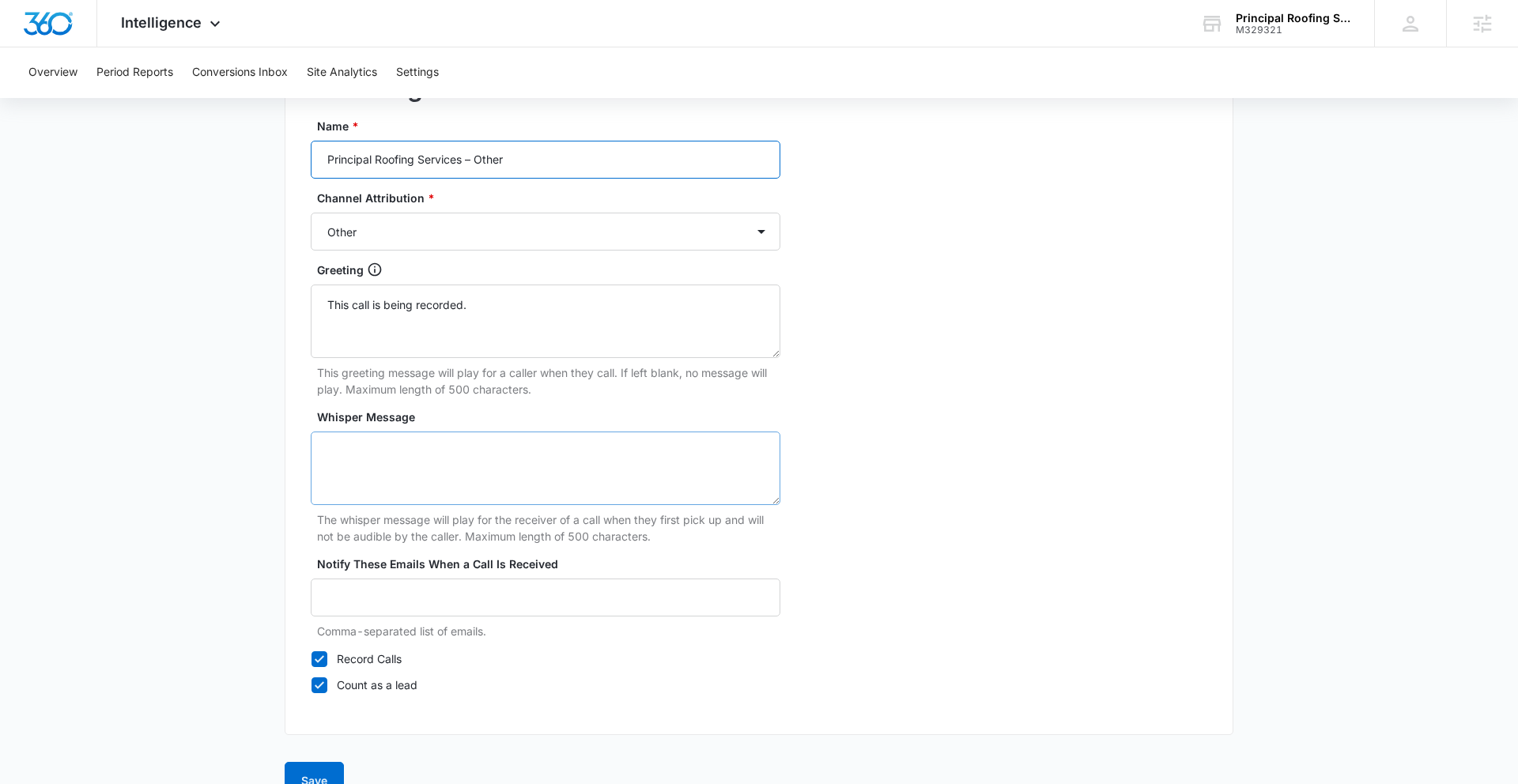 scroll, scrollTop: 1416, scrollLeft: 0, axis: vertical 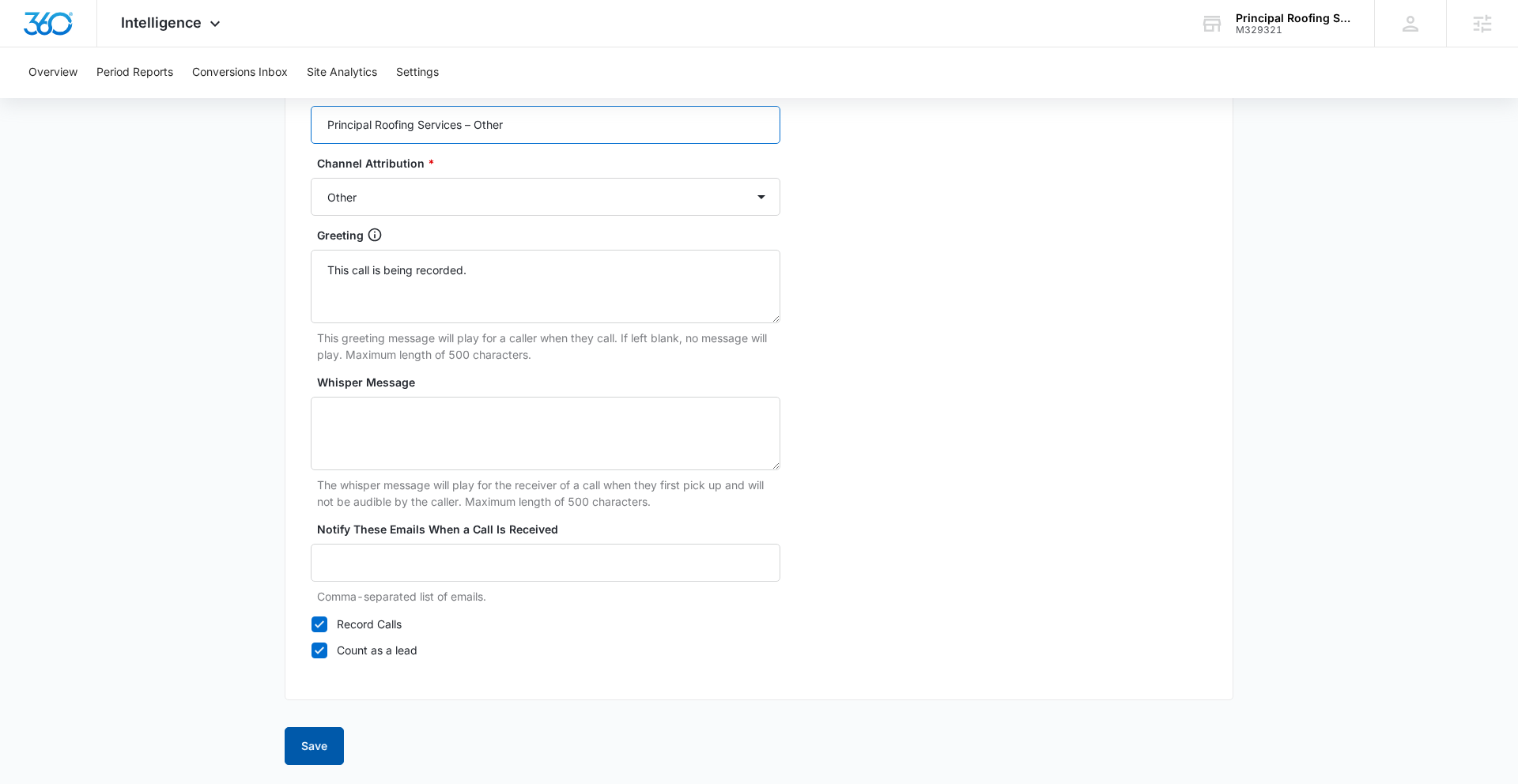 type on "Principal Roofing Services – Other" 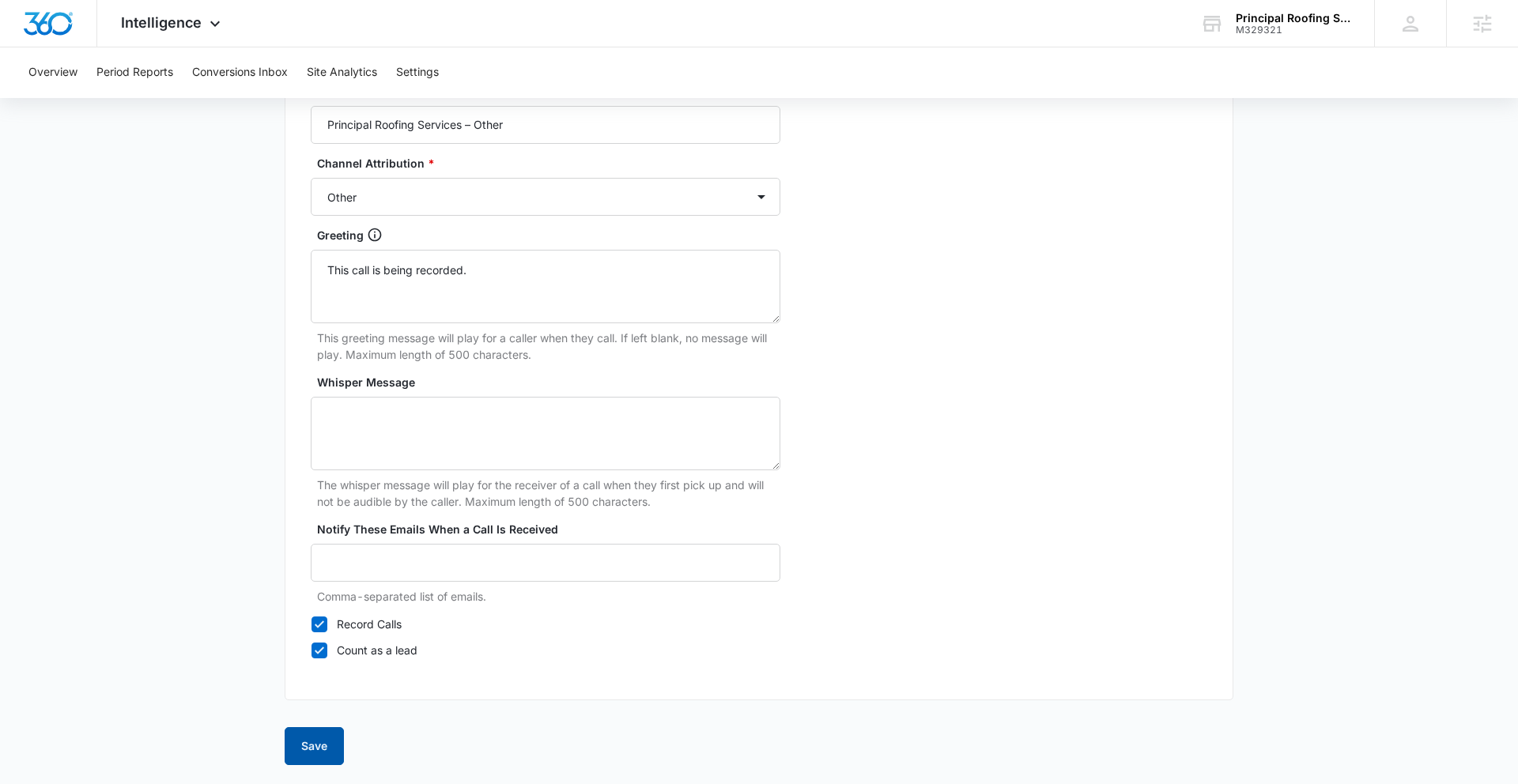click on "Save" at bounding box center (314, 746) 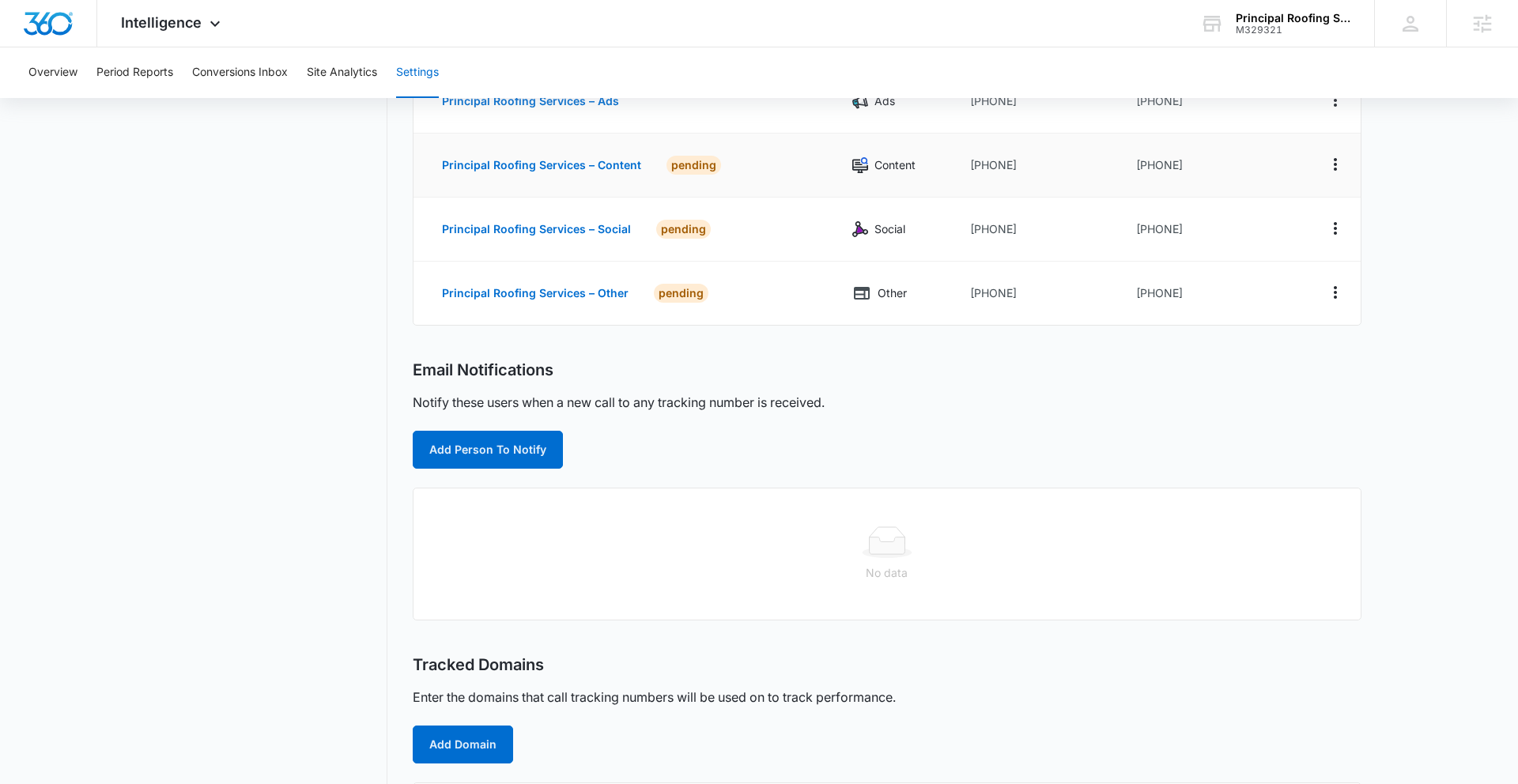 scroll, scrollTop: 291, scrollLeft: 0, axis: vertical 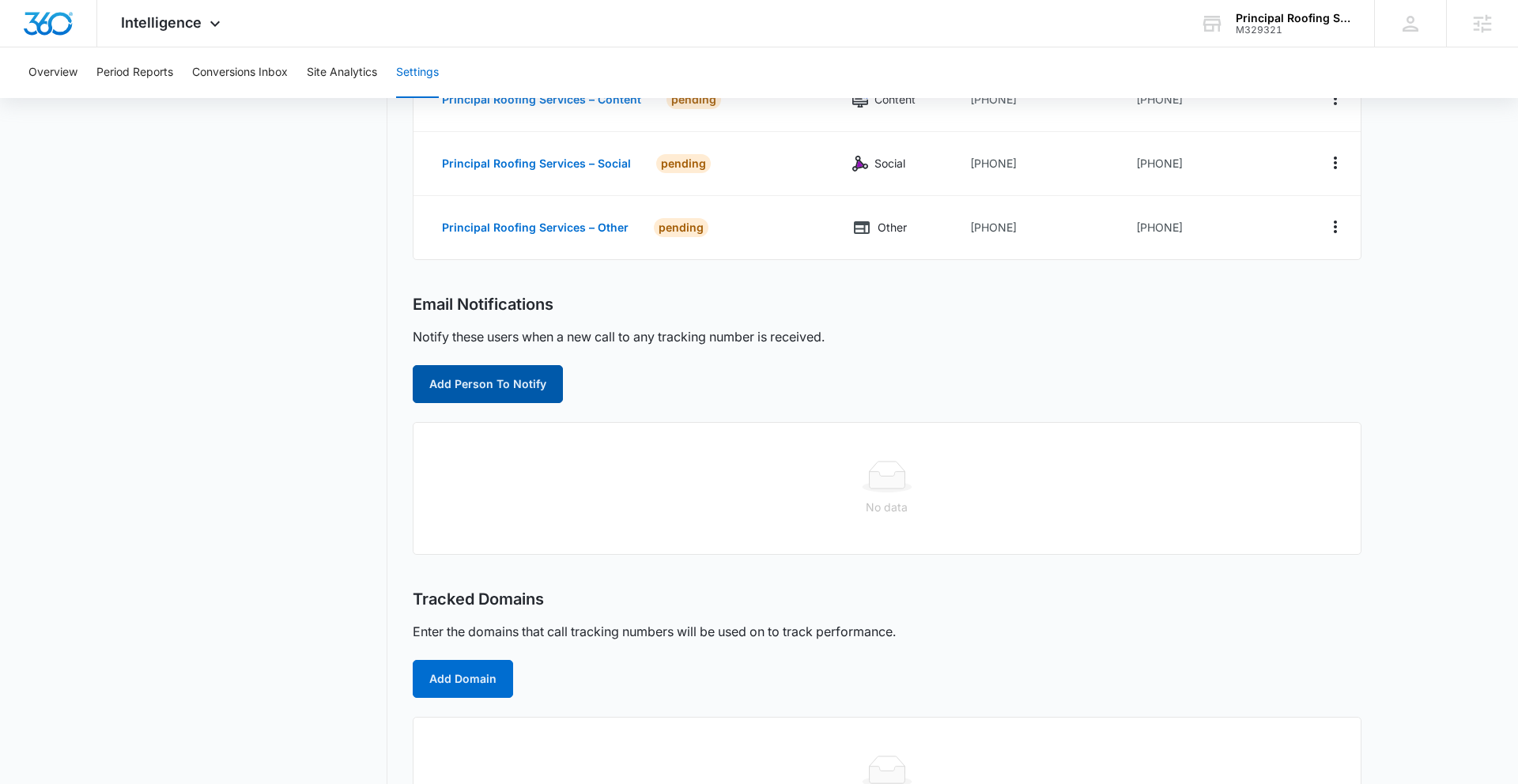 click on "Add Person To Notify" at bounding box center (488, 384) 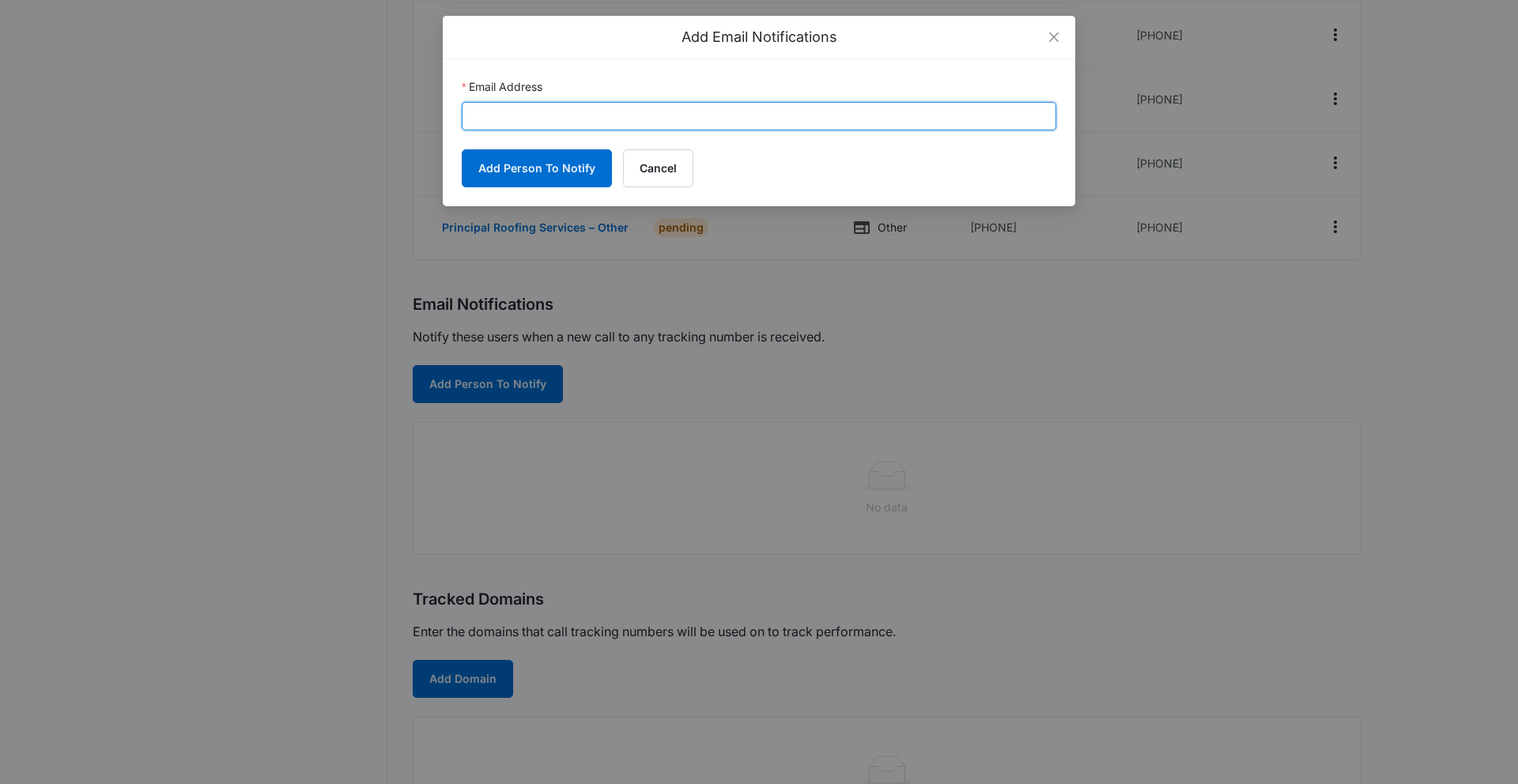 click on "Email Address" at bounding box center [759, 116] 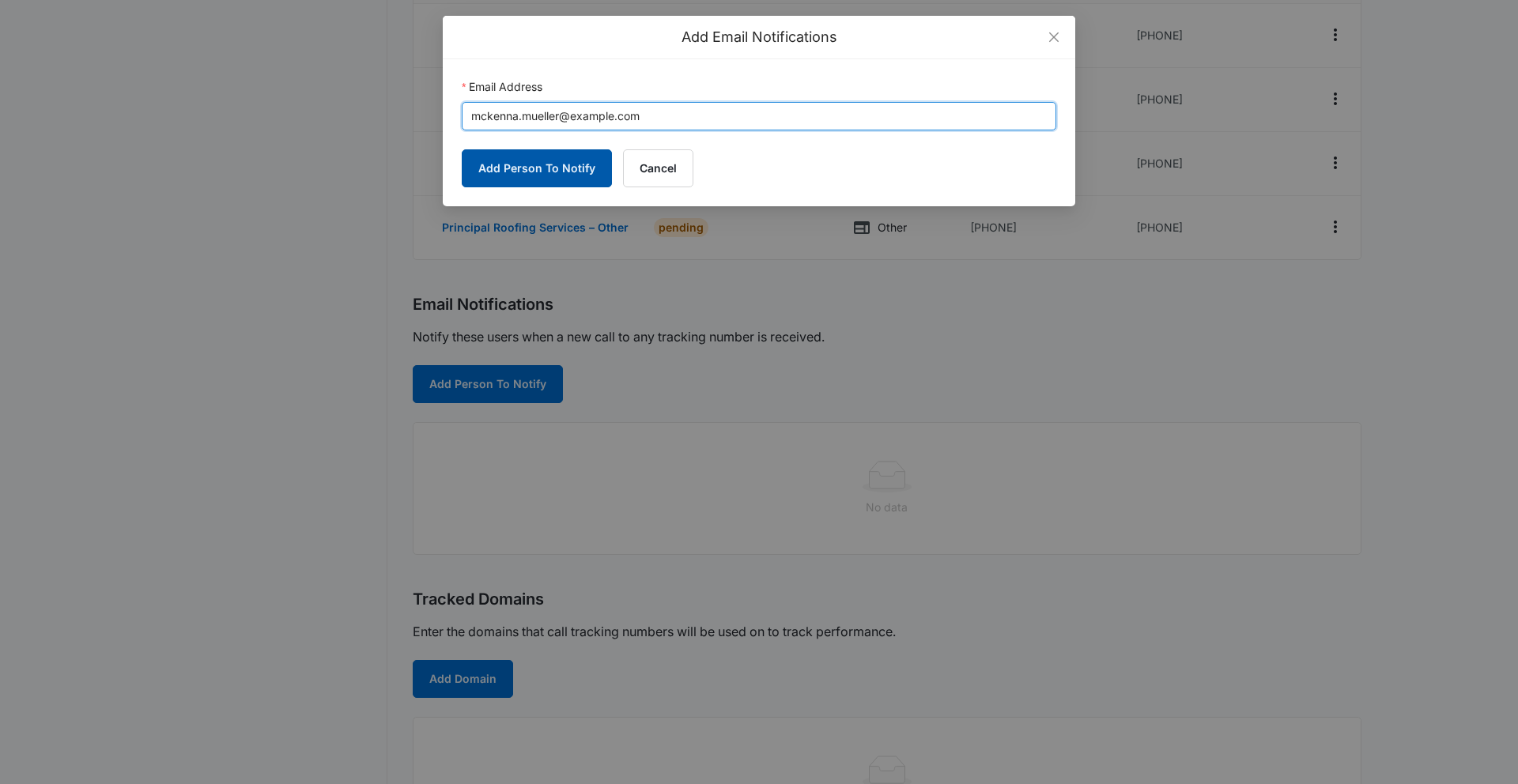 type on "mckenna.mueller@madwire.com" 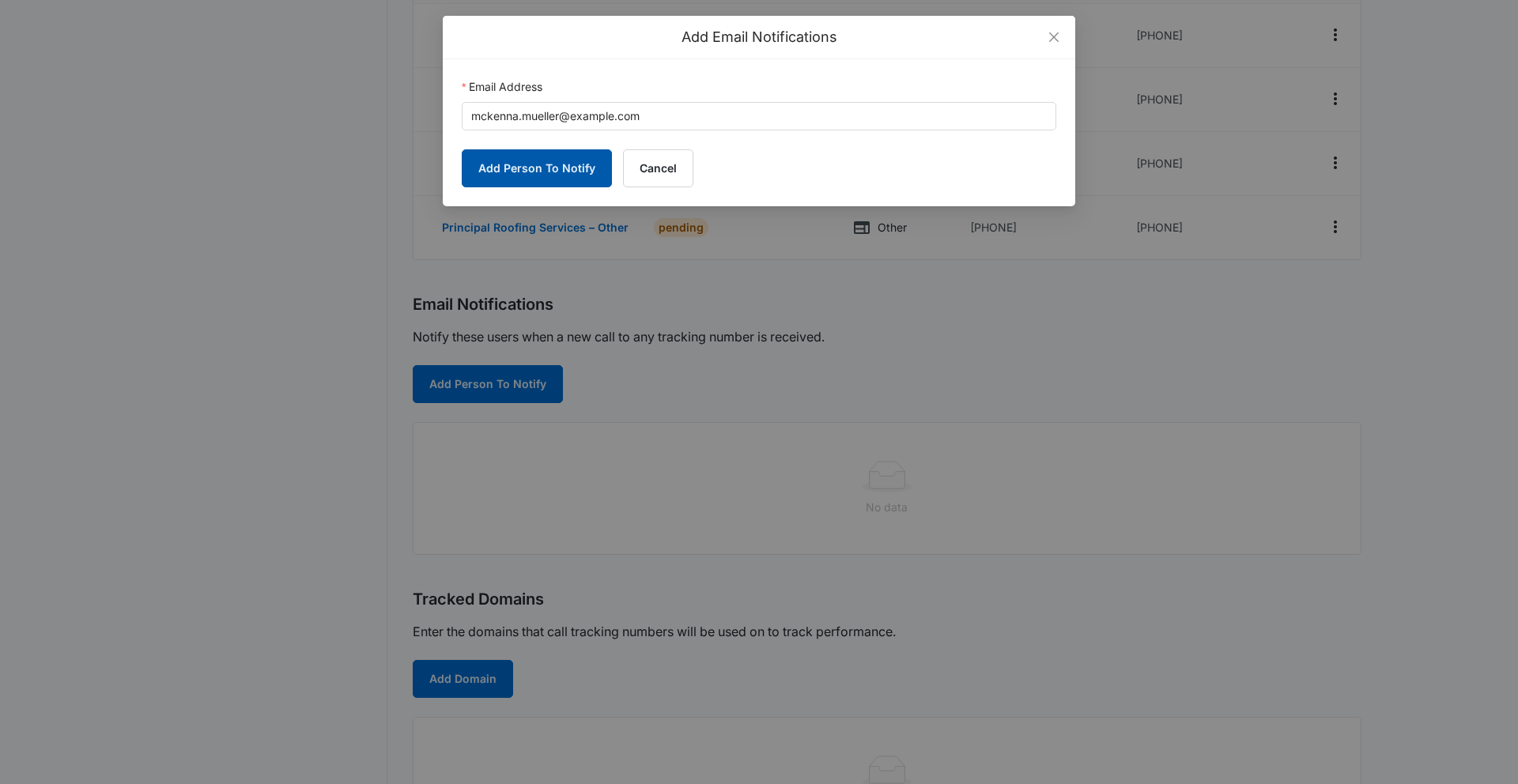 click on "Add Person To Notify" at bounding box center (537, 168) 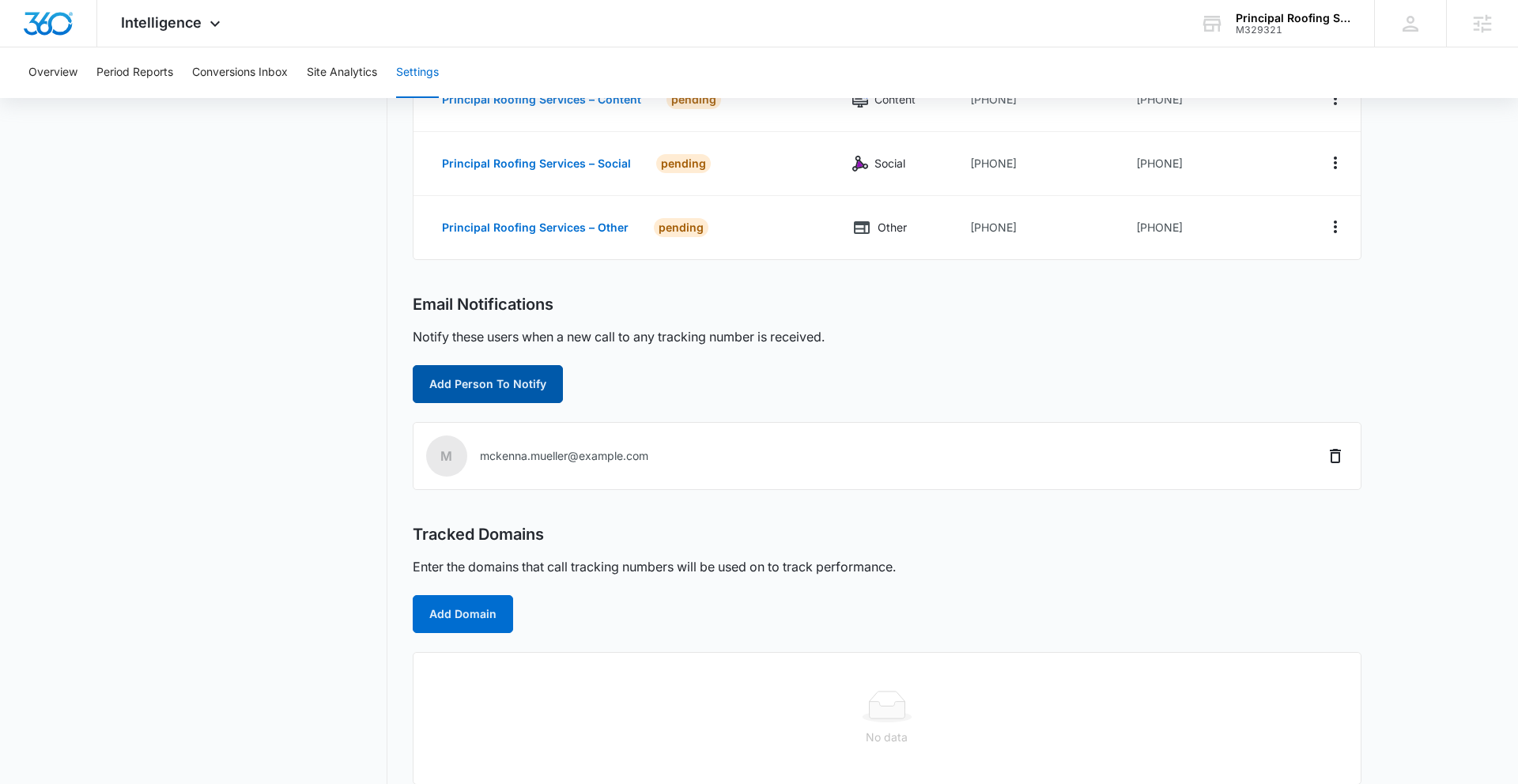 click on "Add Person To Notify" at bounding box center [488, 384] 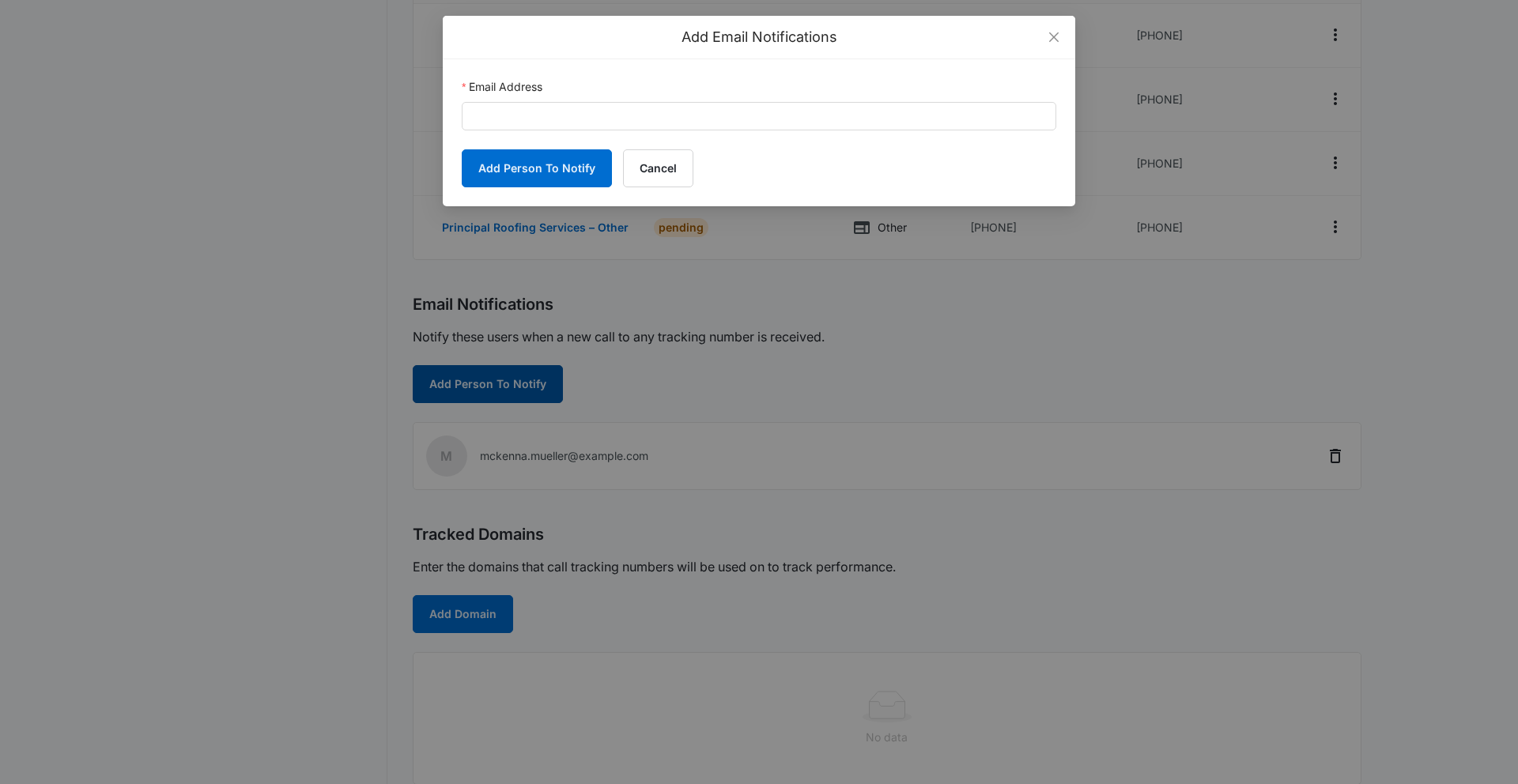click on "Intelligence Apps Reputation Websites Forms CRM Email Social Content Ads Intelligence Files Brand Settings Principal Roofing Services M329321 Your Accounts View All KH Kris Hodgell kris.hodgell@madwire.com My Profile Notifications Support Logout Terms & Conditions   •   Privacy Policy Agencies Overview Period Reports Conversions Inbox Site Analytics Settings Settings Call Tracking Connect Sales and Leads Call Tracking Add Tracking Number Name Channel Ring-To Number Tracking Number           Principal Roofing Services – Ads Ads +14432394306 +14432304687 Principal Roofing Services – Content PENDING Content +14432394306 +14432304755 Principal Roofing Services – Social PENDING Social +14432394306 +14432304766 Principal Roofing Services – Other PENDING Other +14432394306 +14432304802 Email Notifications Notify these users when a new call to any tracking number is received. Add Person To Notify     m   mckenna.mueller@madwire.com Tracked Domains Add Domain     No data
0 Add   Cancel" at bounding box center [759, 256] 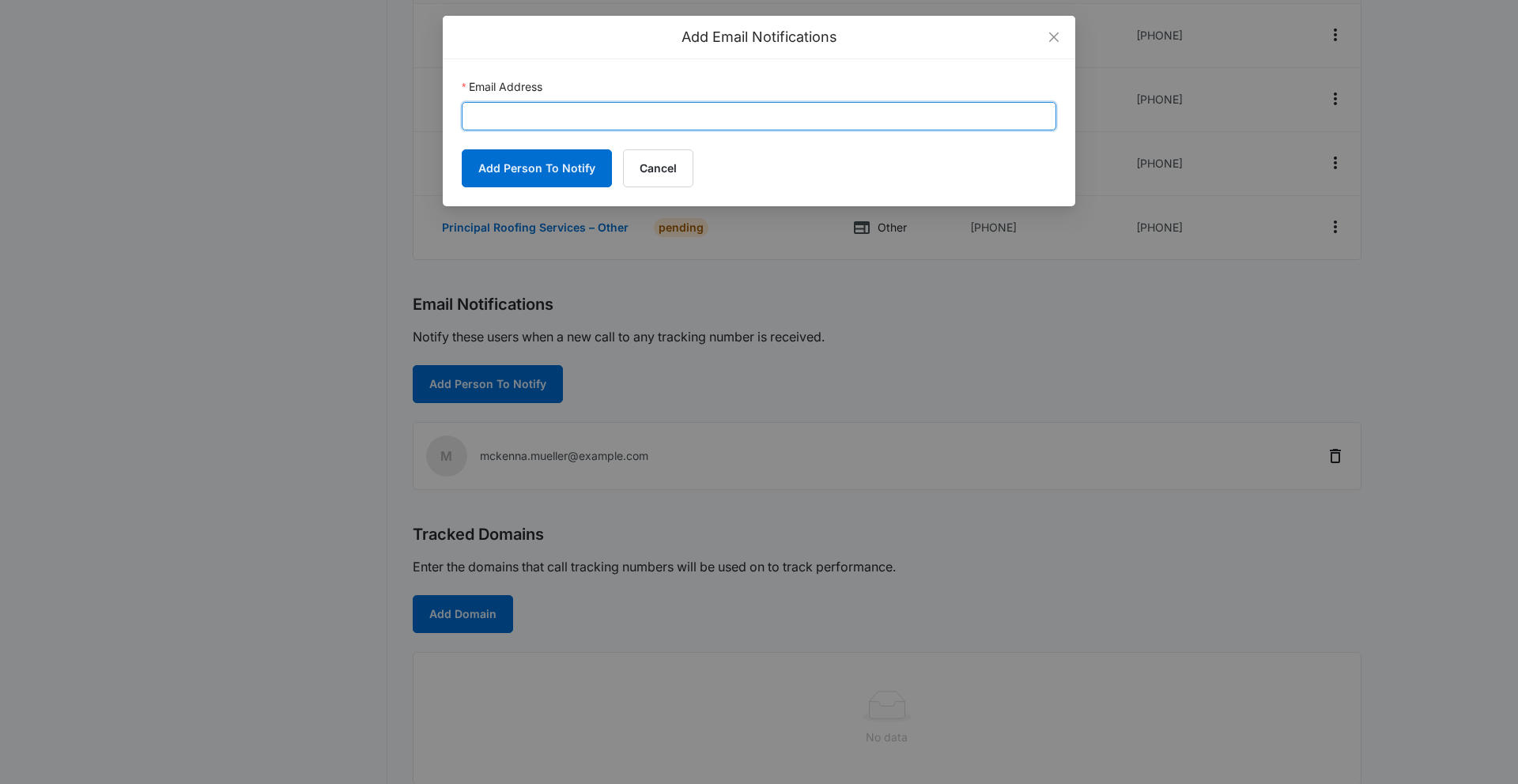 click on "Email Address" at bounding box center (759, 116) 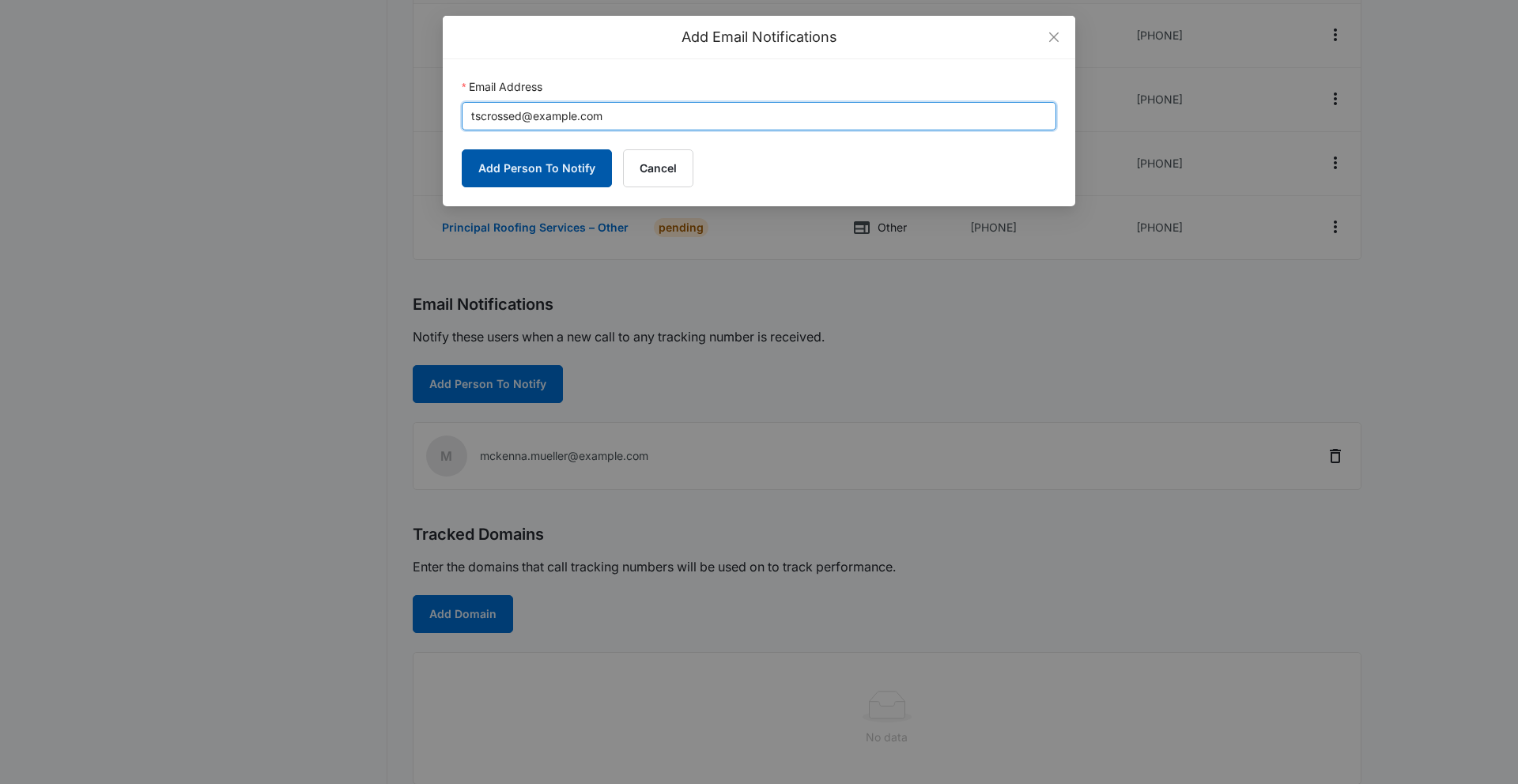 type on "tscrossed@verizon.net" 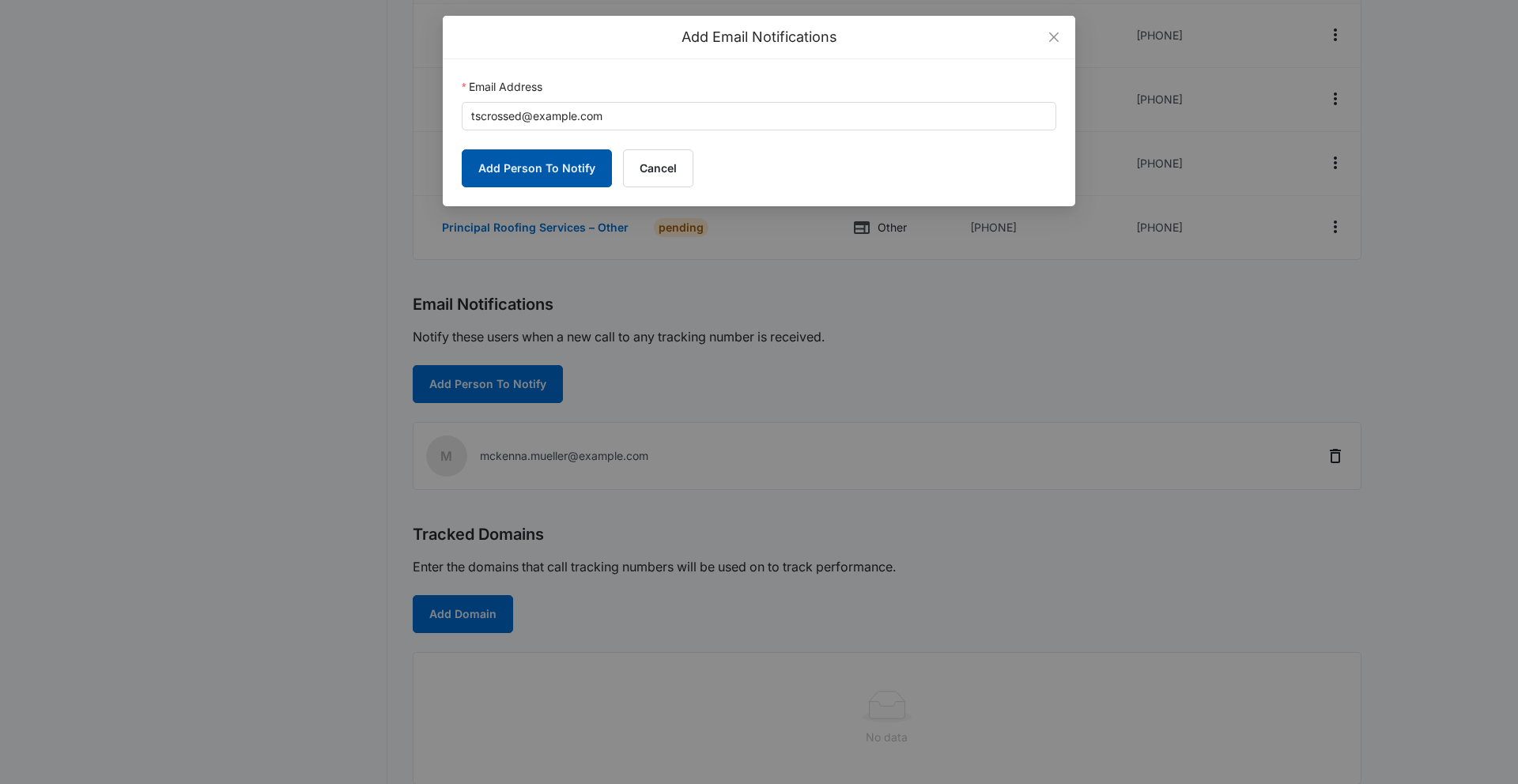 click on "Add Person To Notify" at bounding box center [537, 168] 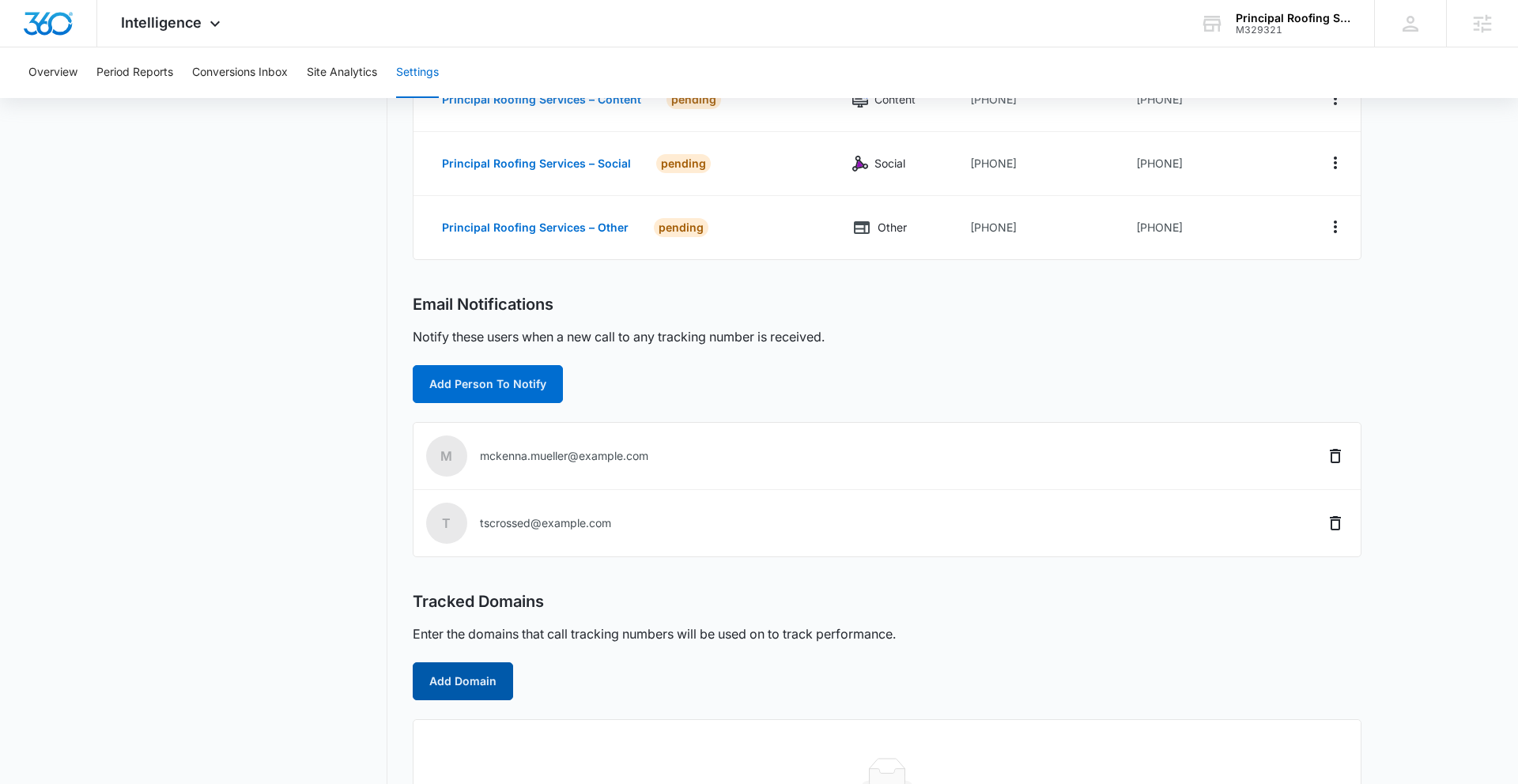 click on "Add Domain" at bounding box center [463, 681] 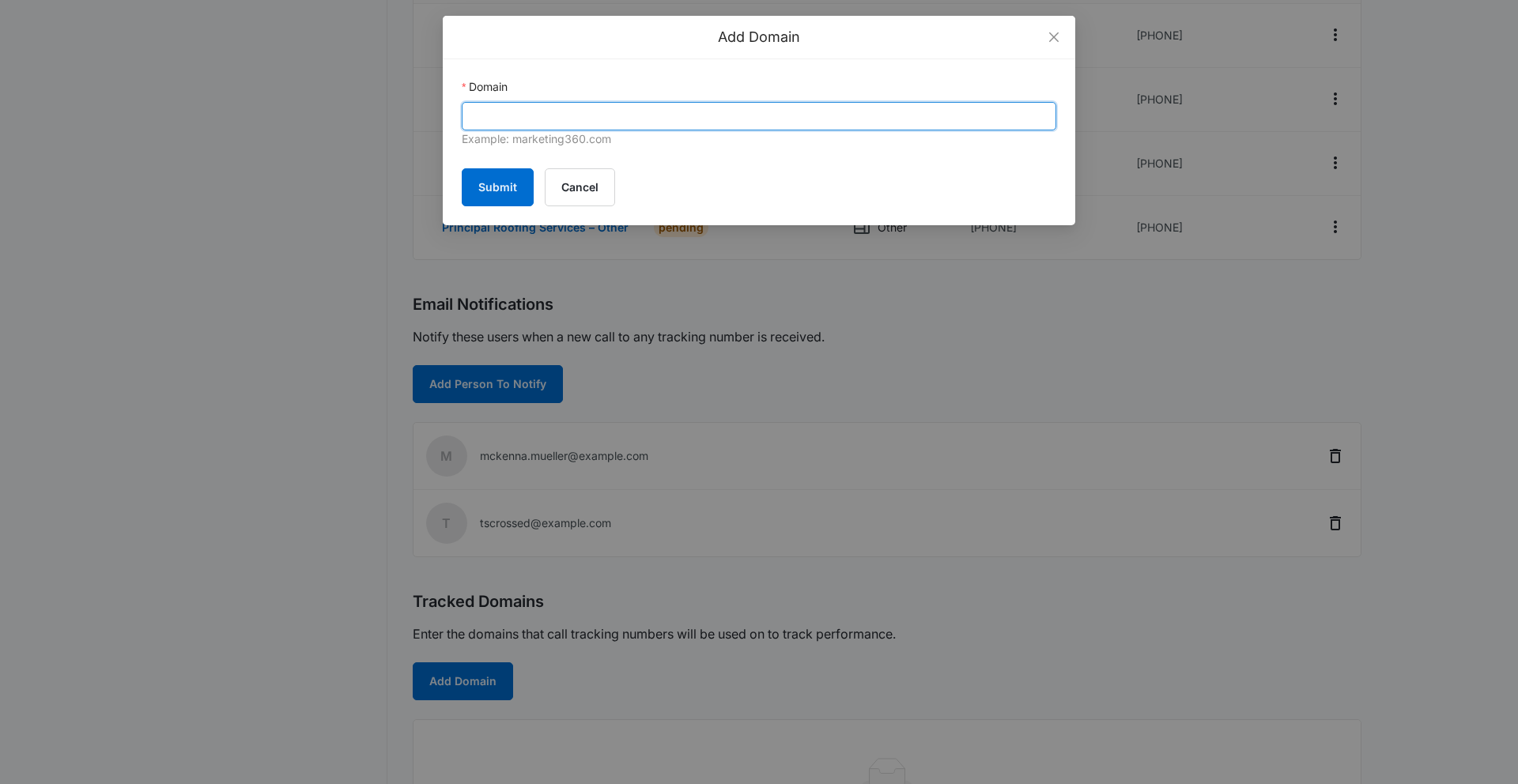 click on "Domain" at bounding box center [759, 116] 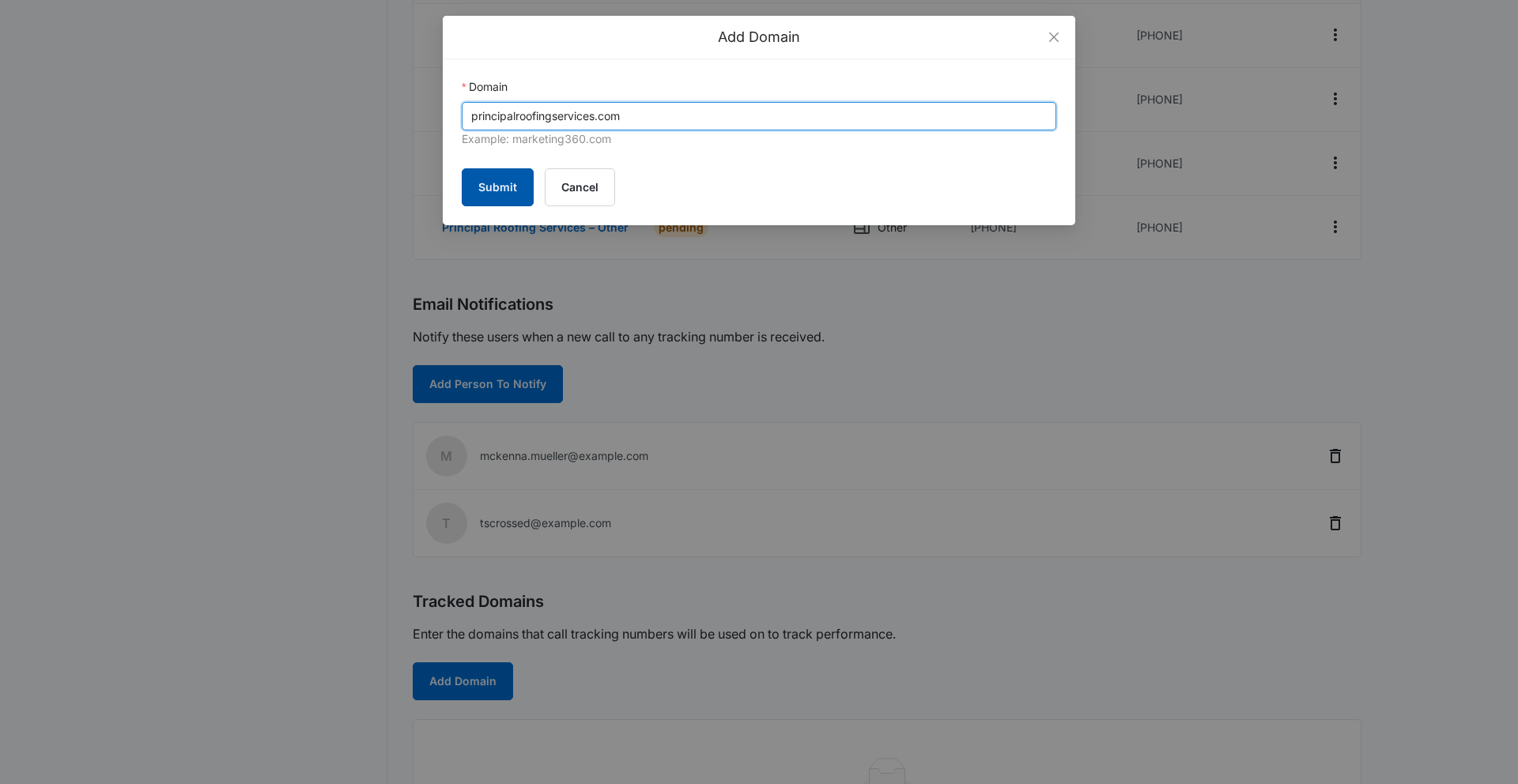 type on "principalroofingservices.com" 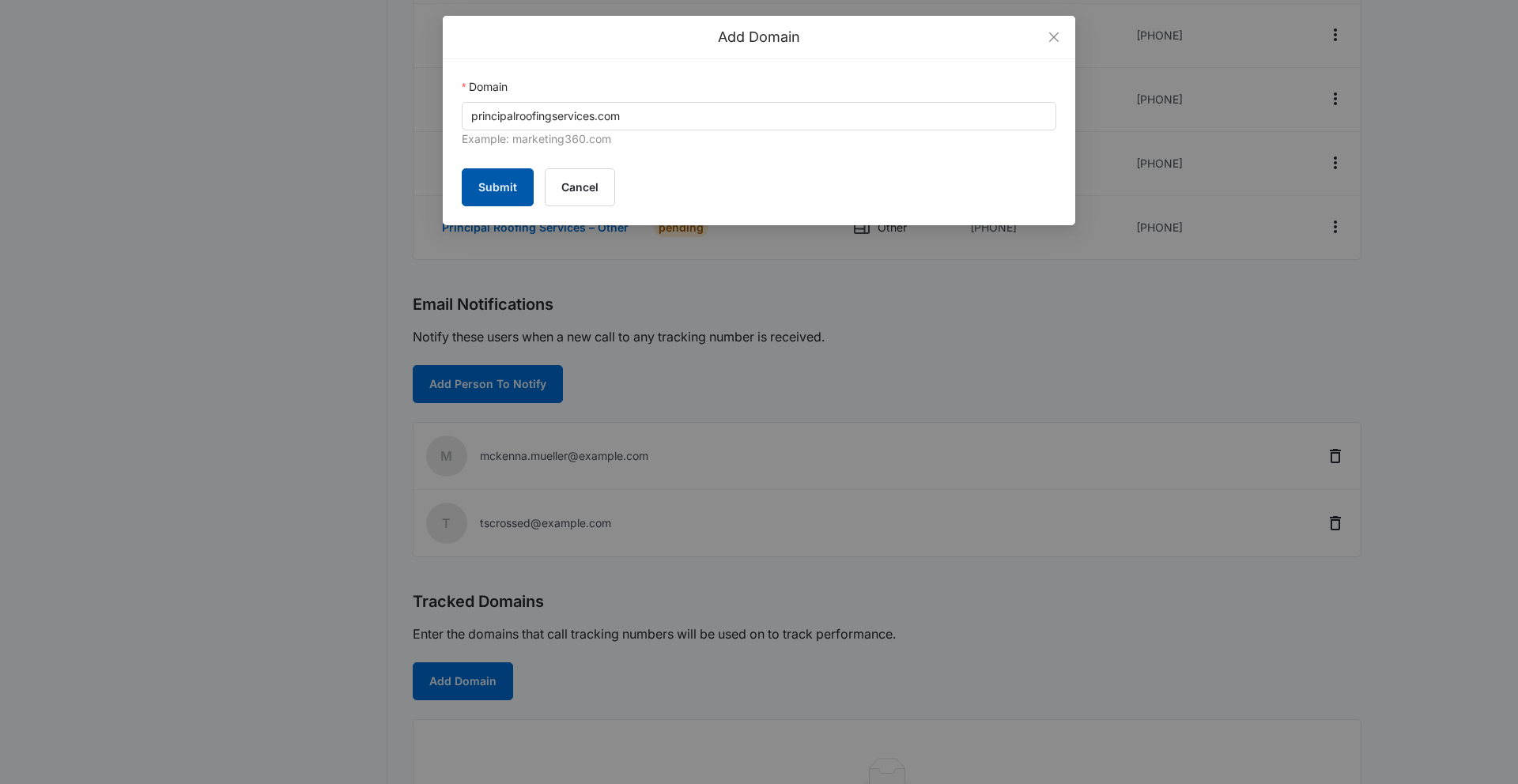 click on "Submit" at bounding box center [497, 187] 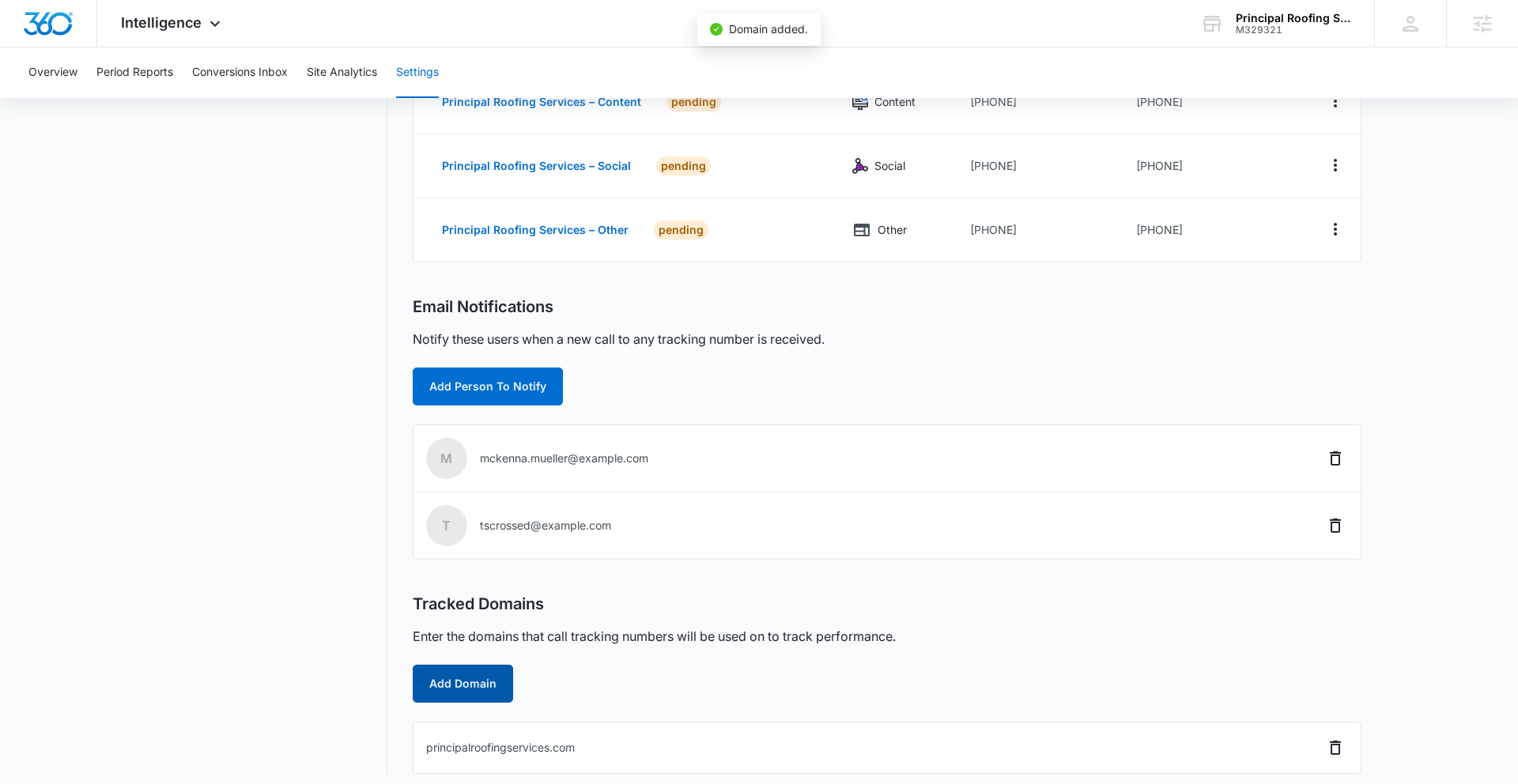 scroll, scrollTop: 0, scrollLeft: 0, axis: both 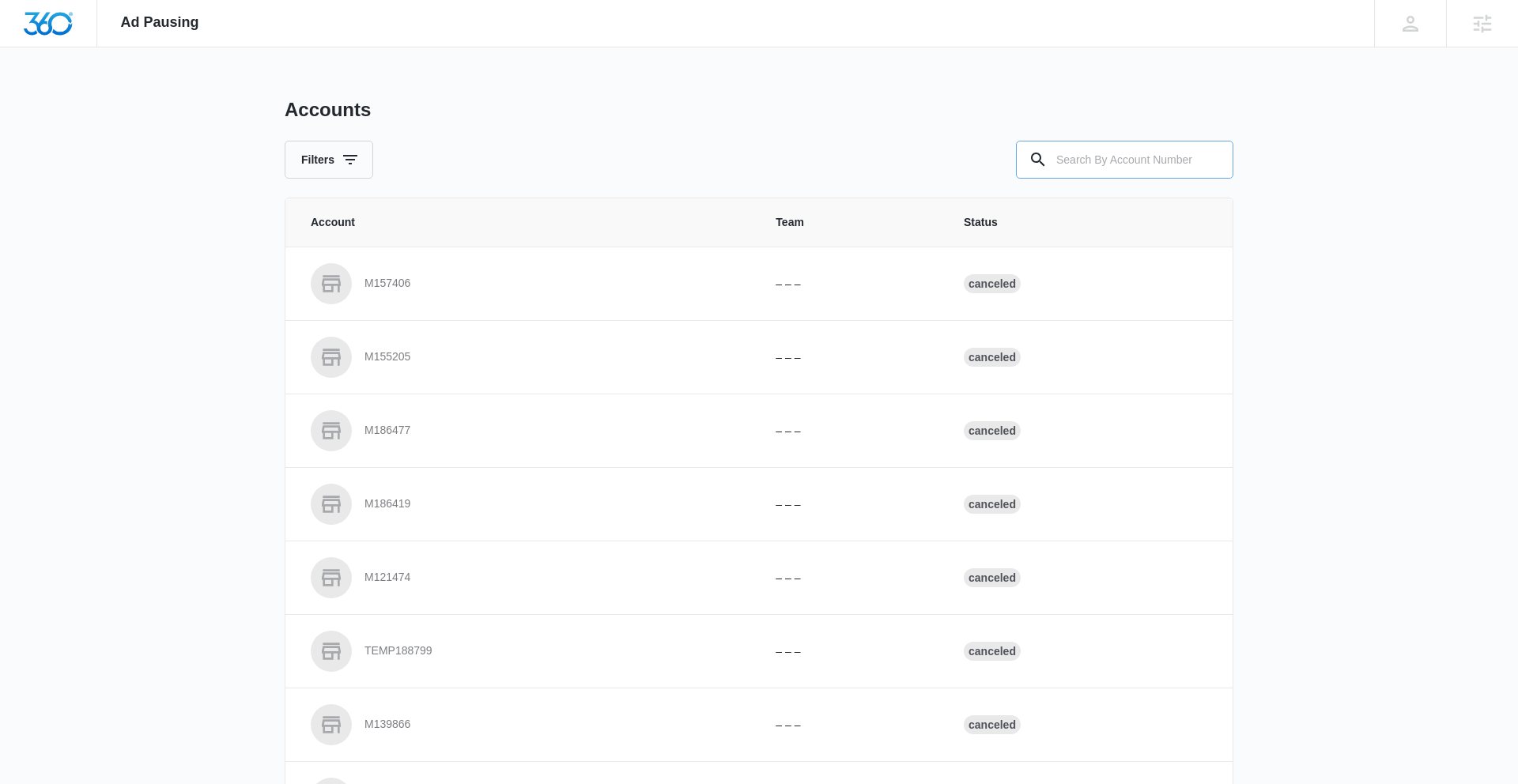 click at bounding box center [1124, 160] 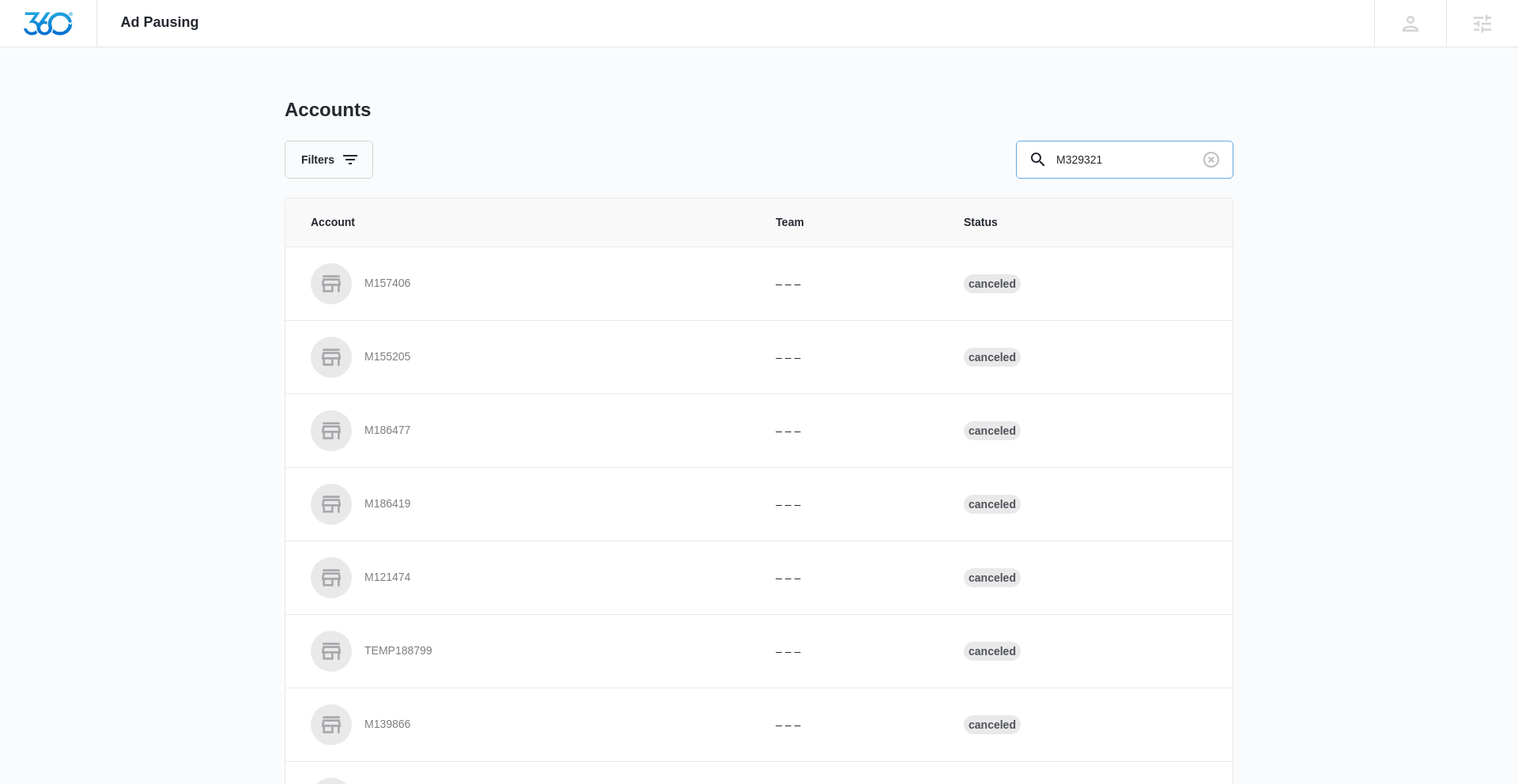 type on "M329321" 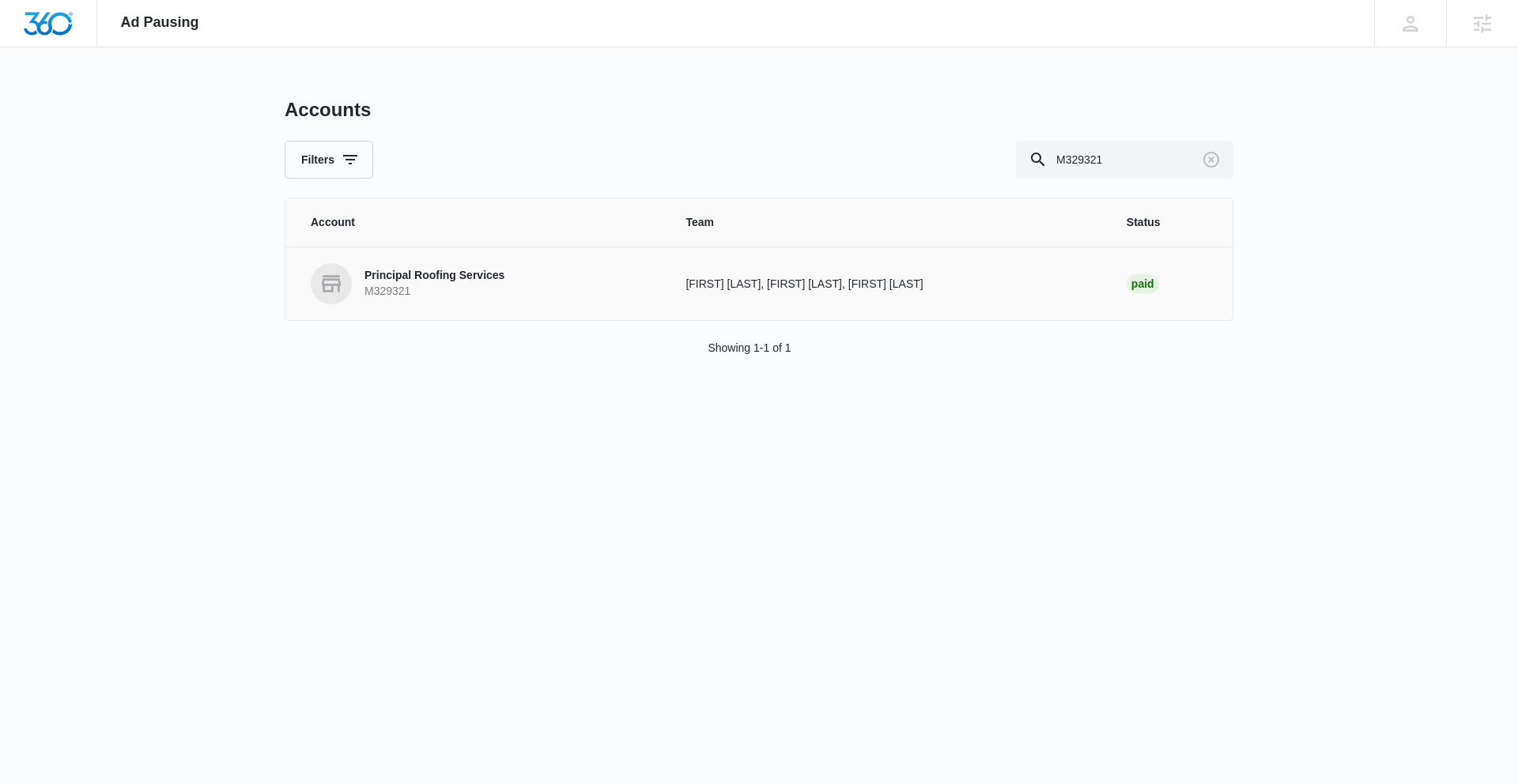 click on "Principal Roofing Services" at bounding box center (434, 276) 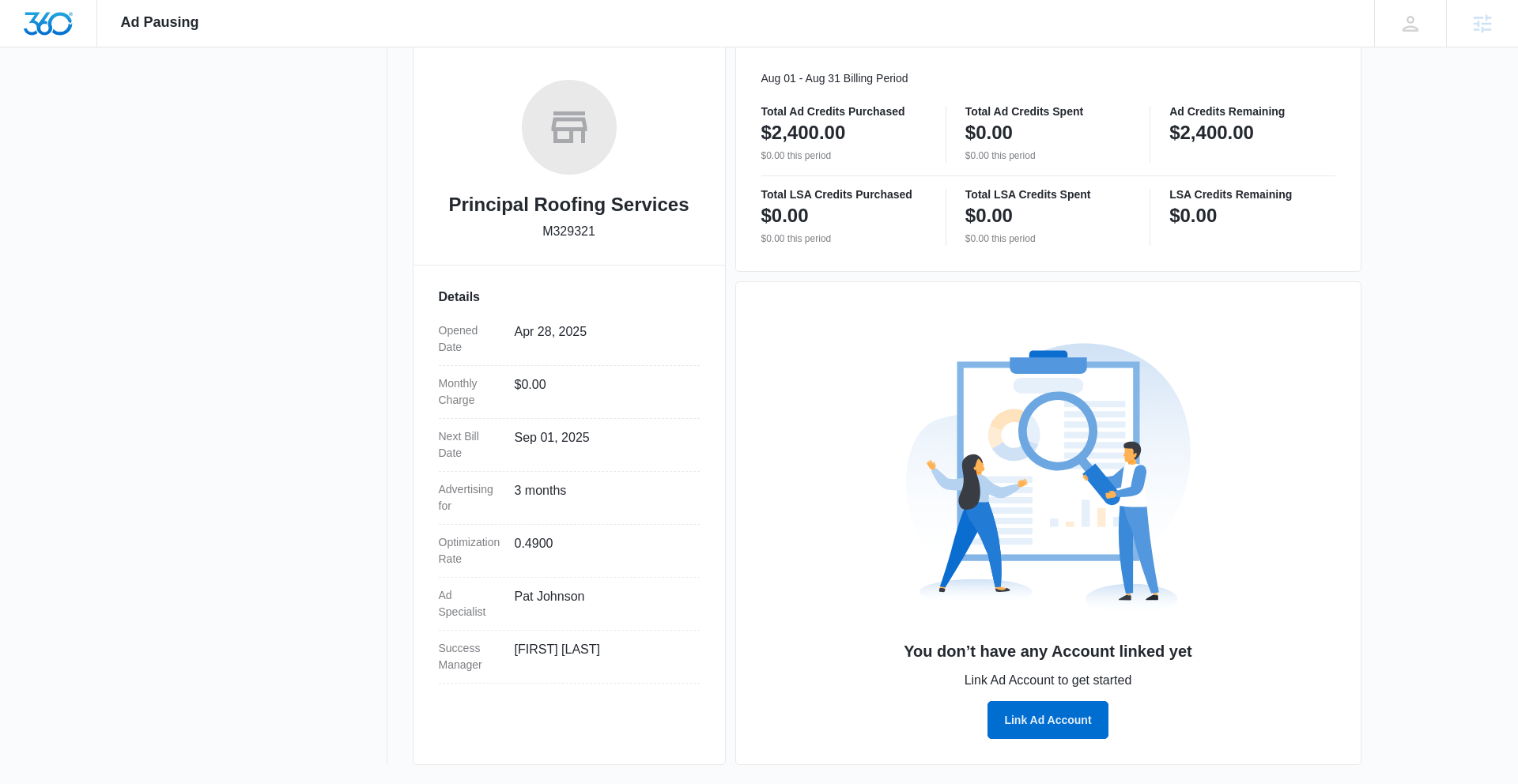 scroll, scrollTop: 0, scrollLeft: 0, axis: both 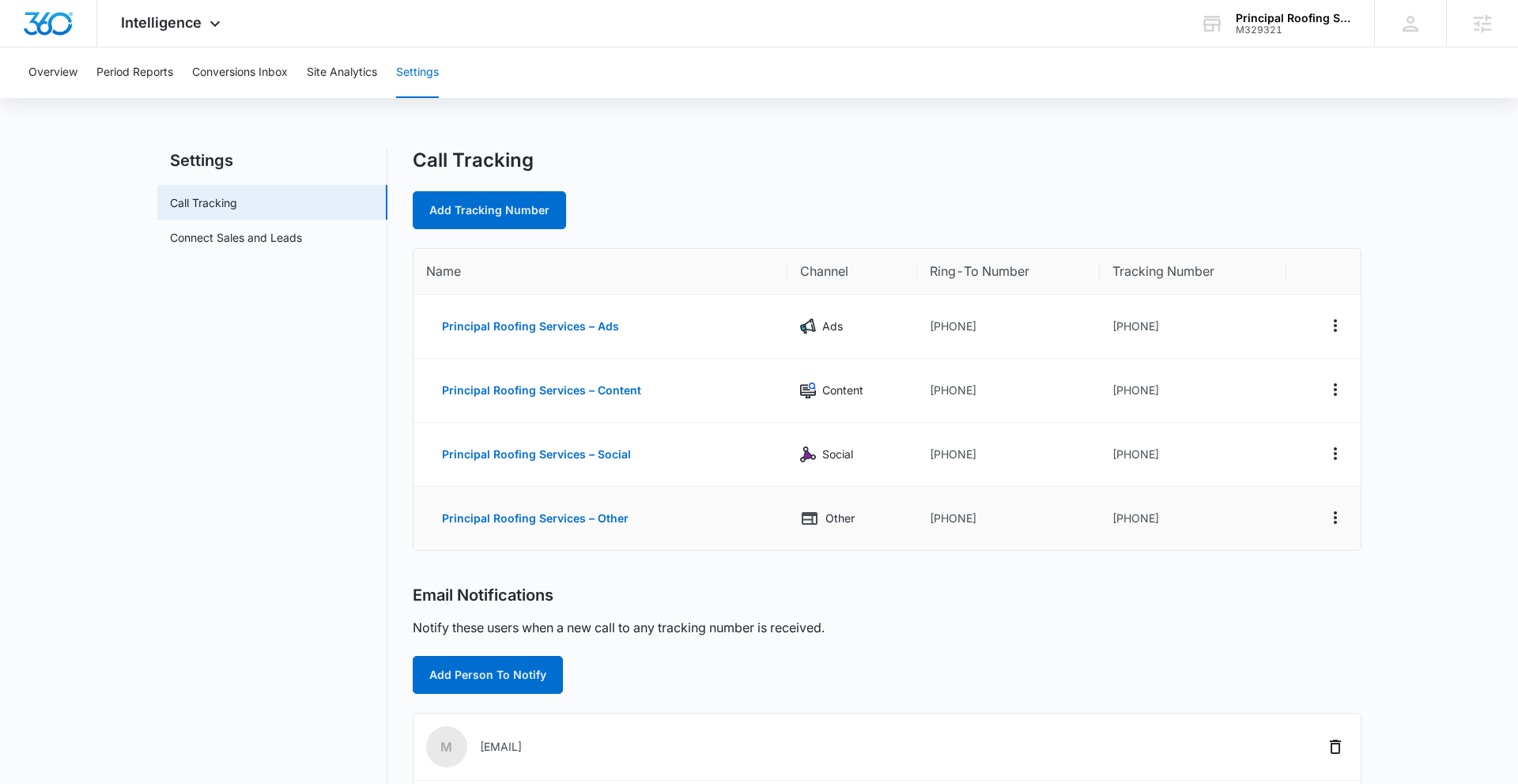 click on "[PHONE]" at bounding box center [1193, 518] 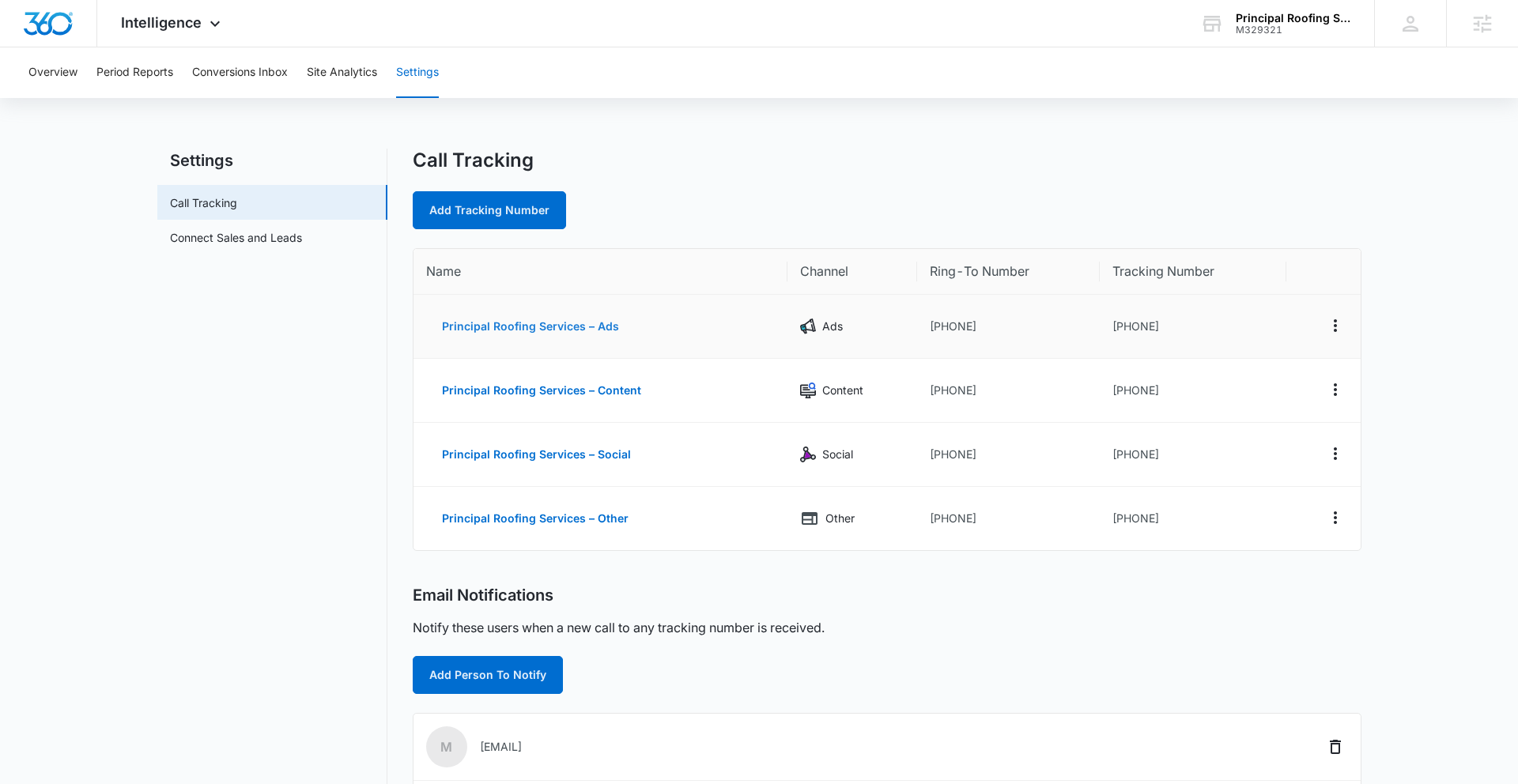 drag, startPoint x: 1259, startPoint y: 517, endPoint x: 429, endPoint y: 331, distance: 850.5857 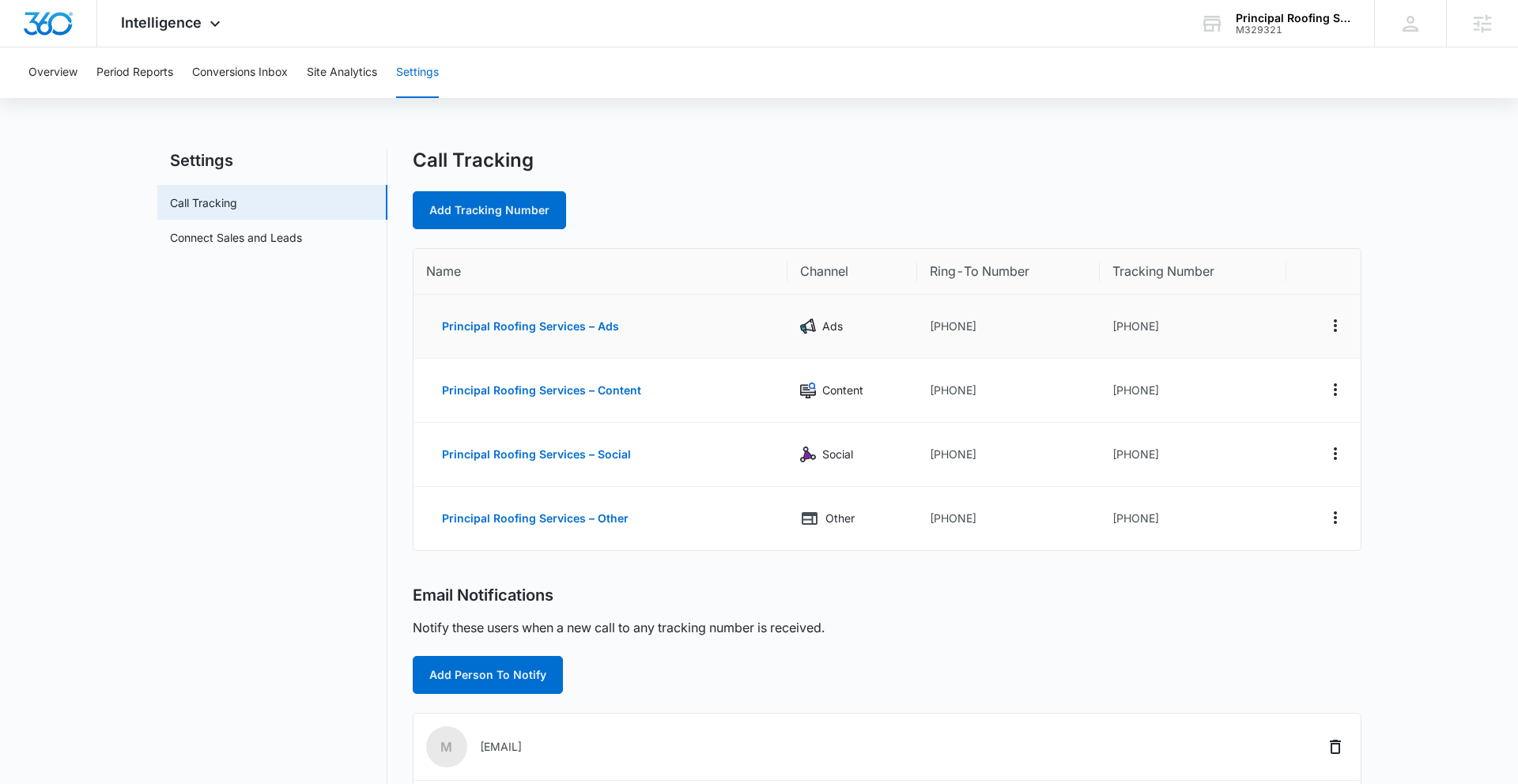 copy on "Principal Roofing Services – Ads Ads [PHONE] [PHONE] Principal Roofing Services – Content Content [PHONE] [PHONE] Principal Roofing Services – Social Social [PHONE] [PHONE] Principal Roofing Services – Other Other [PHONE] [PHONE]" 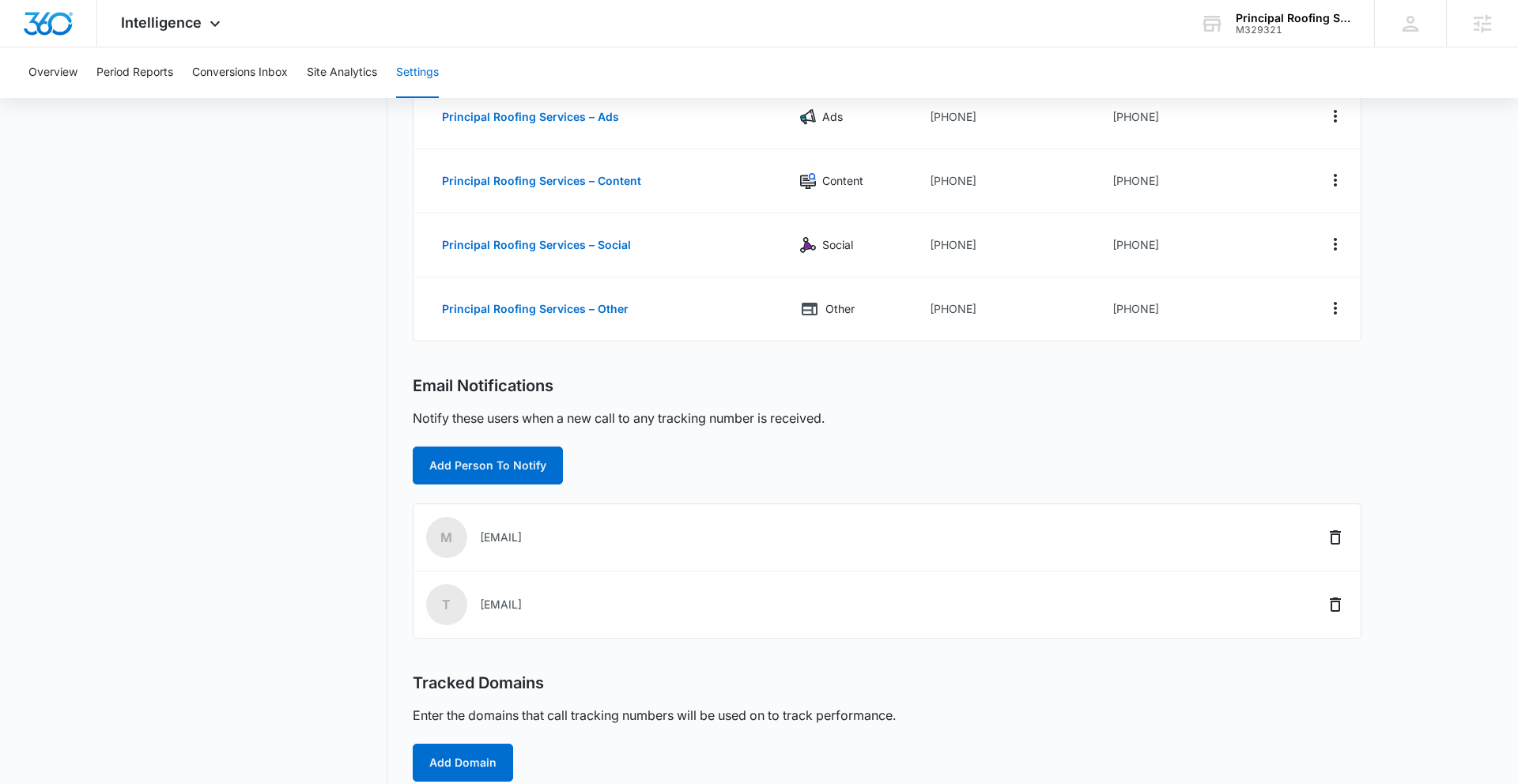 scroll, scrollTop: 297, scrollLeft: 0, axis: vertical 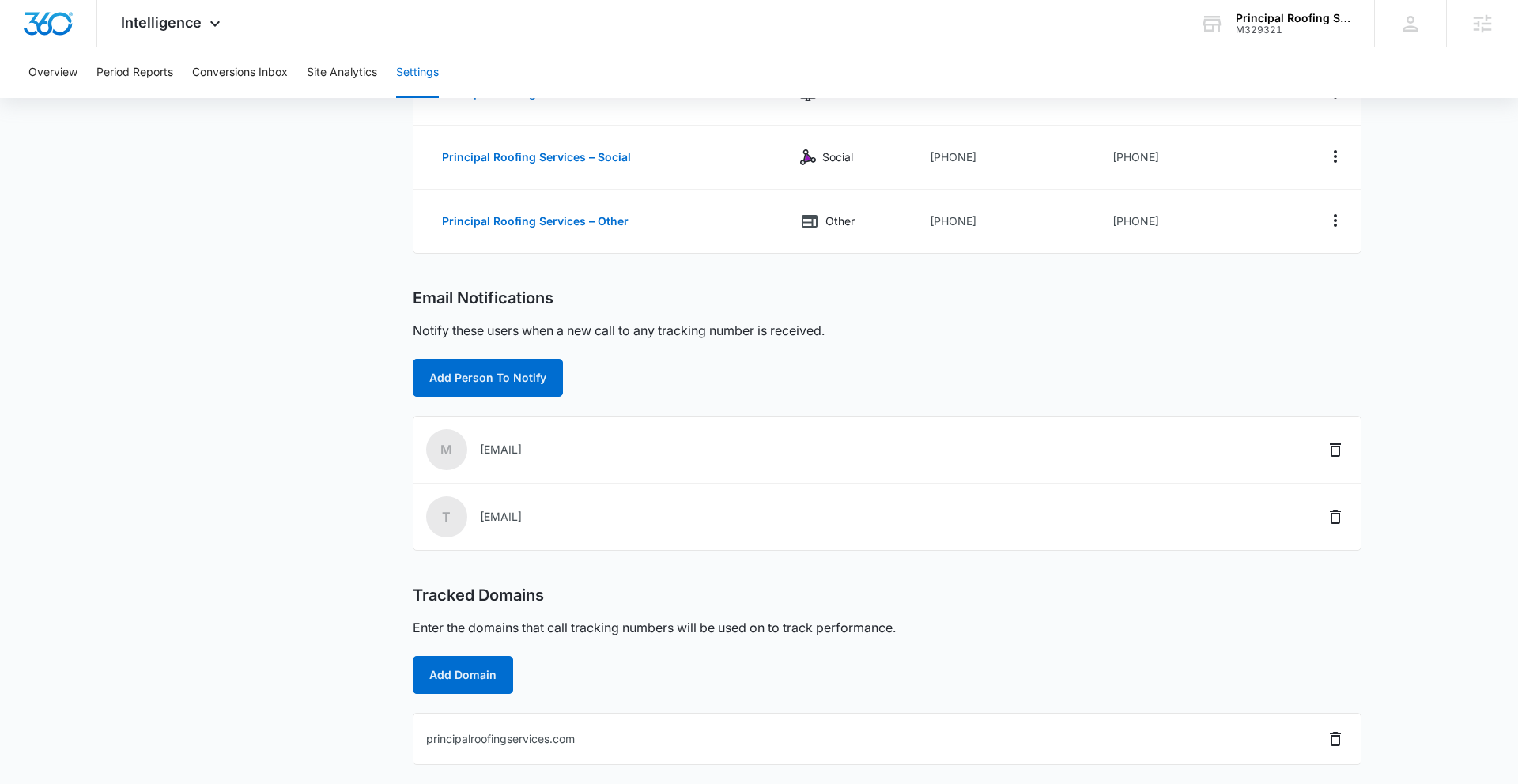 drag, startPoint x: 285, startPoint y: 306, endPoint x: 294, endPoint y: 296, distance: 13.453624 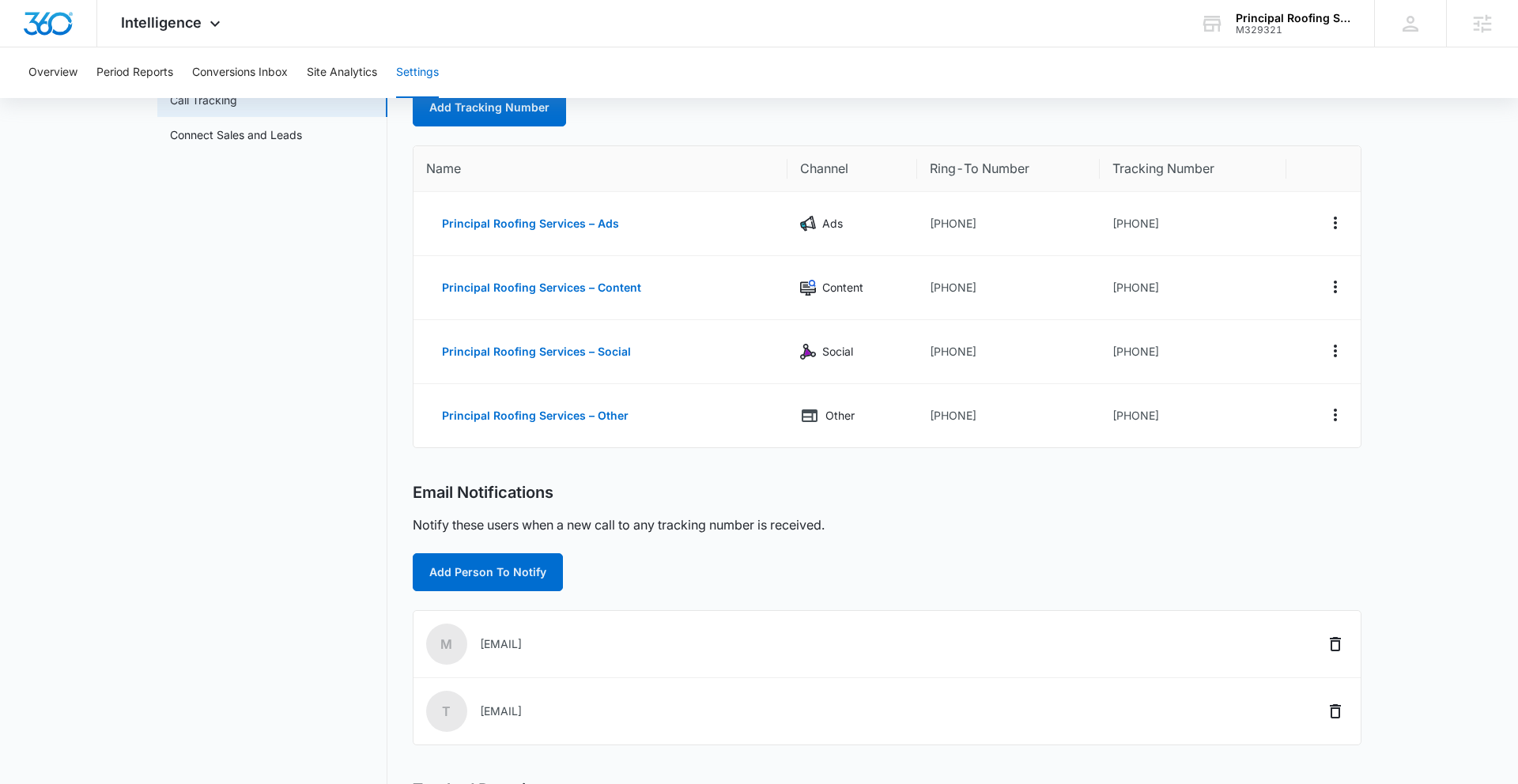 scroll, scrollTop: 101, scrollLeft: 0, axis: vertical 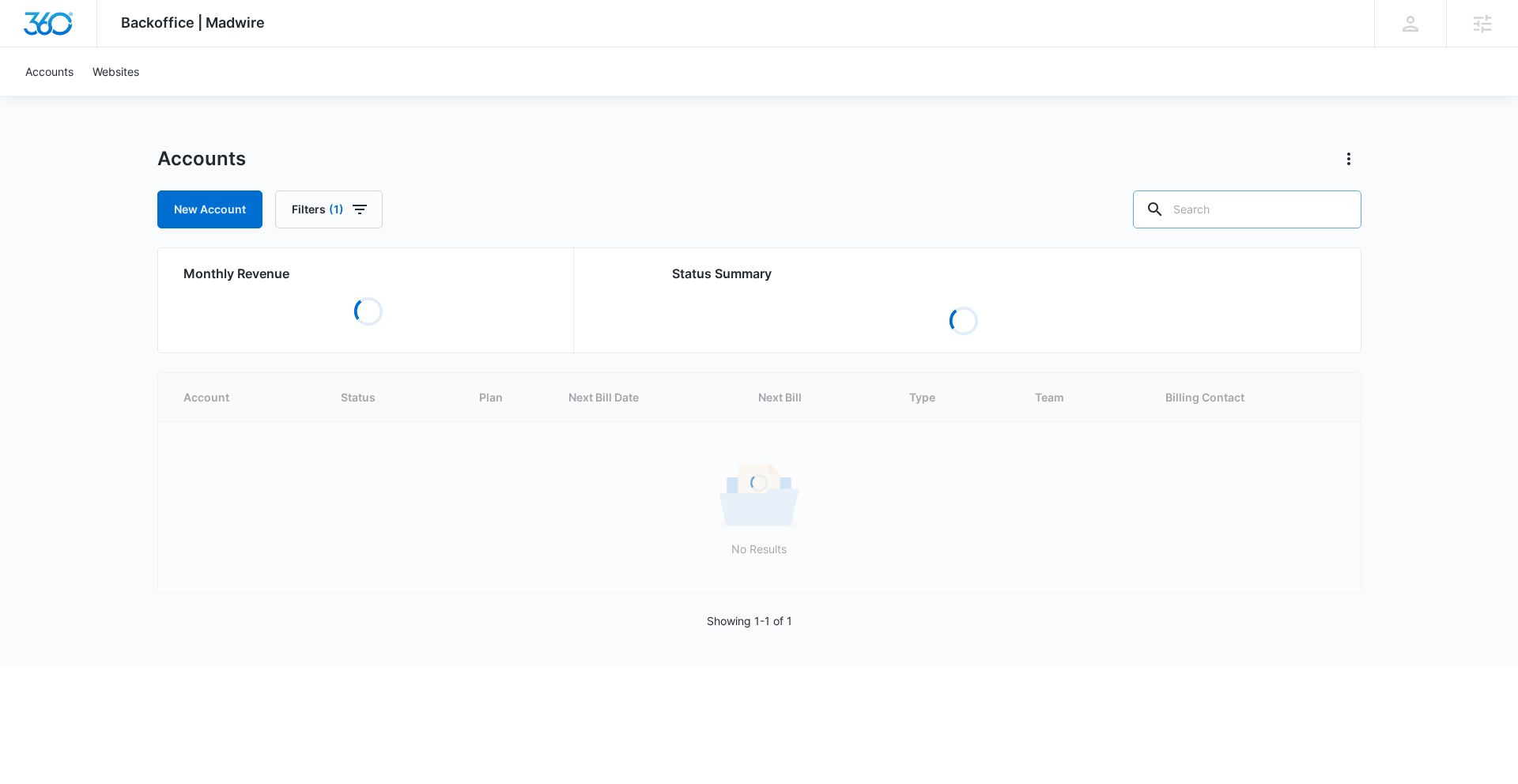 click at bounding box center [1247, 209] 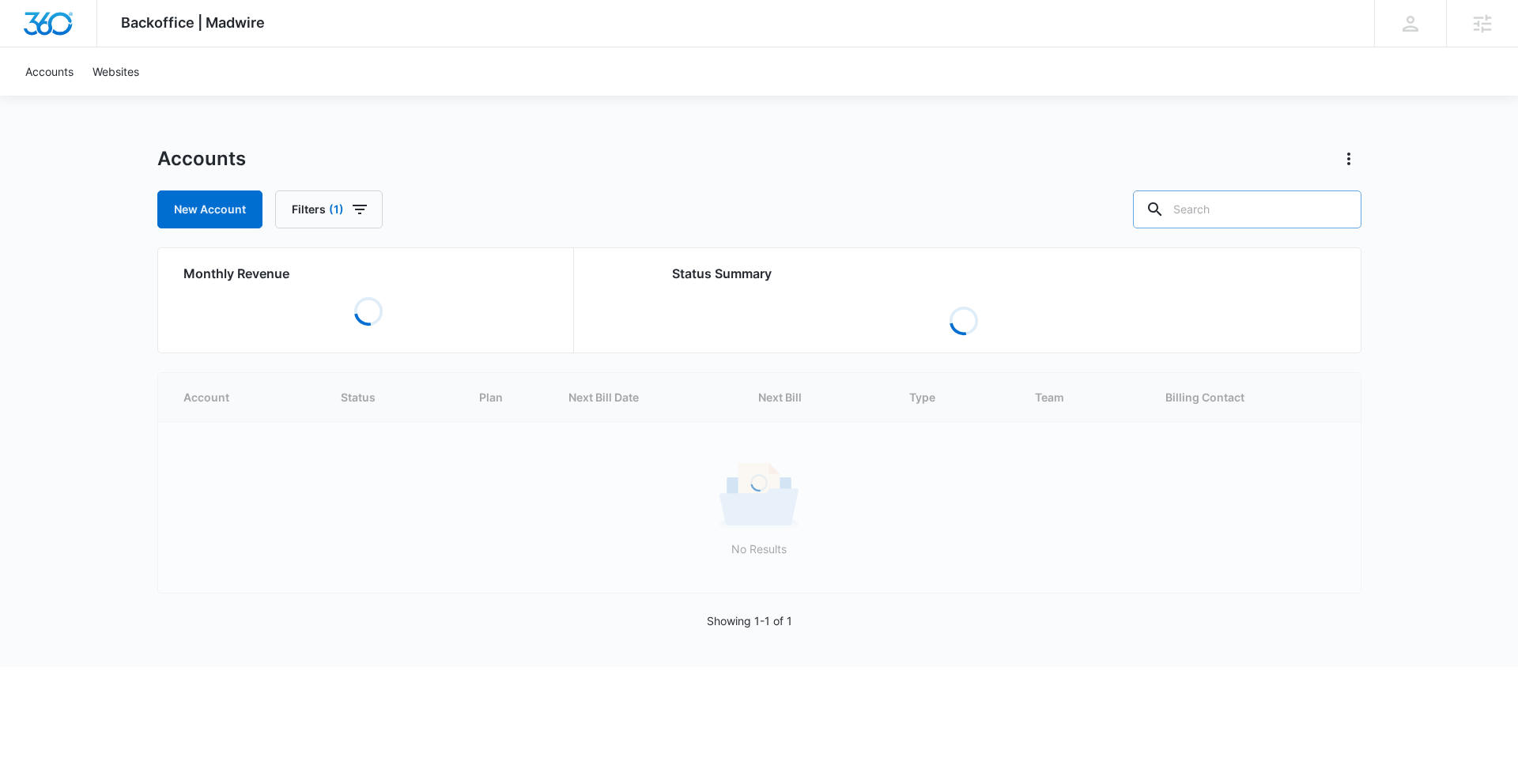 paste on "M329321" 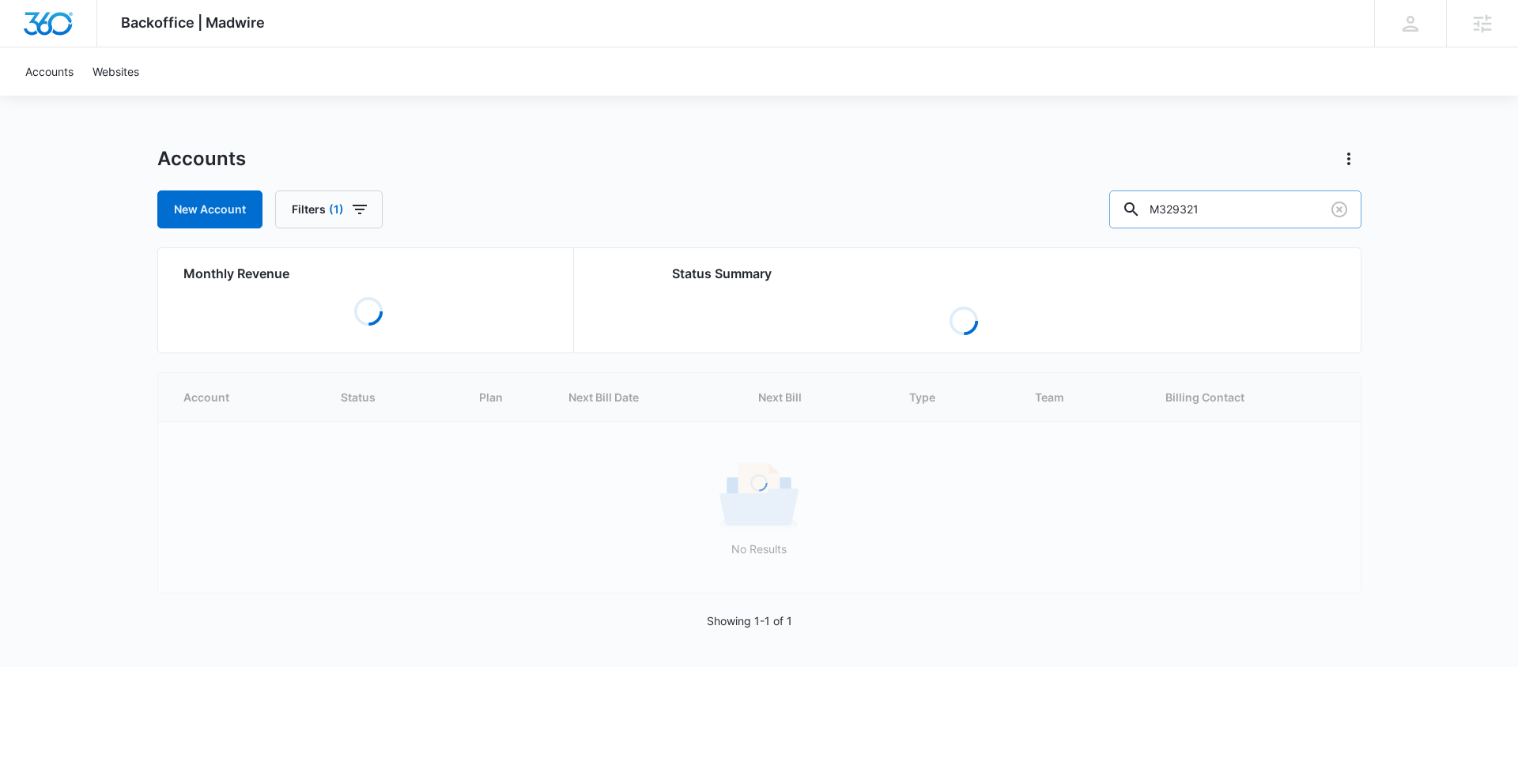 type on "M329321" 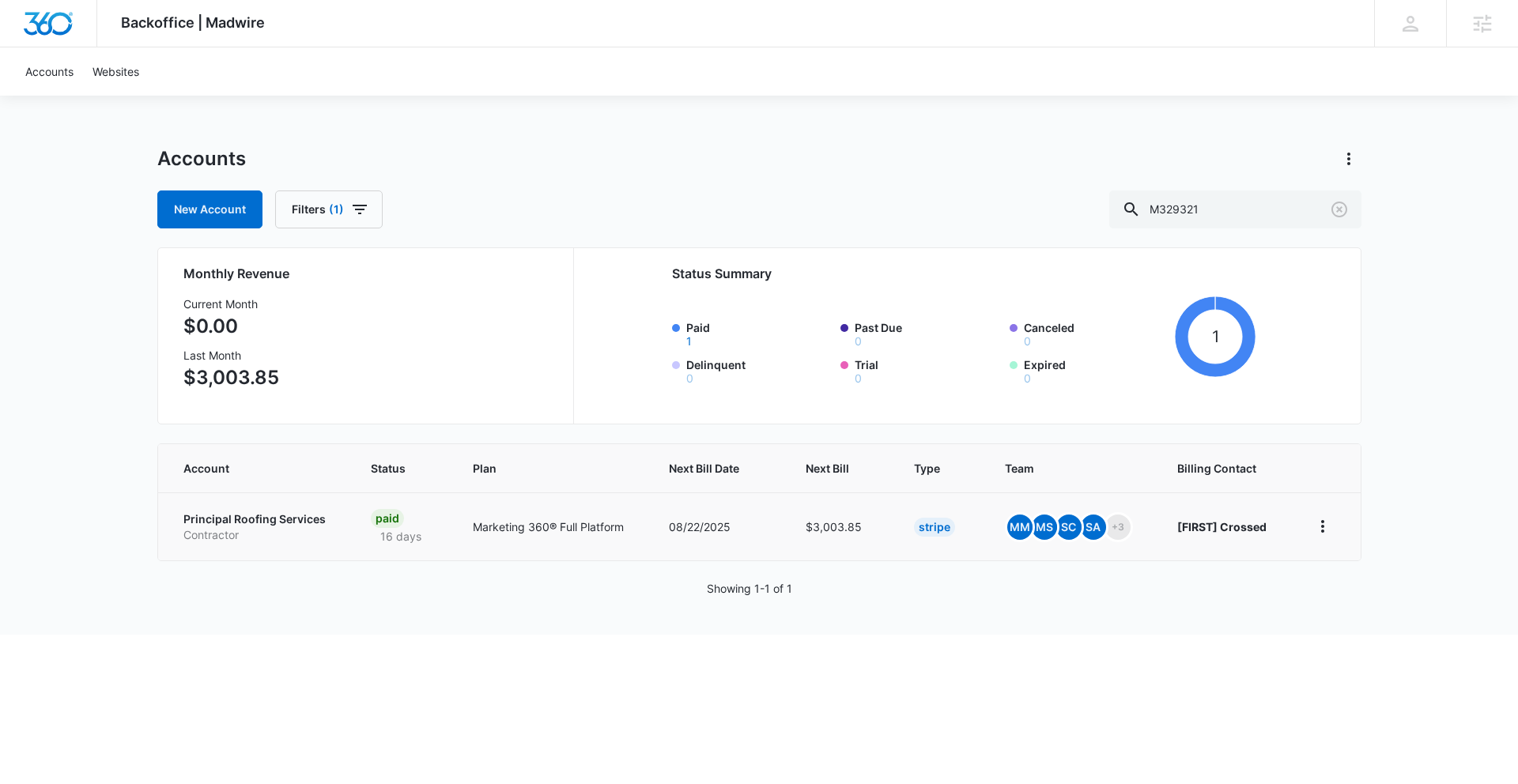click on "Principal Roofing Services" at bounding box center (258, 519) 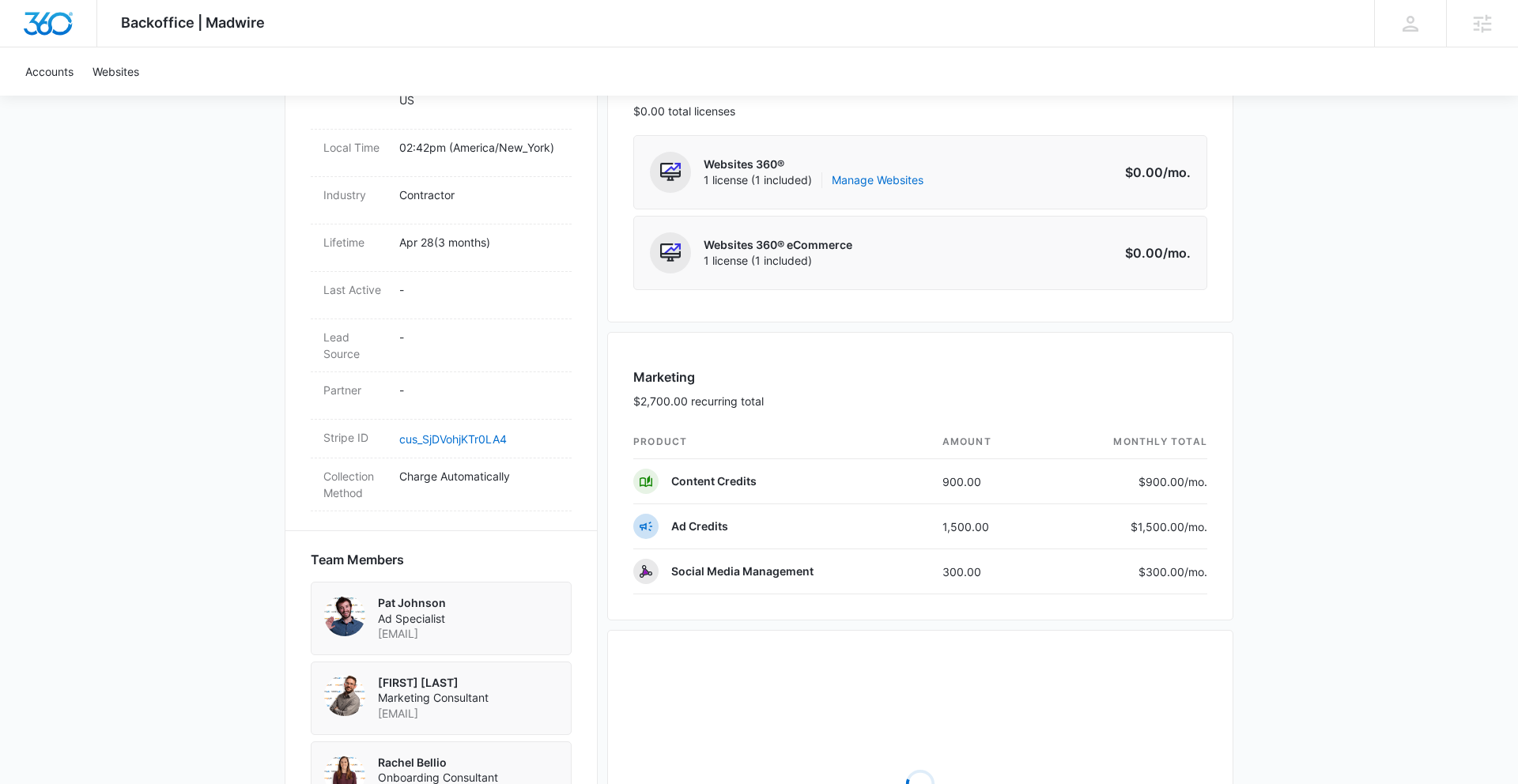 scroll, scrollTop: 740, scrollLeft: 0, axis: vertical 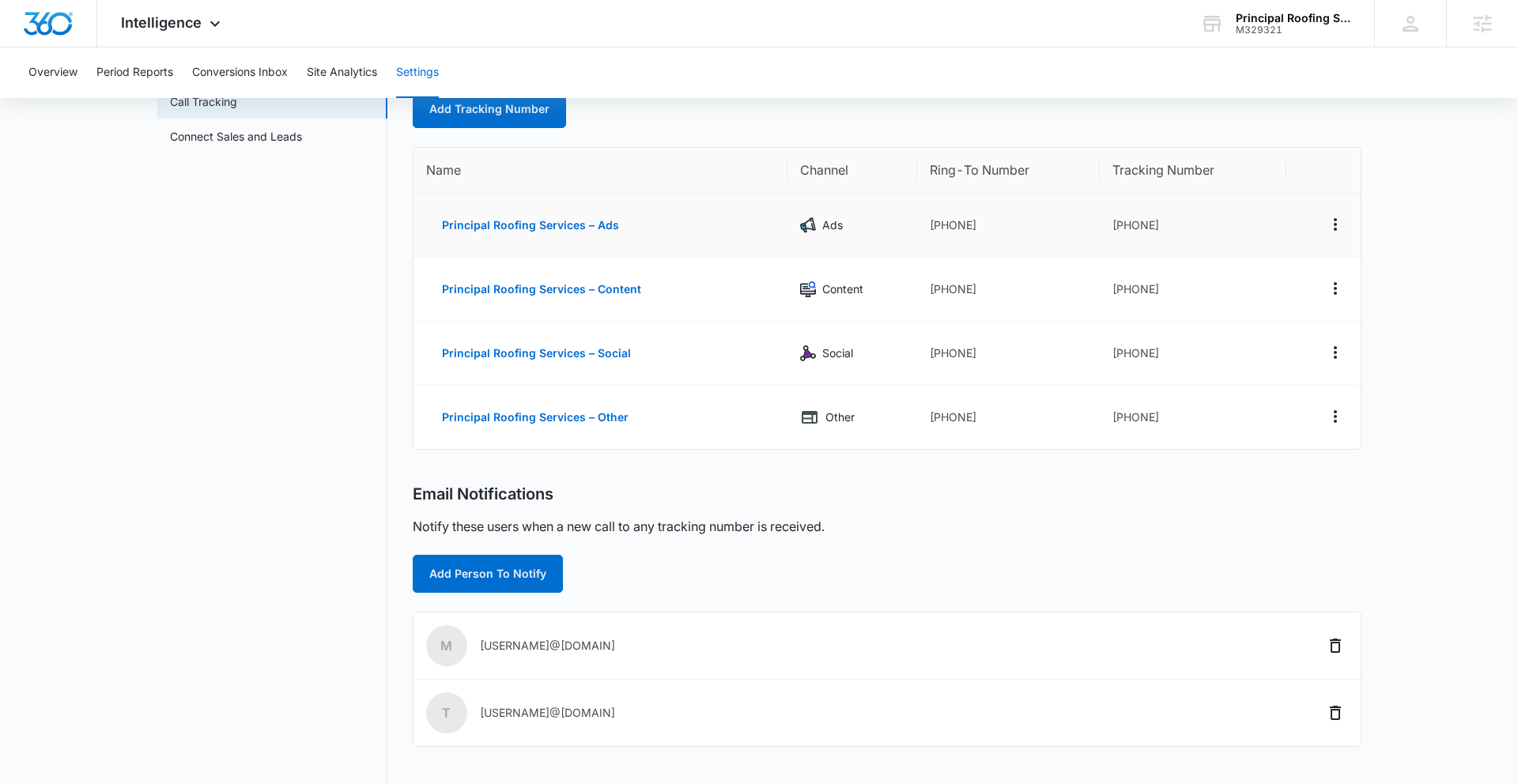 click on "[PHONE]" at bounding box center (1193, 225) 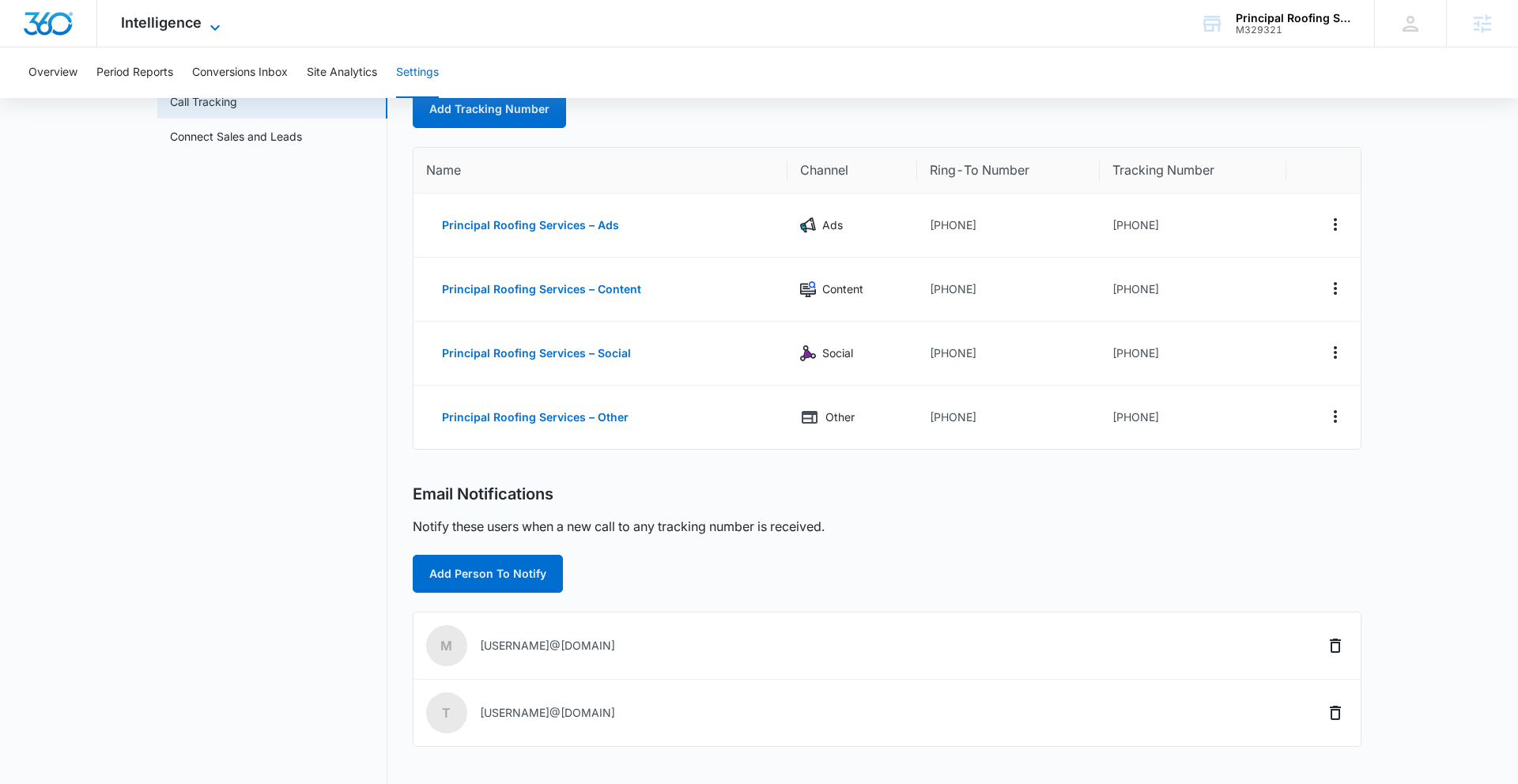 click 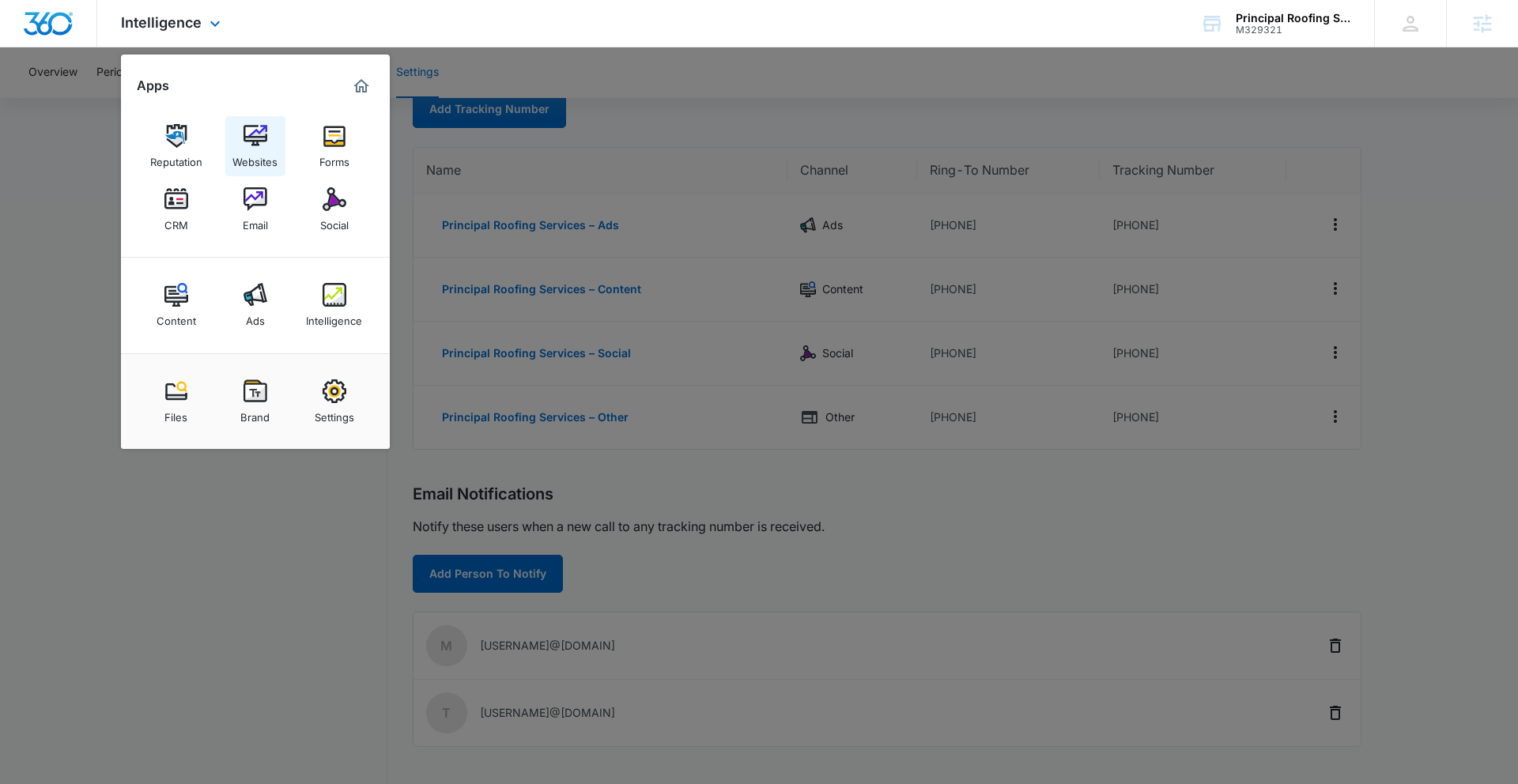 click at bounding box center (255, 136) 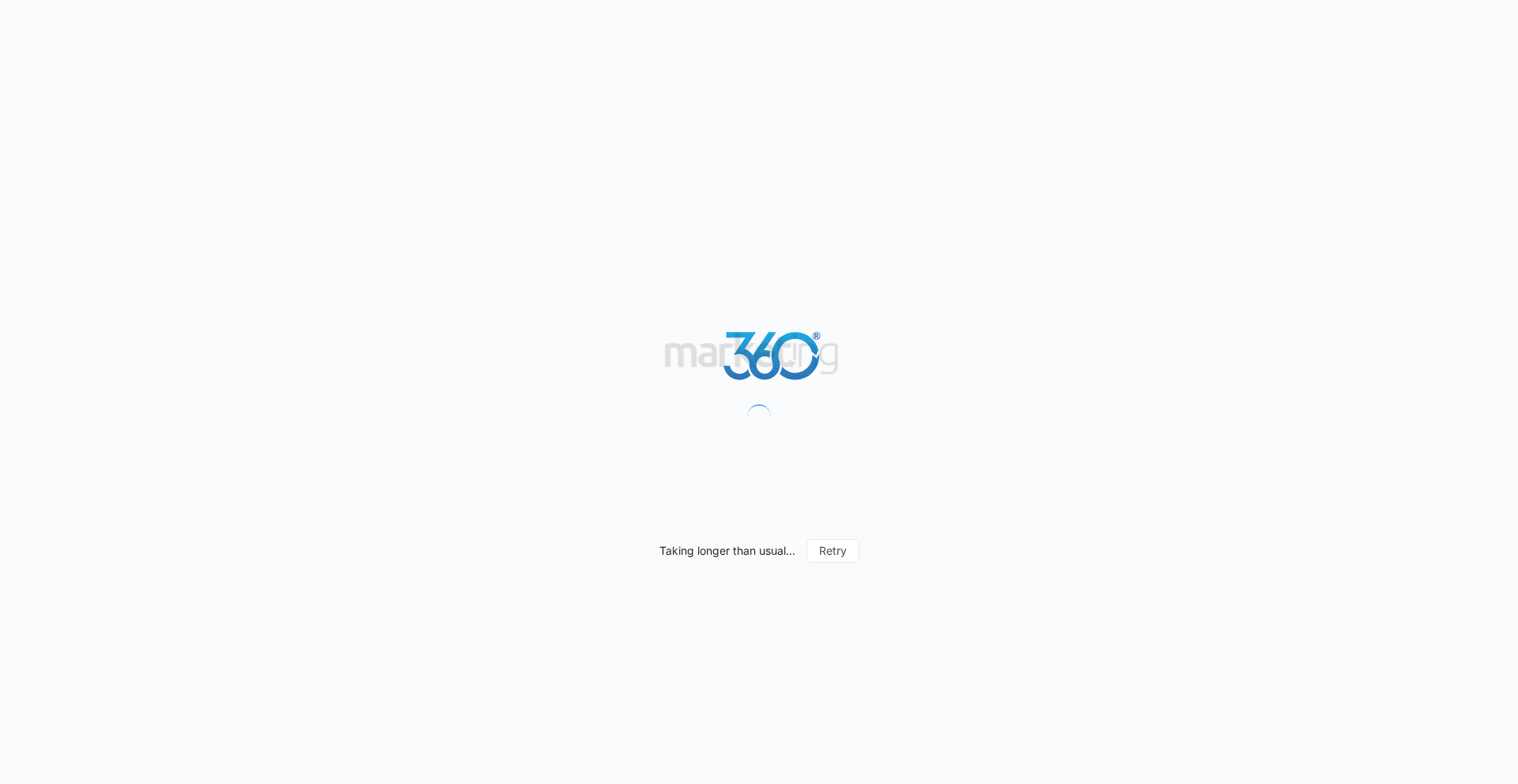 scroll, scrollTop: 0, scrollLeft: 0, axis: both 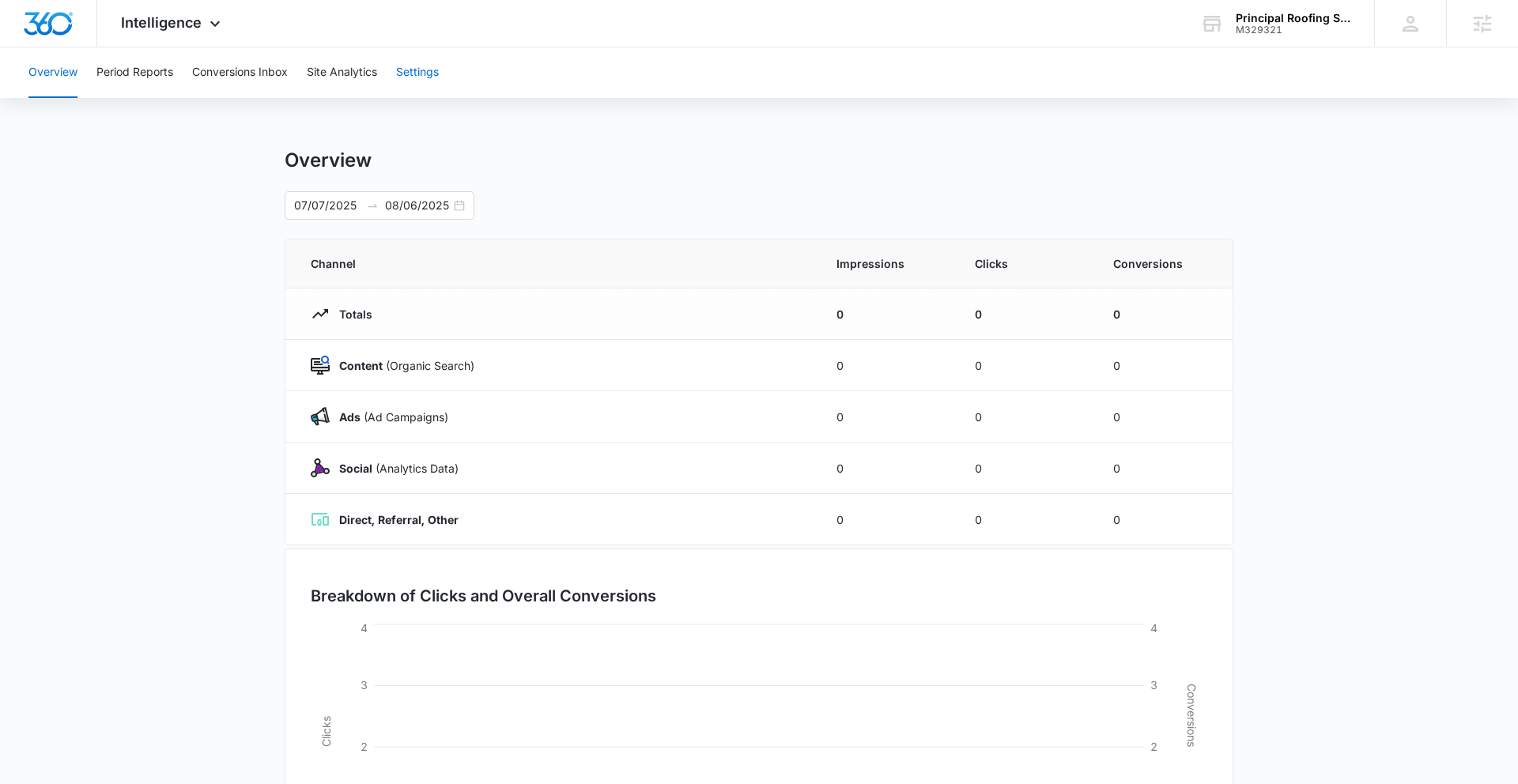 click on "Settings" at bounding box center [417, 73] 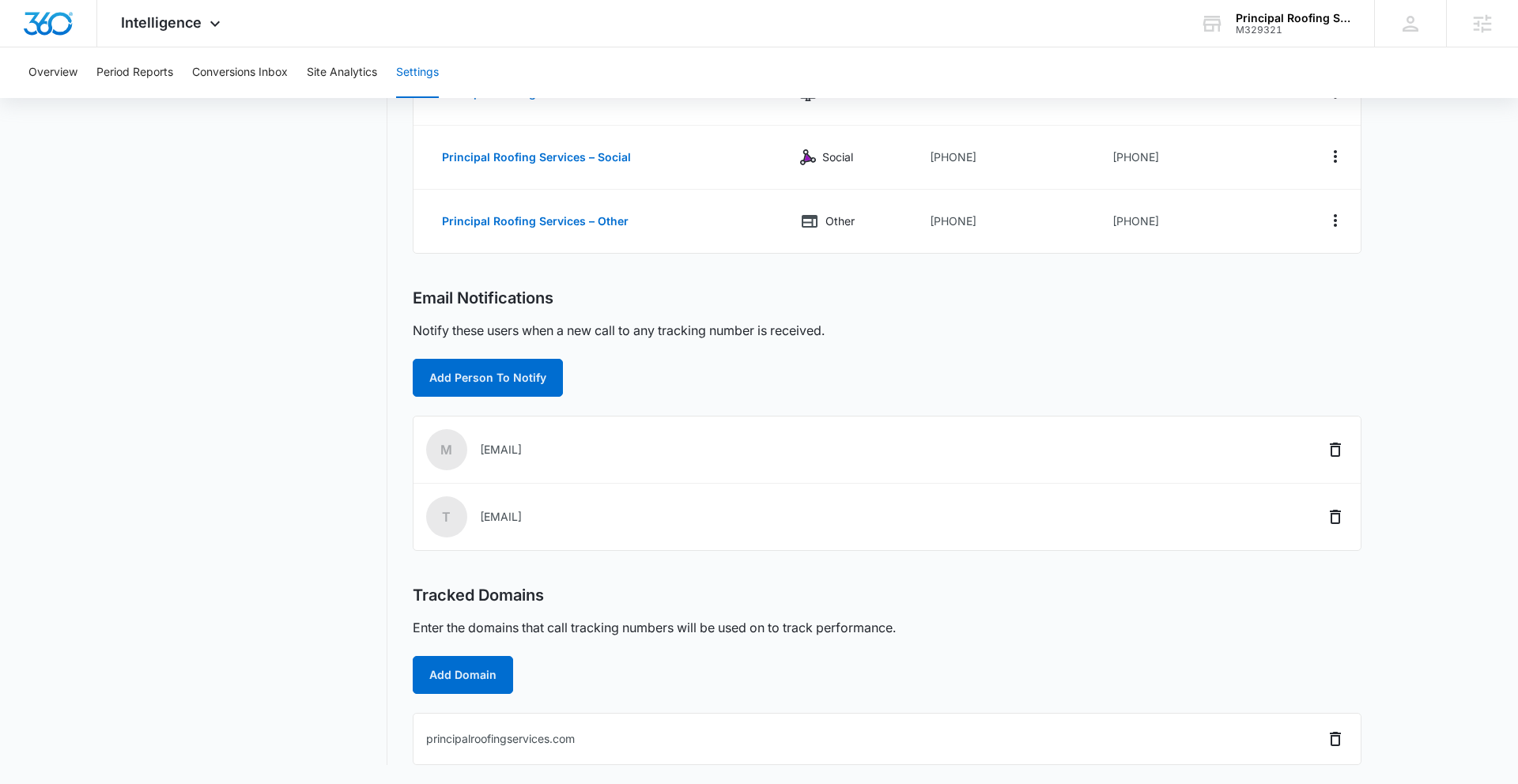 scroll, scrollTop: 0, scrollLeft: 0, axis: both 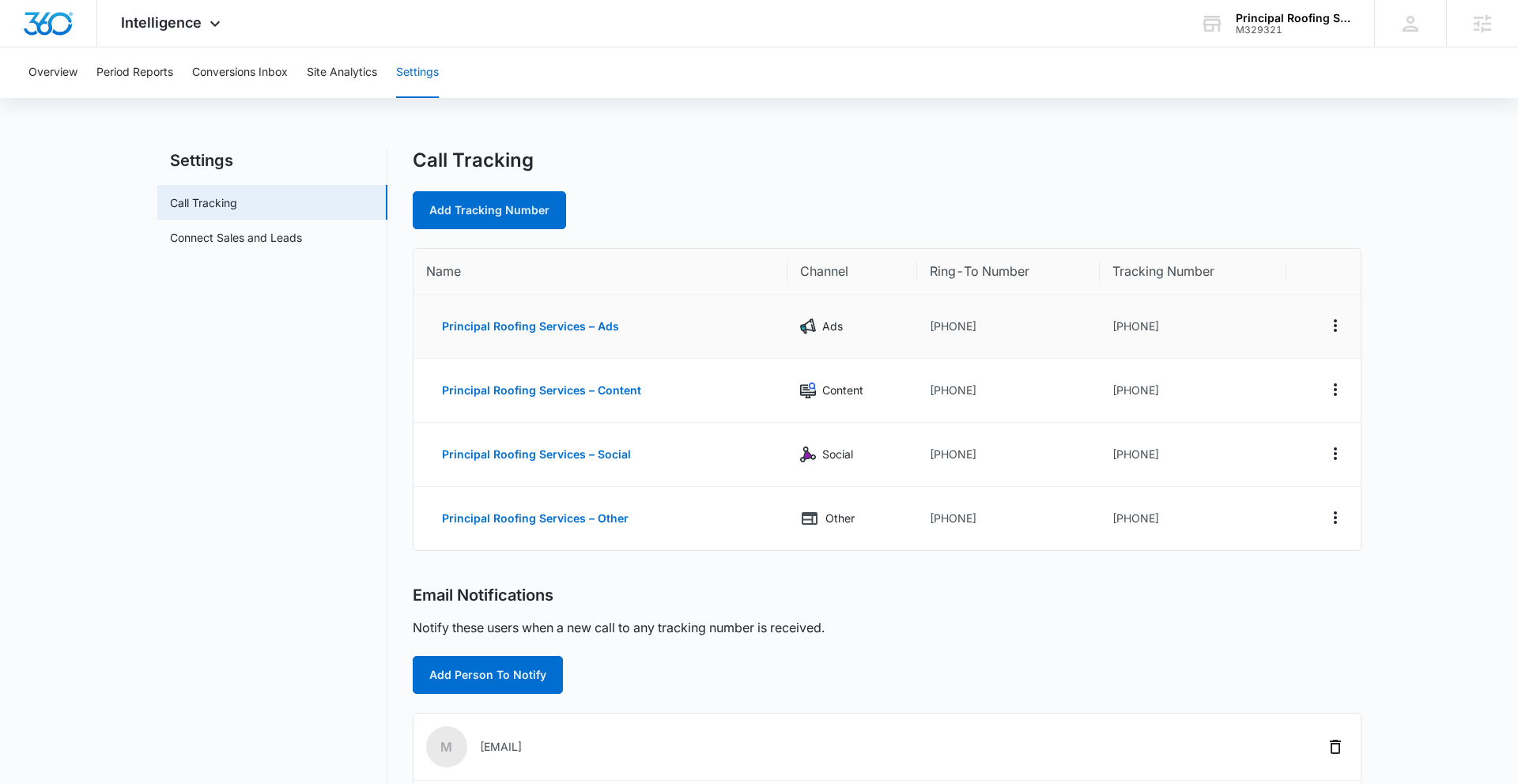drag, startPoint x: 938, startPoint y: 326, endPoint x: 1033, endPoint y: 323, distance: 95.04736 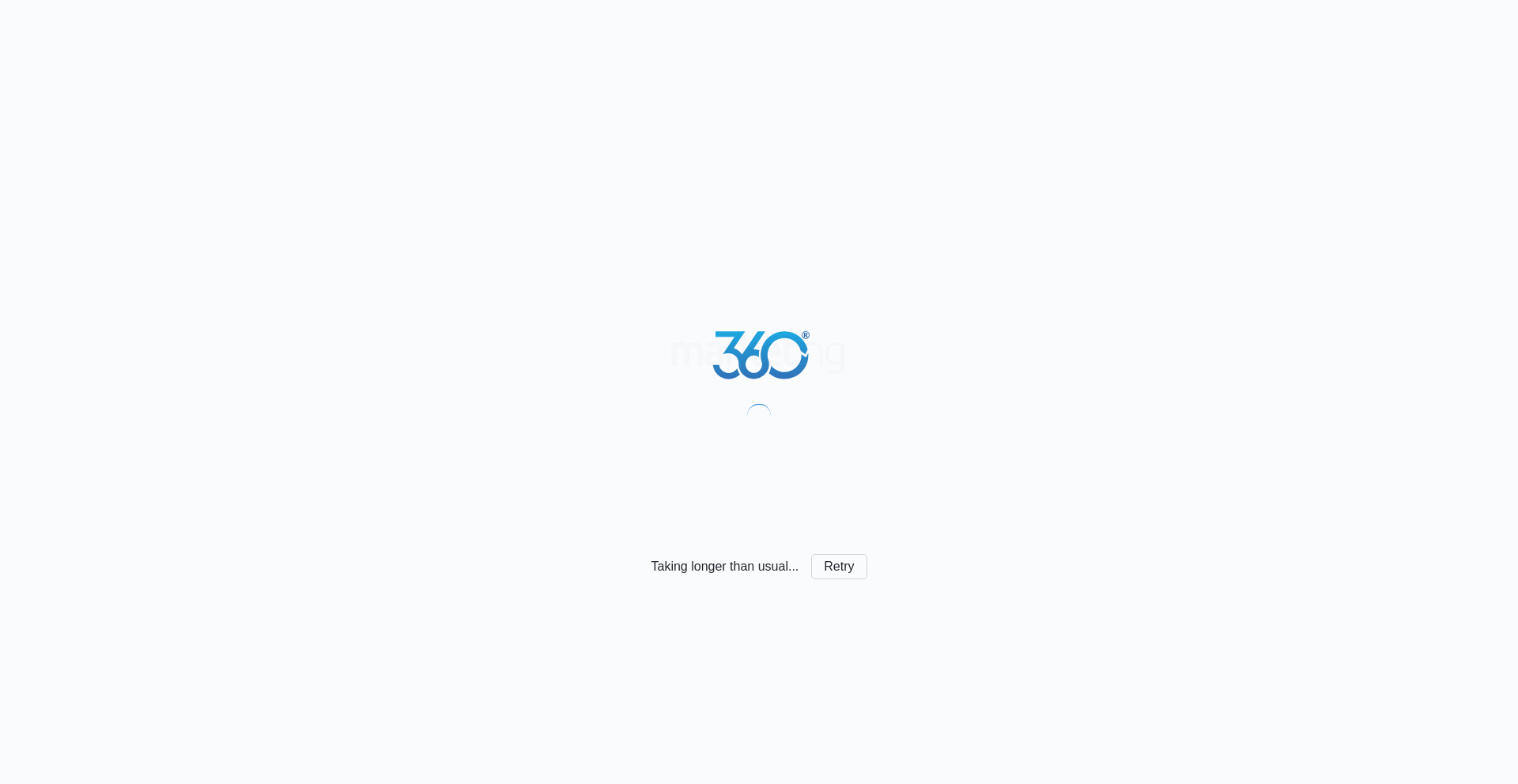 scroll, scrollTop: 0, scrollLeft: 0, axis: both 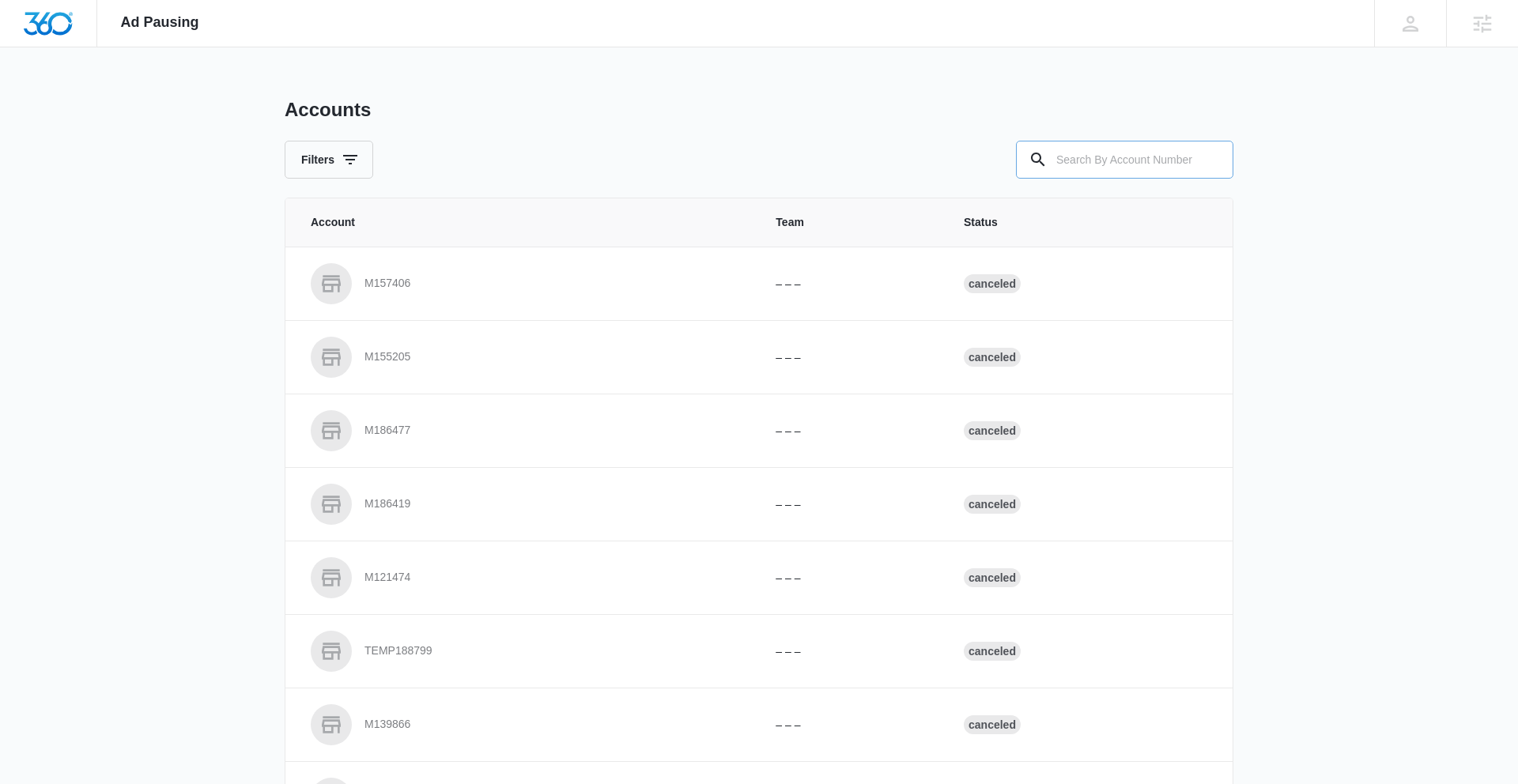 click at bounding box center [1124, 160] 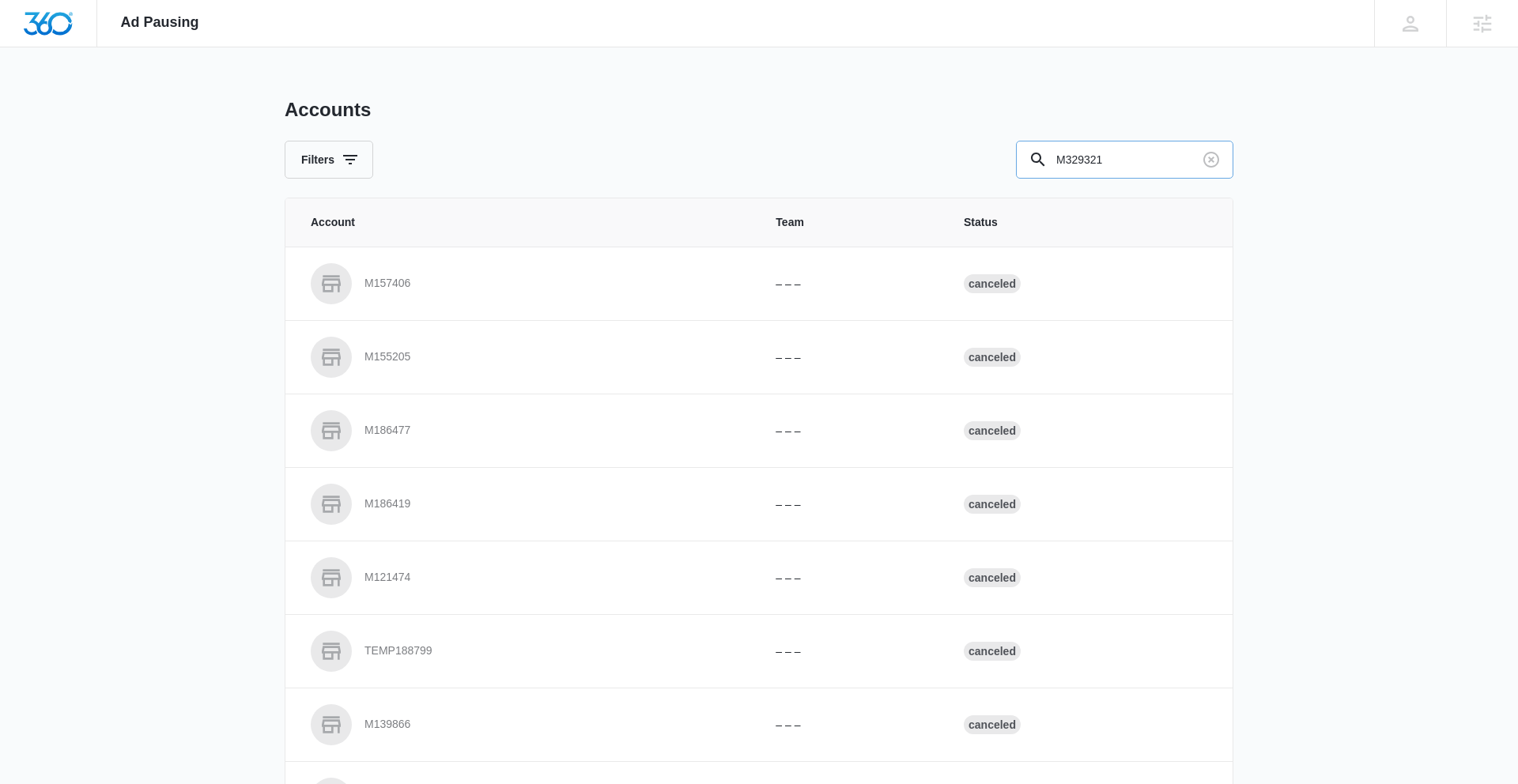 type on "M329321" 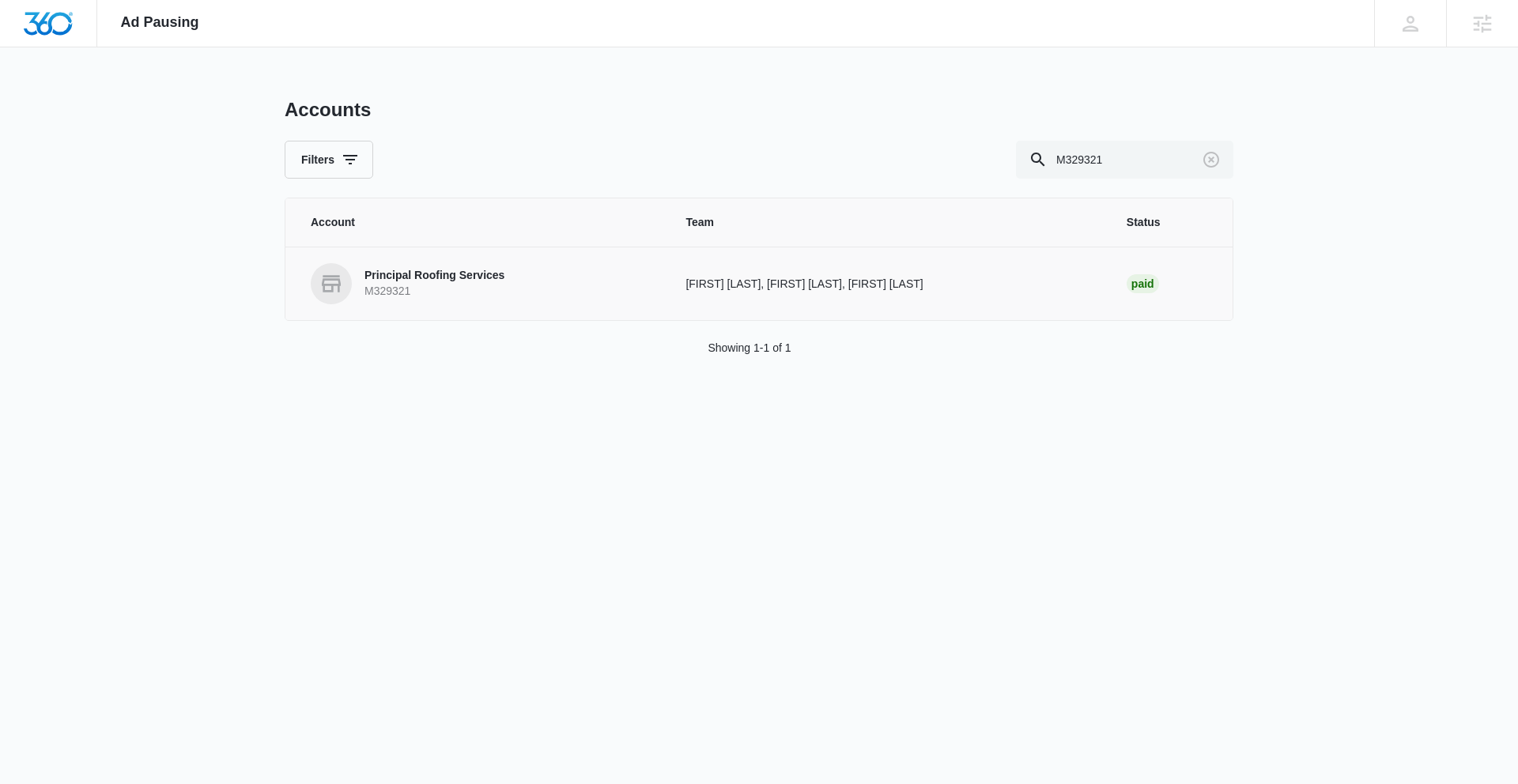 click on "Principal Roofing Services" at bounding box center (434, 276) 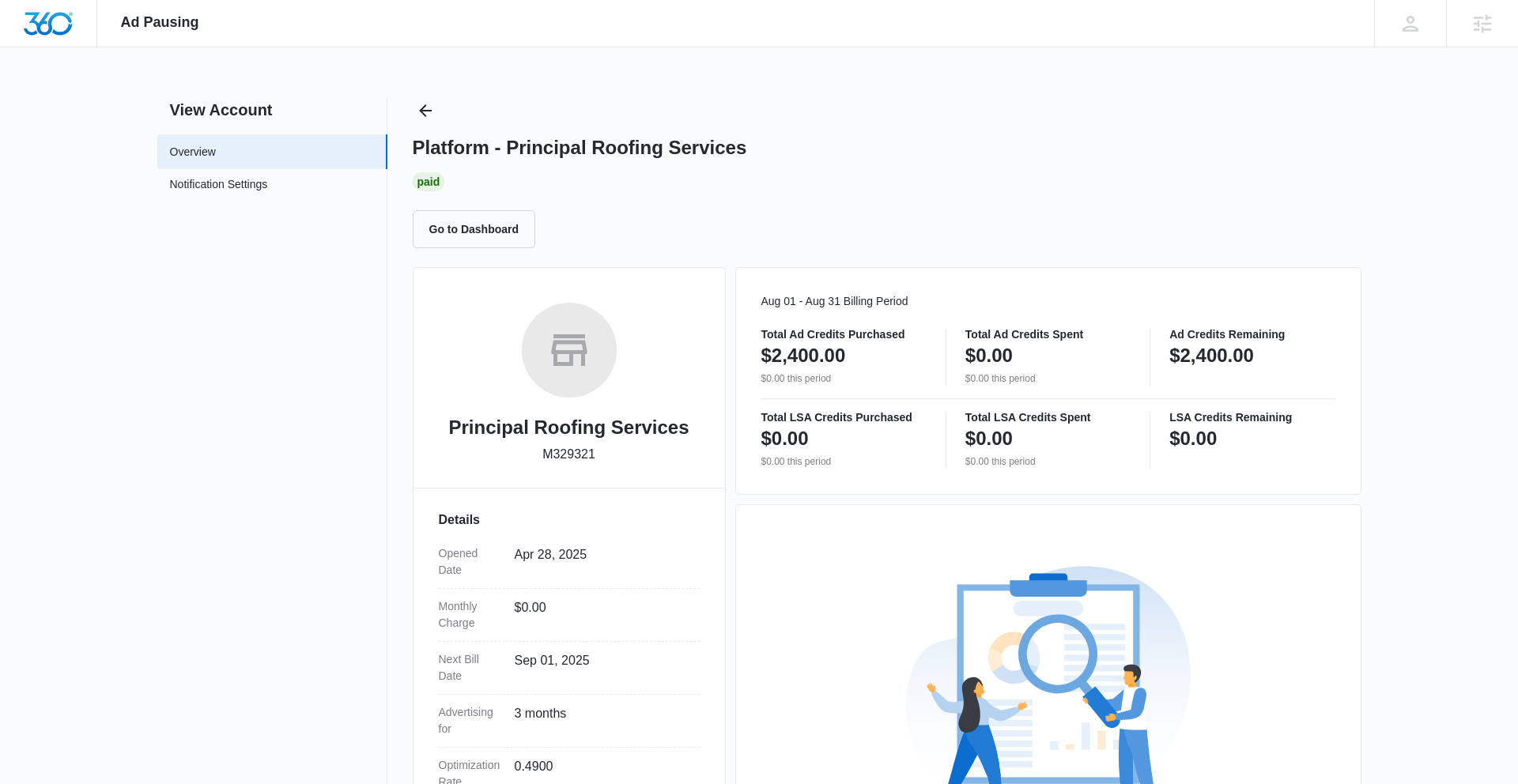 scroll, scrollTop: 223, scrollLeft: 0, axis: vertical 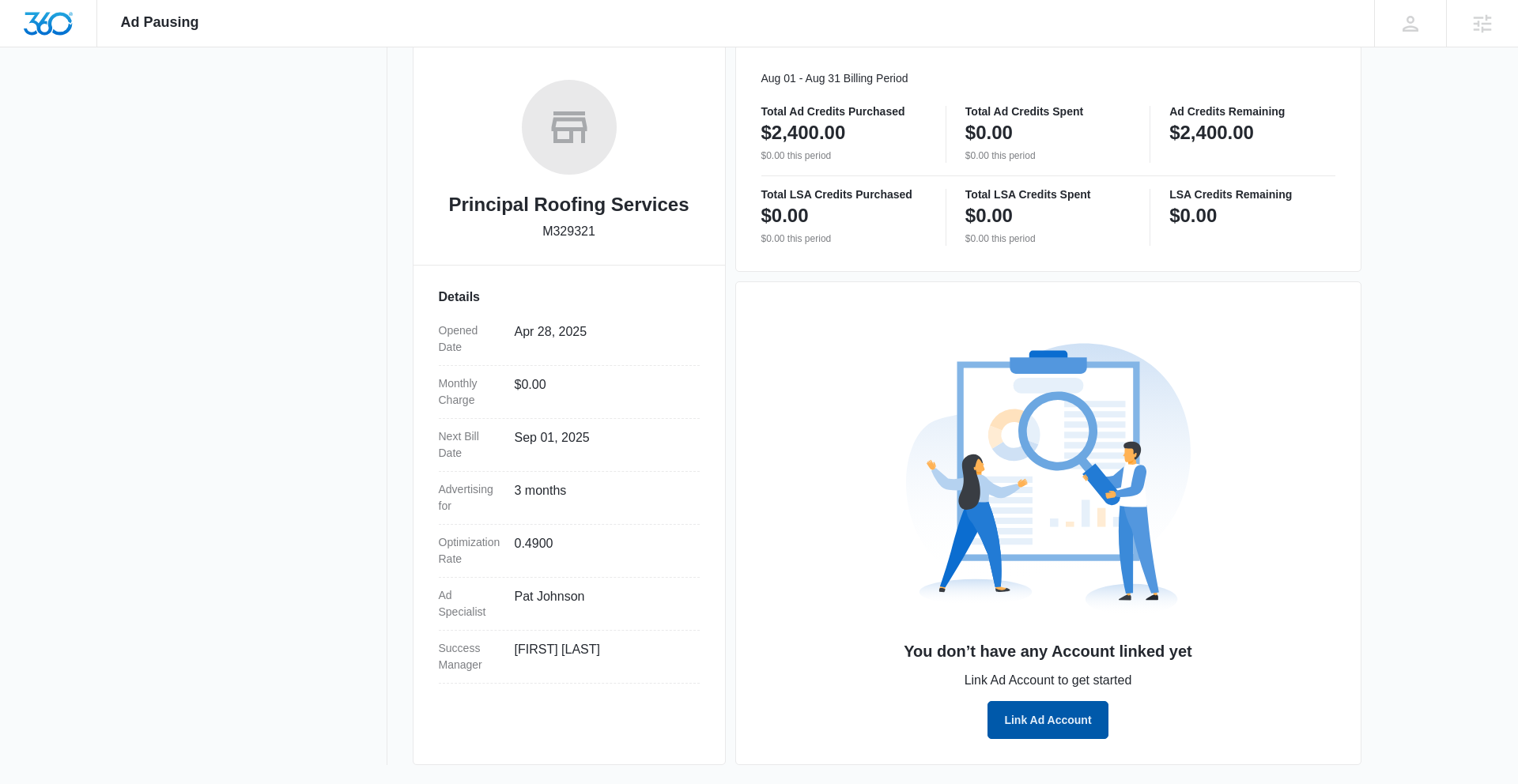 click on "Link Ad Account" at bounding box center (1048, 720) 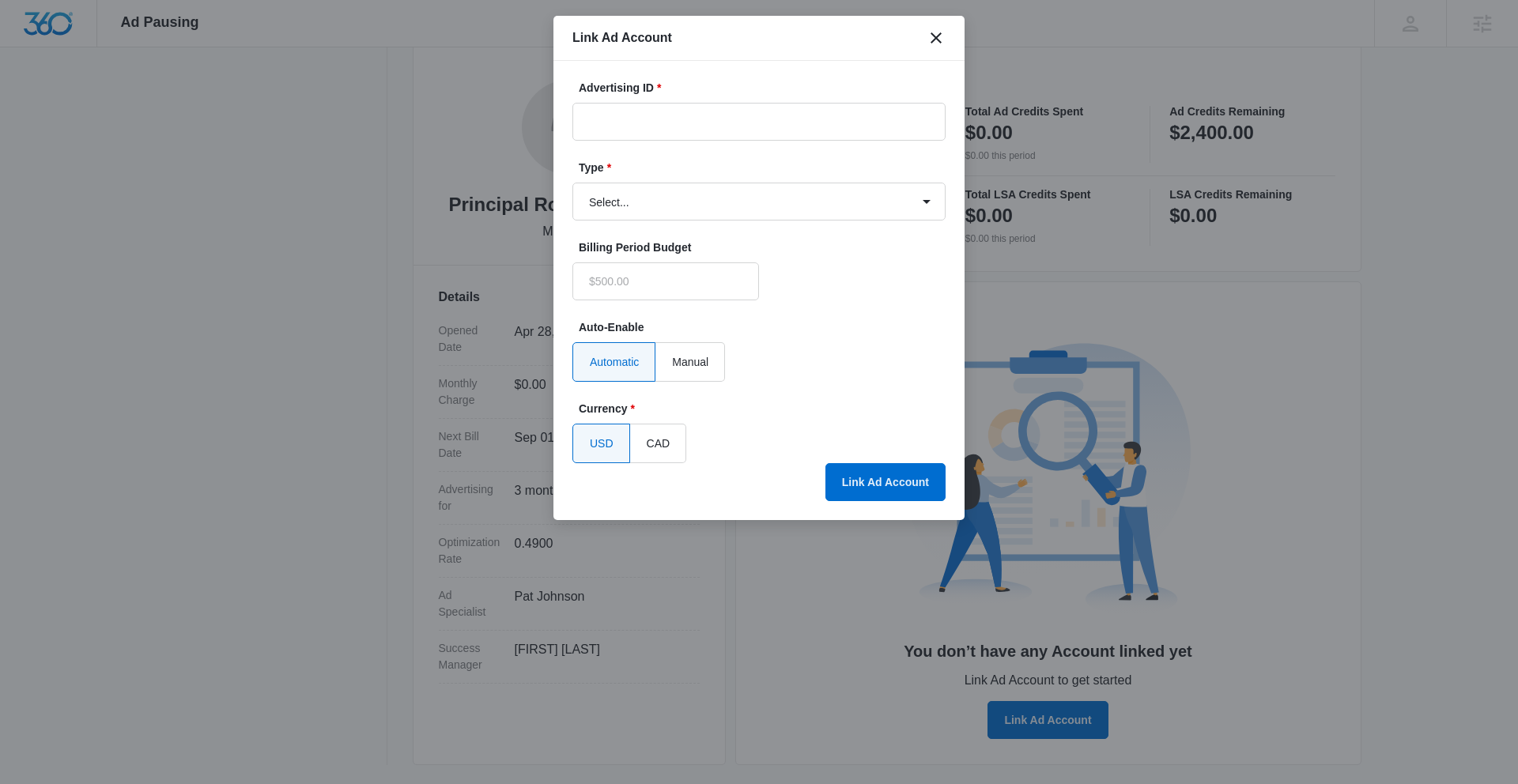 type on "$0.00" 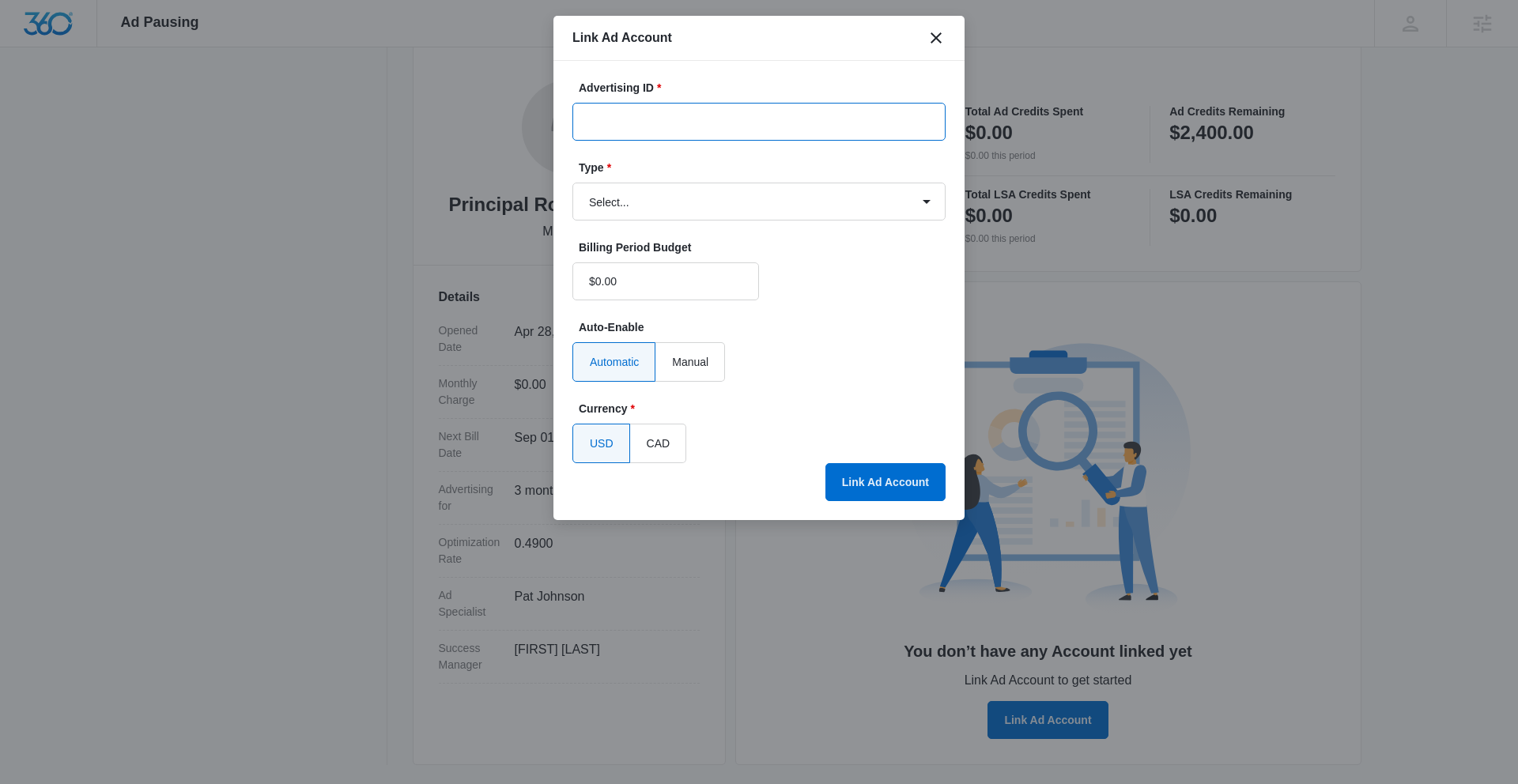 click on "Advertising ID *" at bounding box center (759, 122) 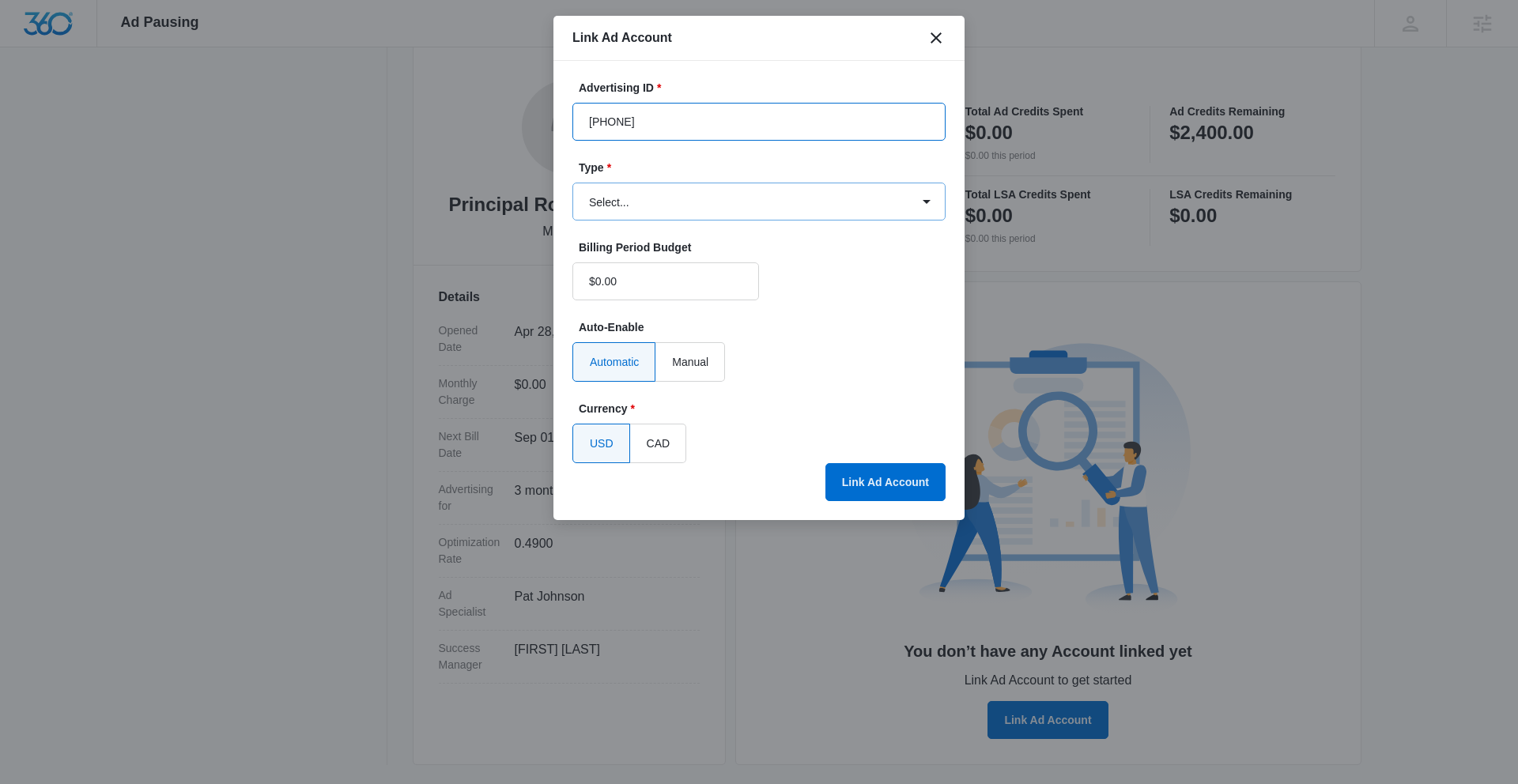 type on "[PHONE]" 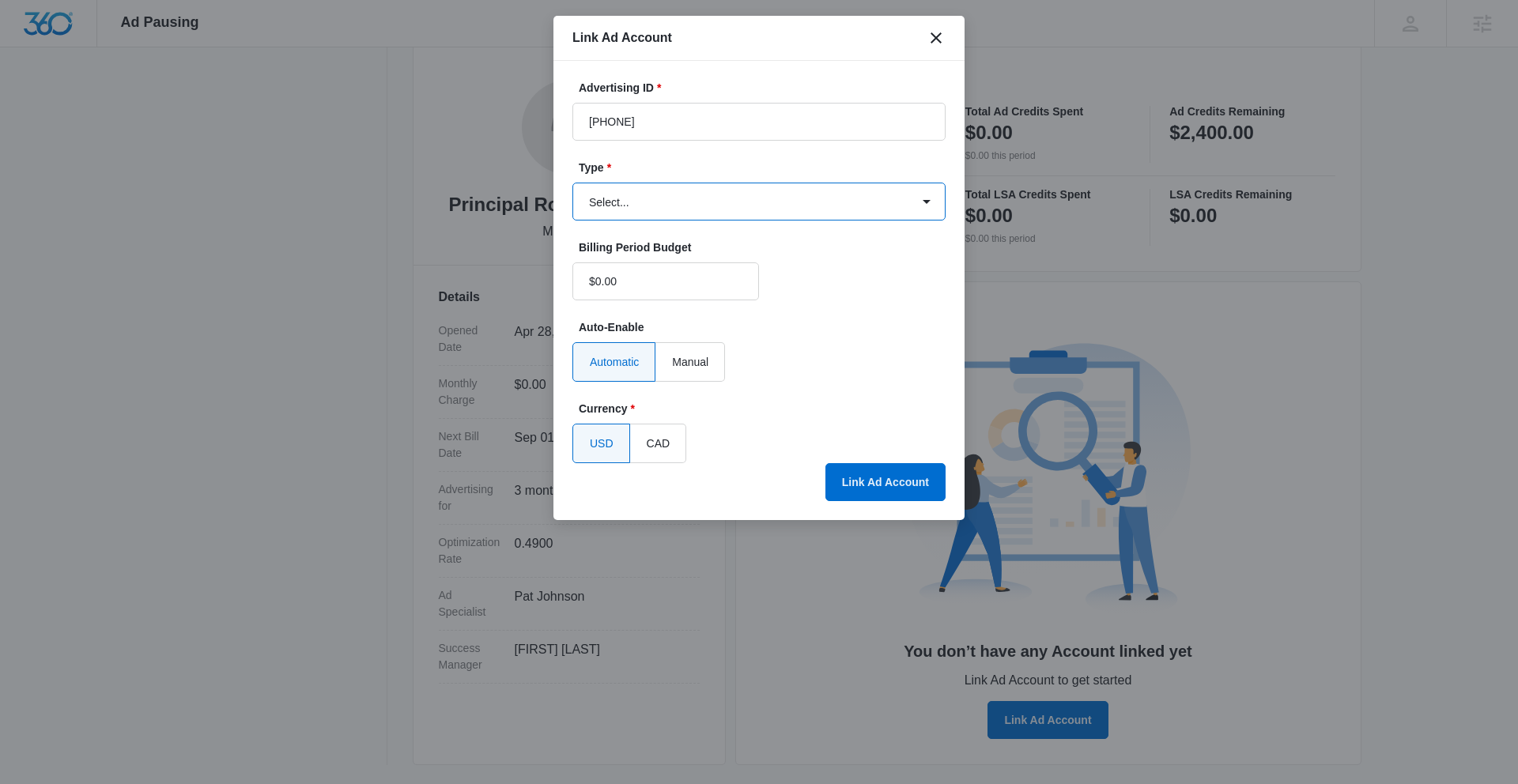 click on "Select... Bing Ads Facebook Ads Google Ads" at bounding box center (759, 202) 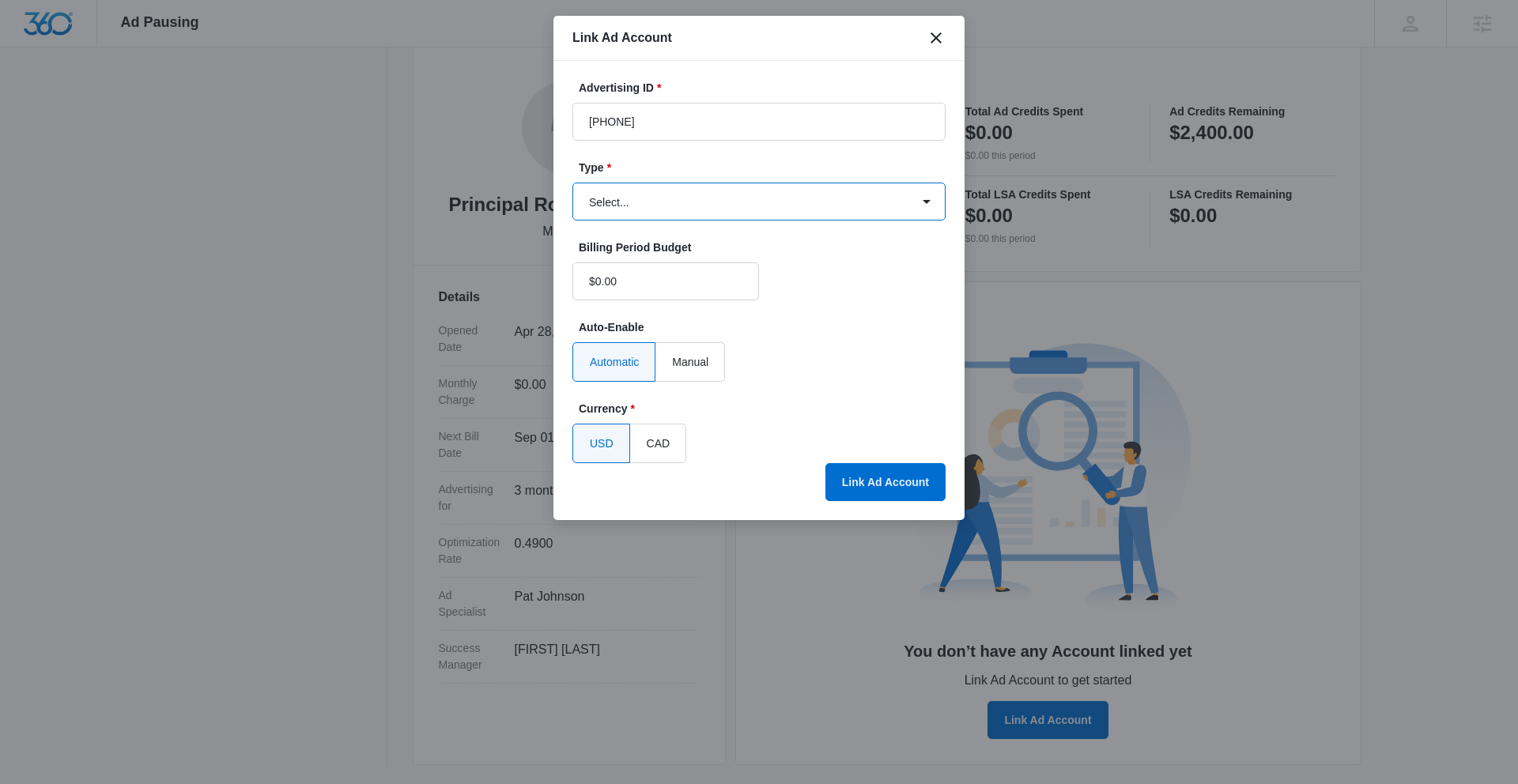 select on "google" 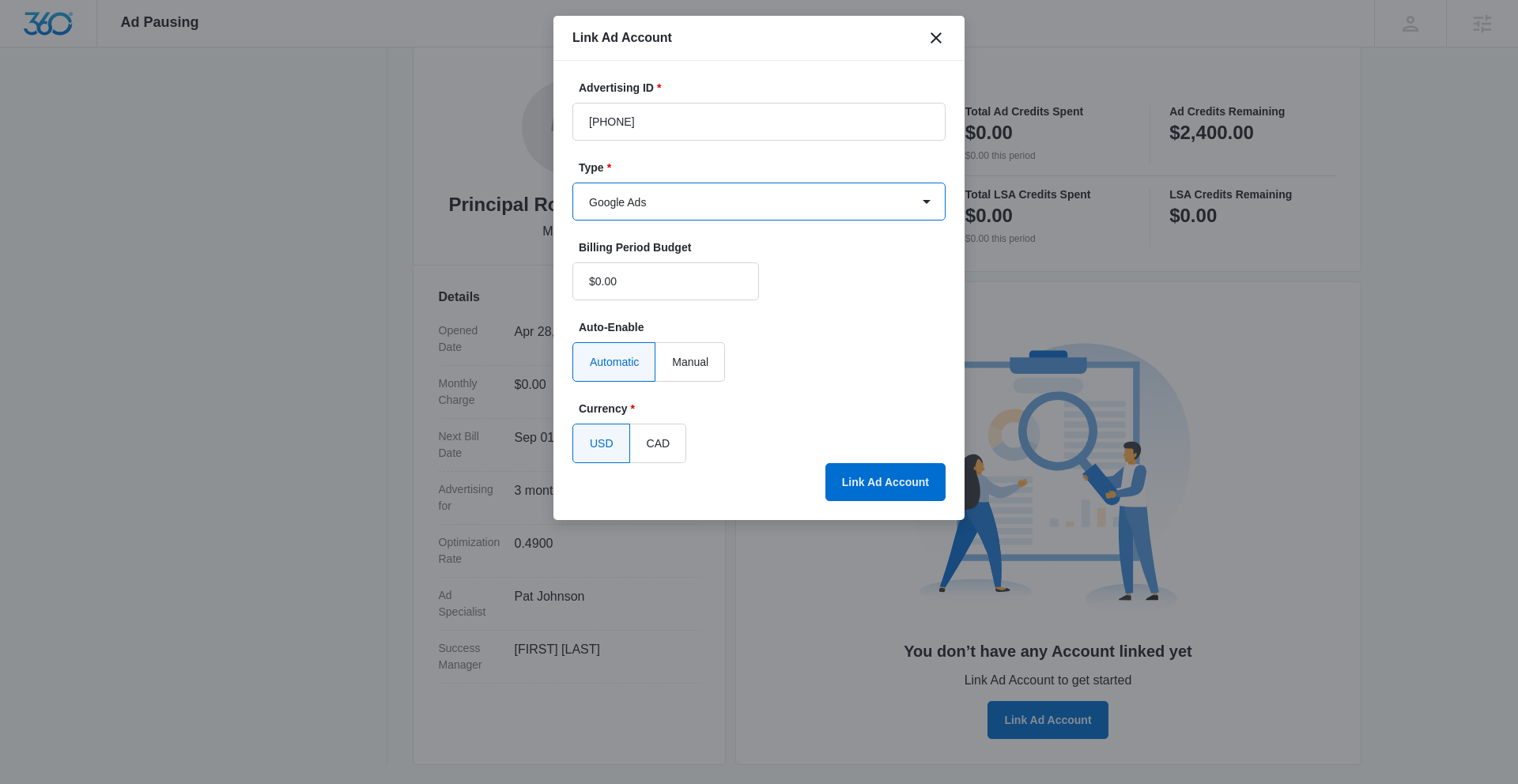 click on "Select... Bing Ads Facebook Ads Google Ads" at bounding box center (759, 202) 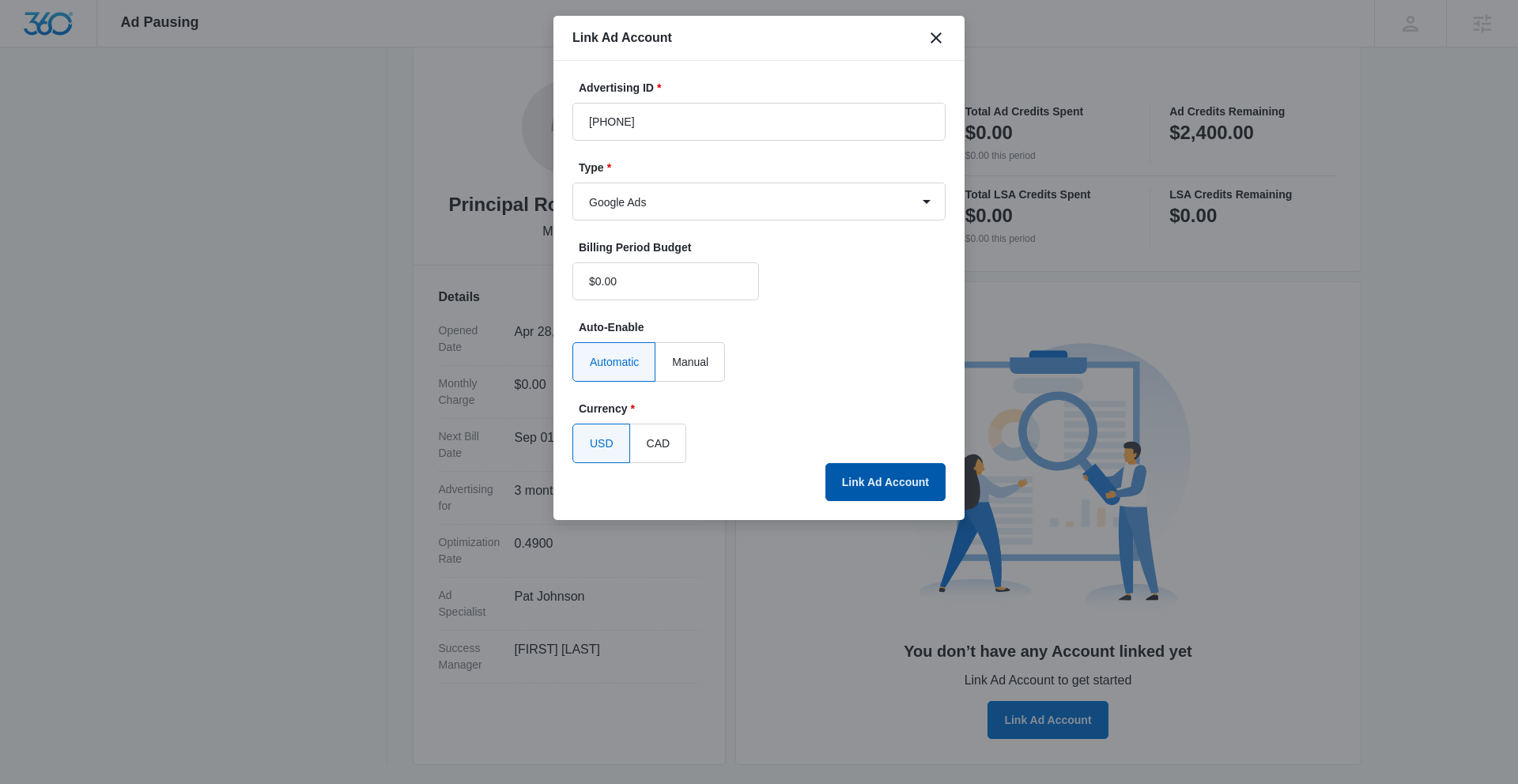 click on "Link Ad Account" at bounding box center [886, 482] 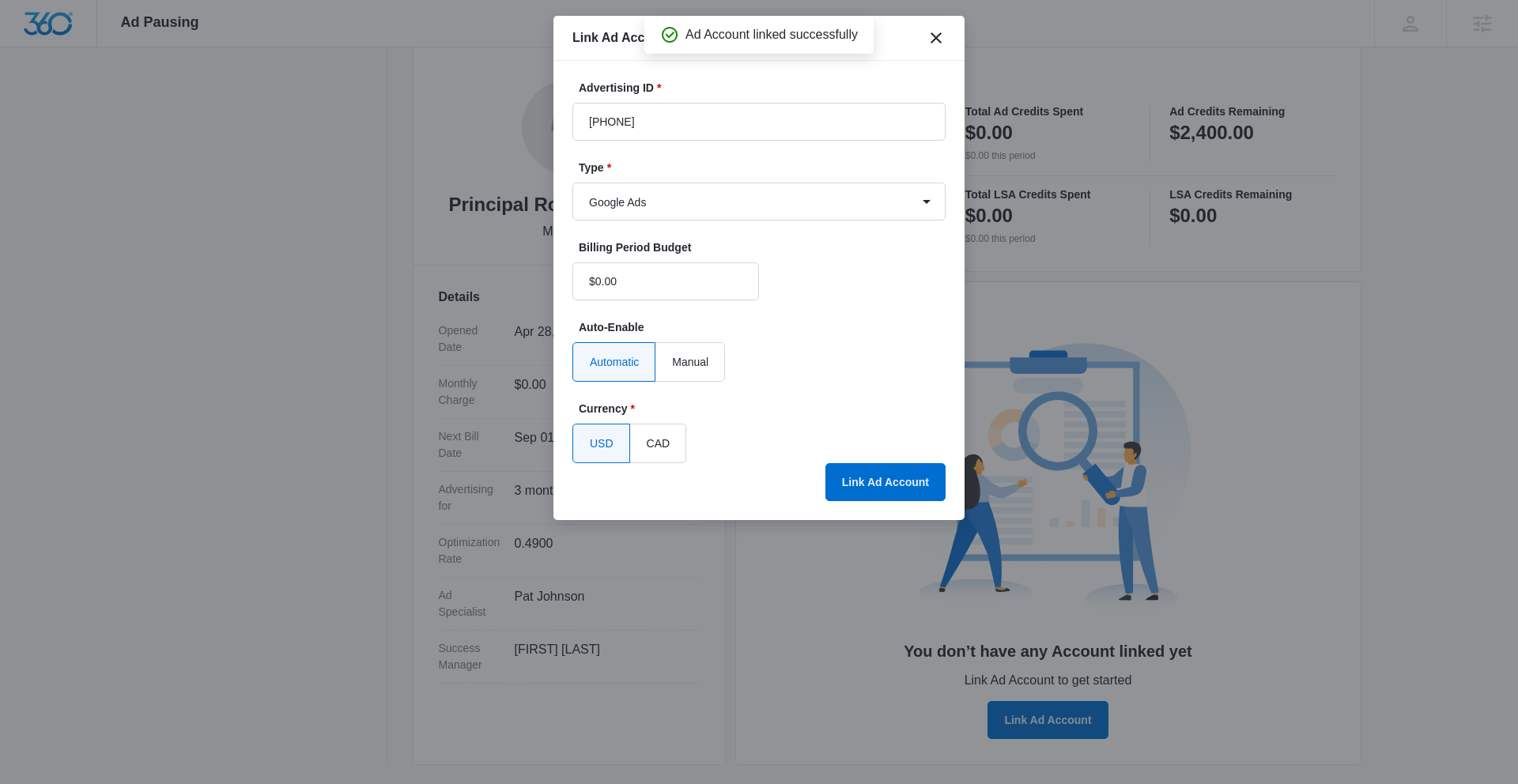scroll, scrollTop: 168, scrollLeft: 0, axis: vertical 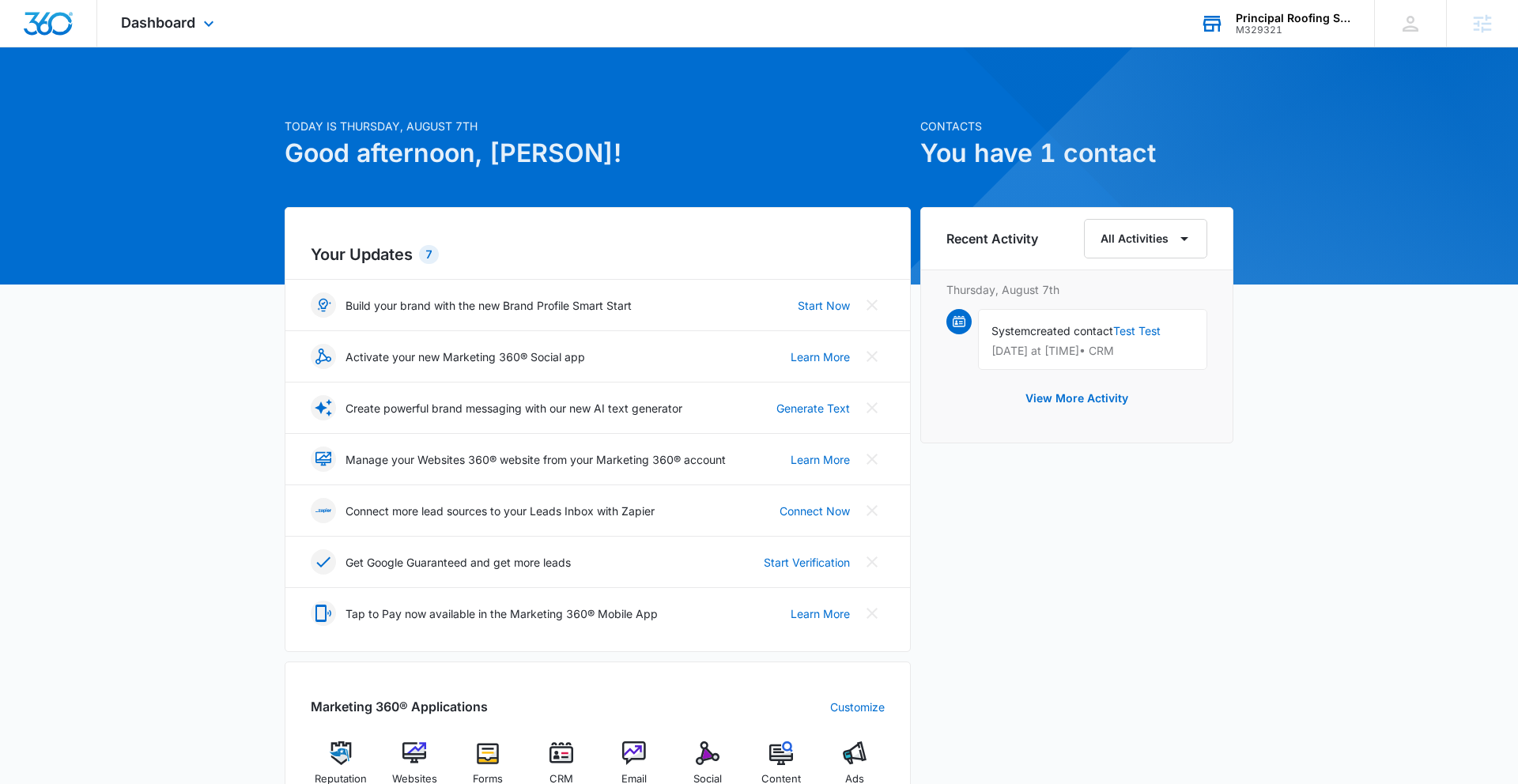 click on "M329321" at bounding box center [1293, 30] 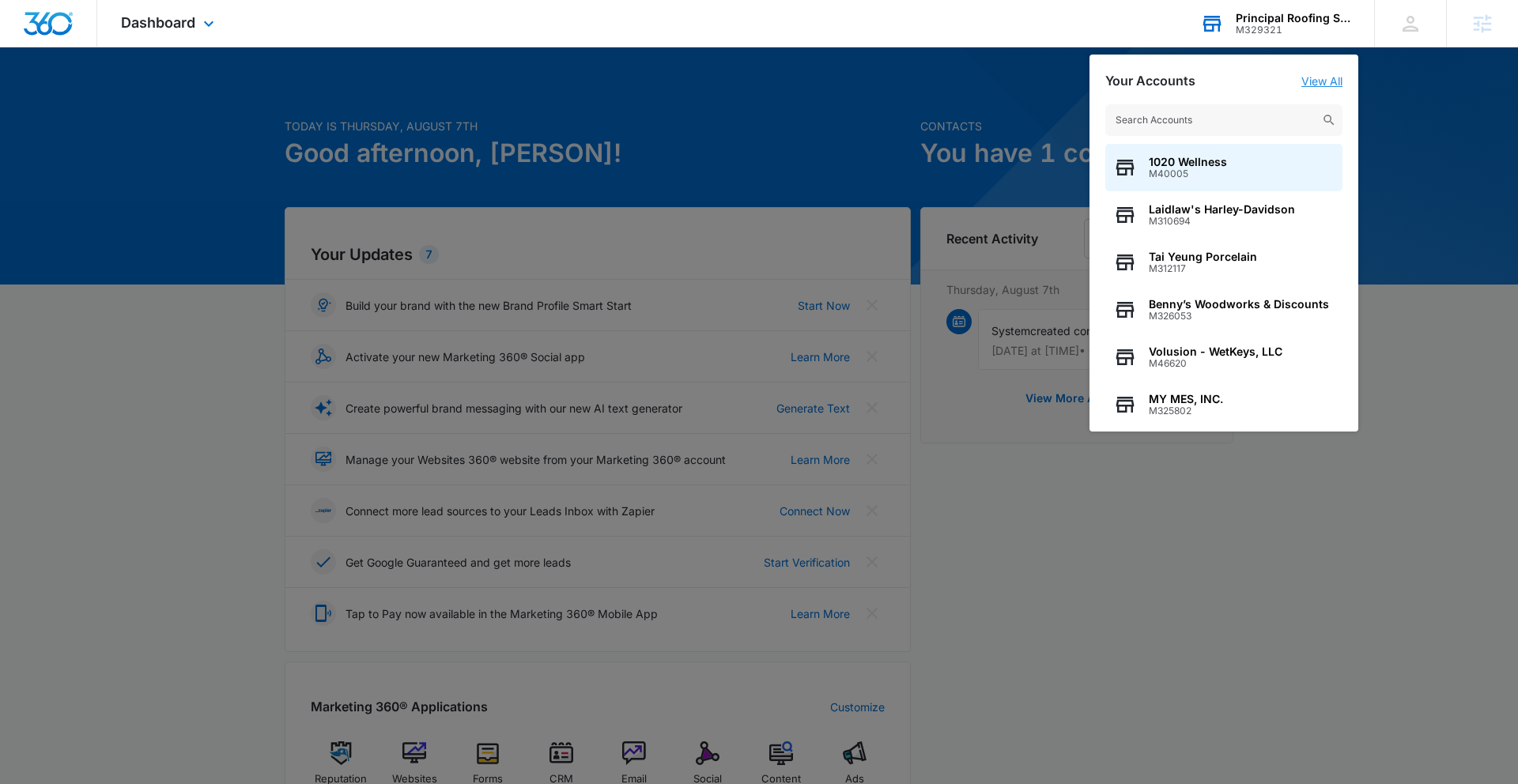 click on "View All" at bounding box center [1322, 81] 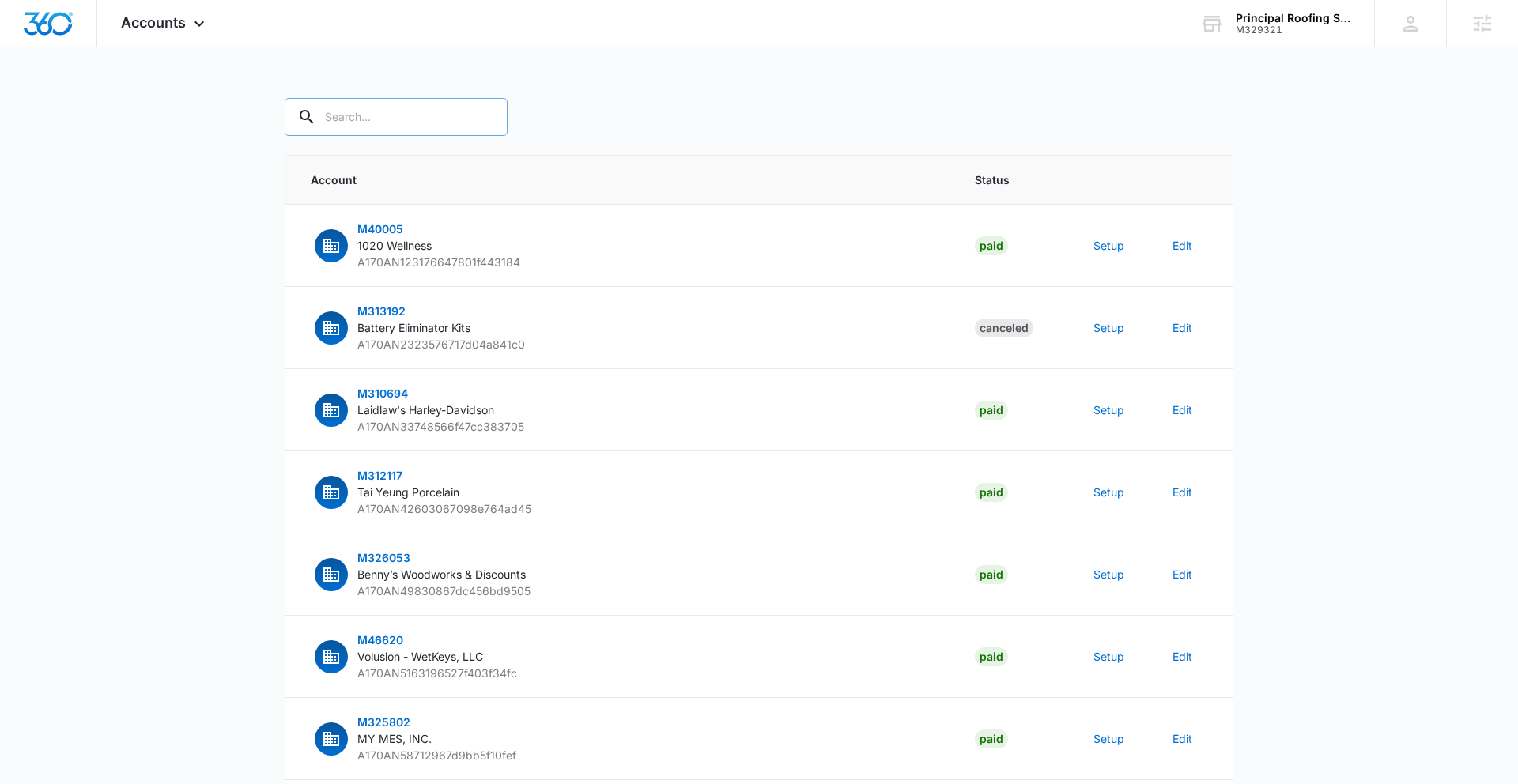 click at bounding box center [396, 117] 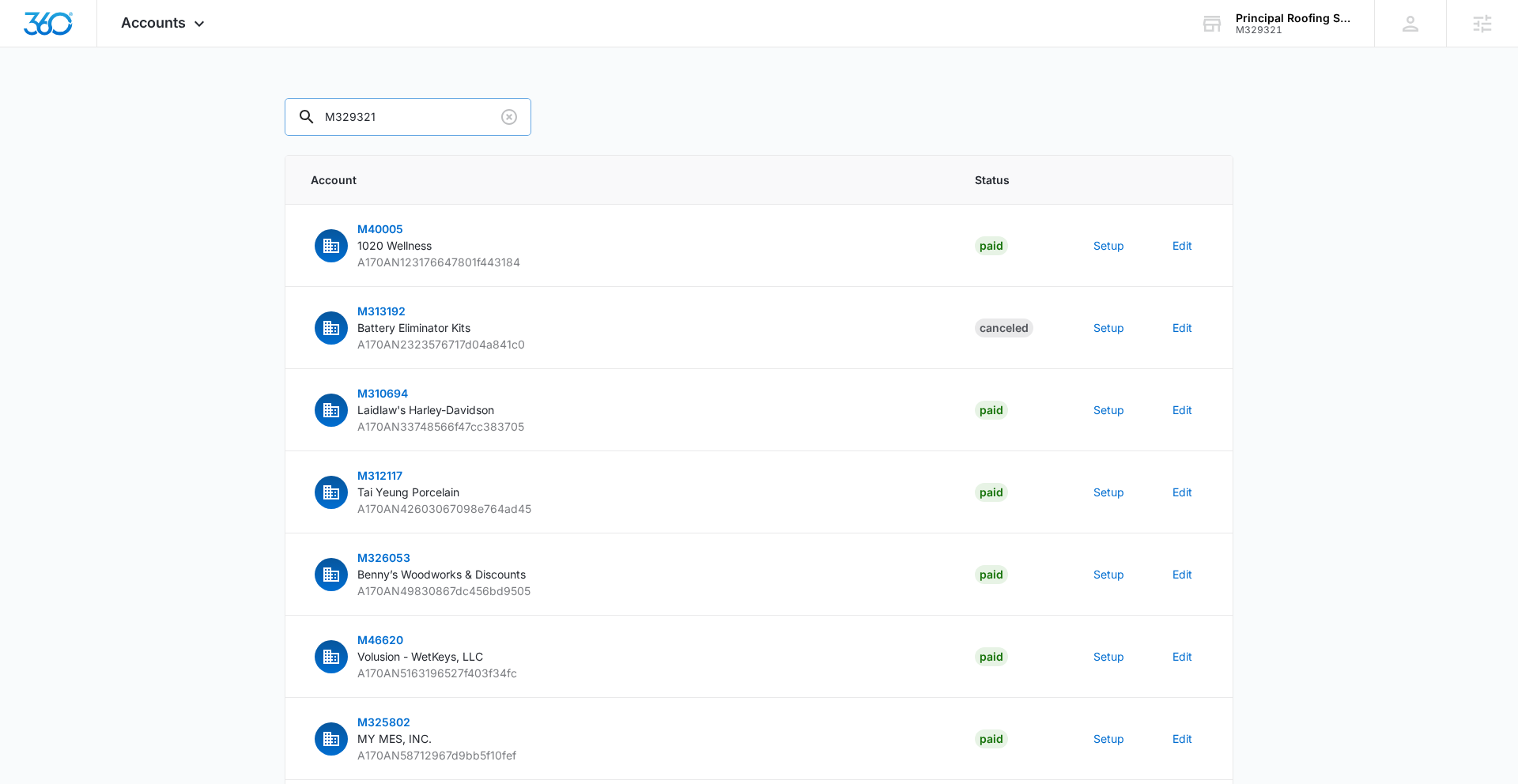 type on "M329321" 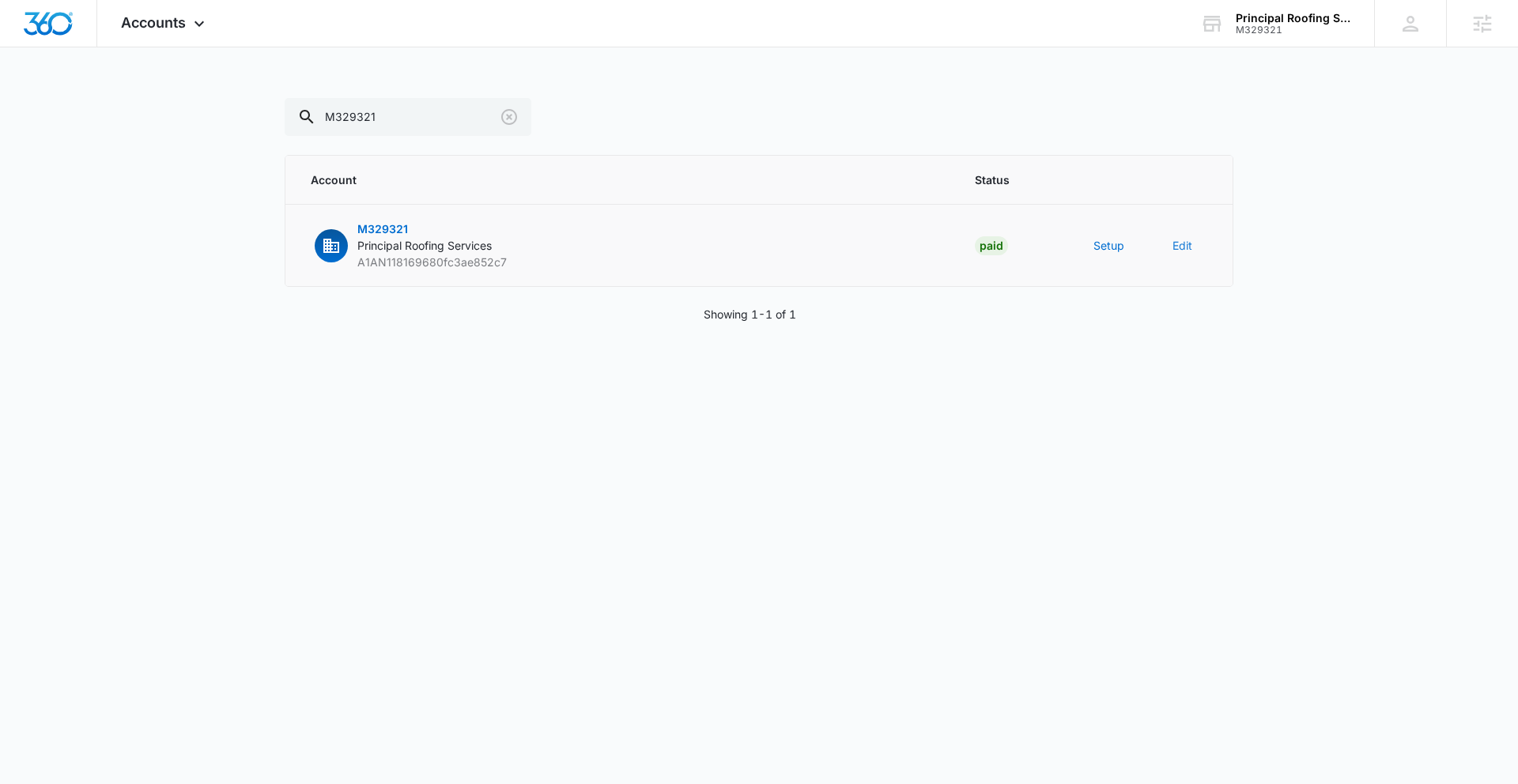 click on "Edit" at bounding box center (1182, 245) 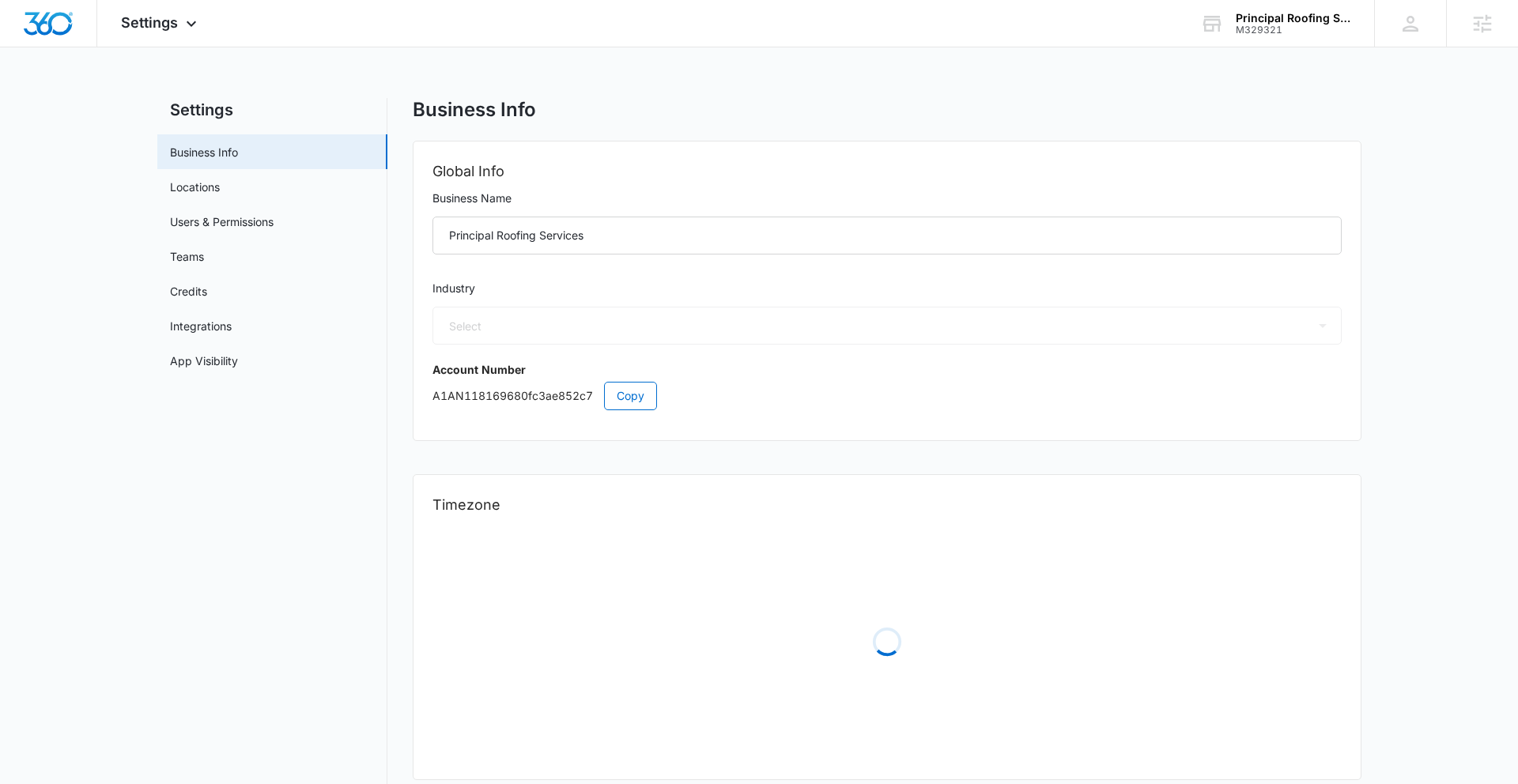 select on "4" 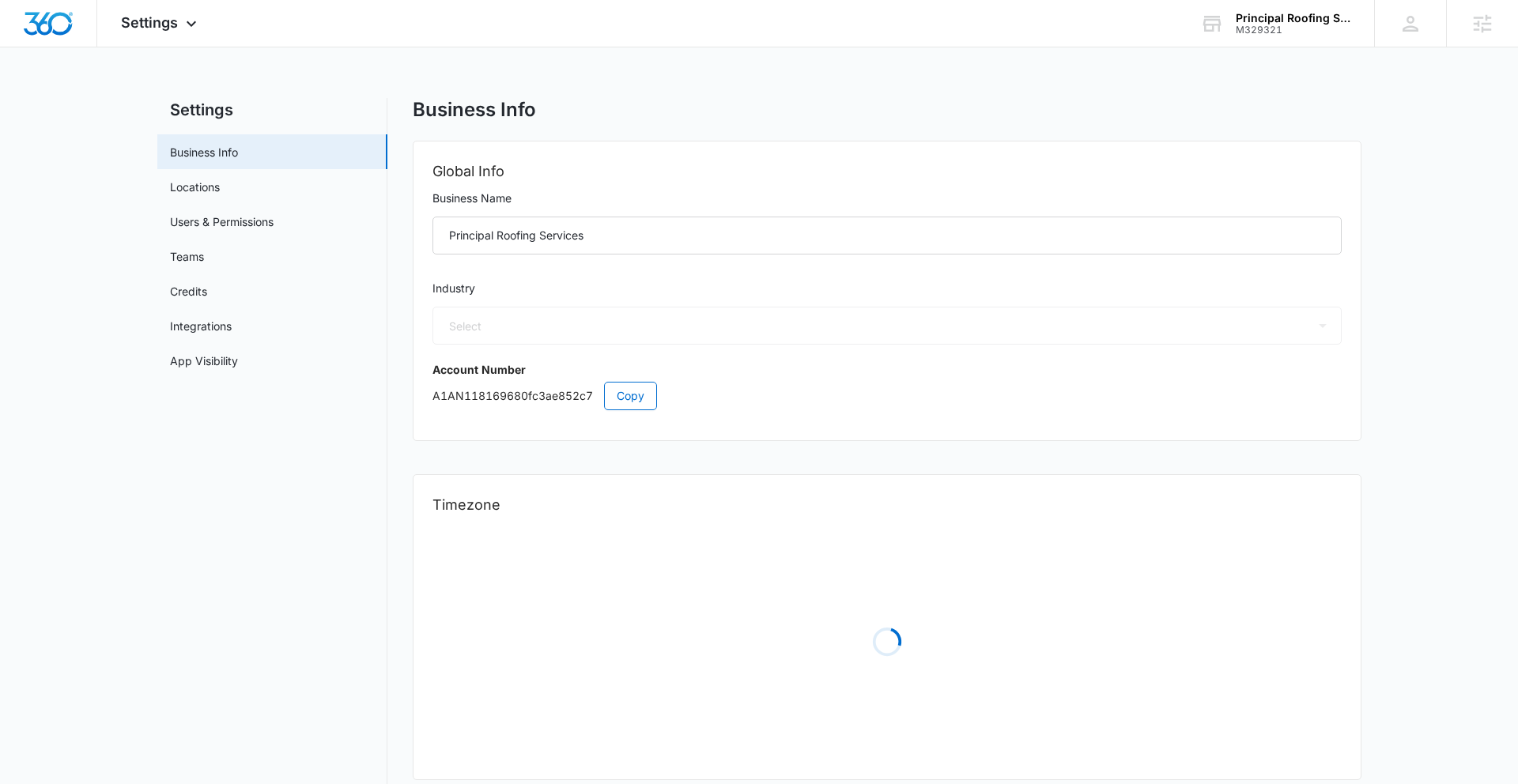 select on "US" 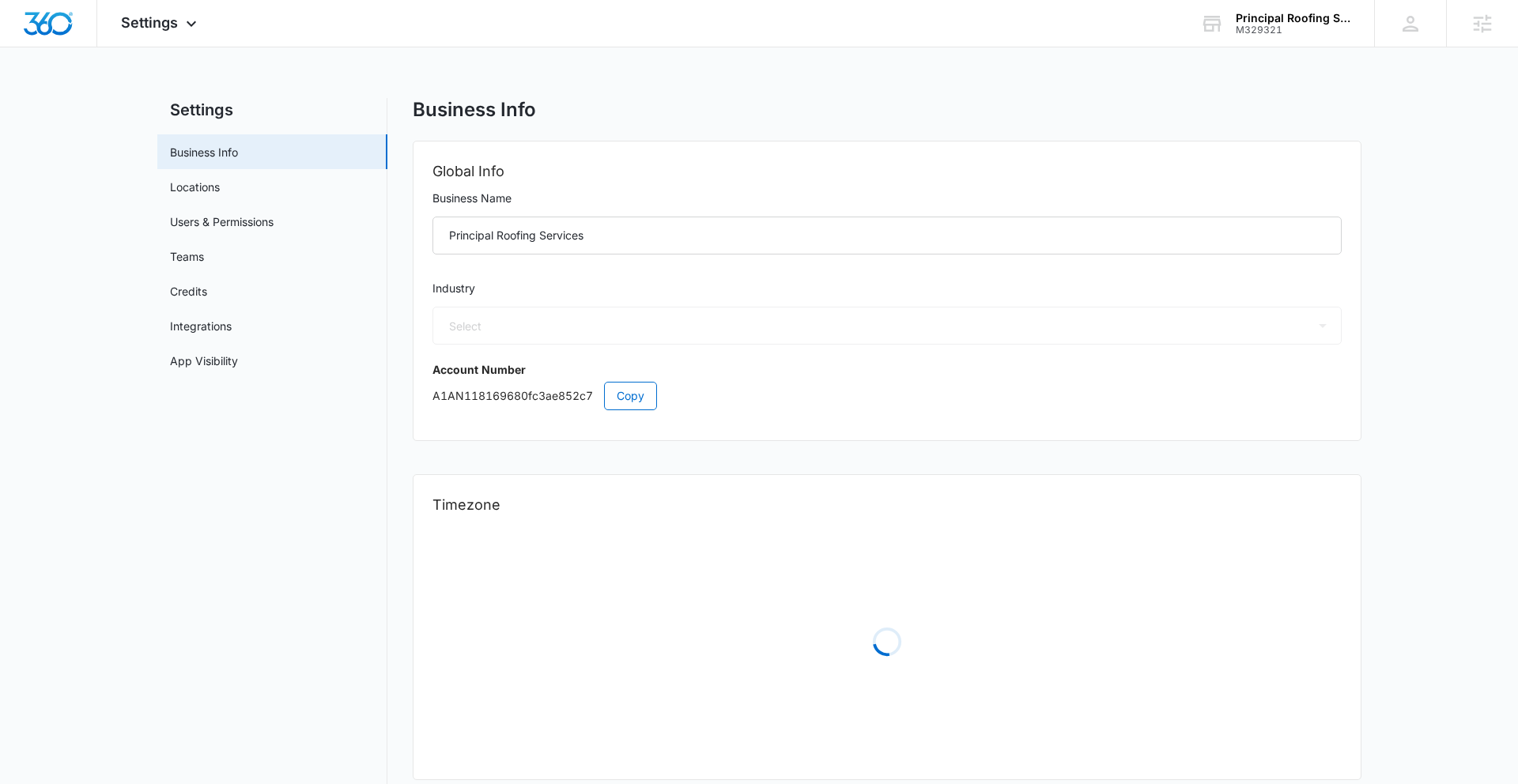 select on "America/New_York" 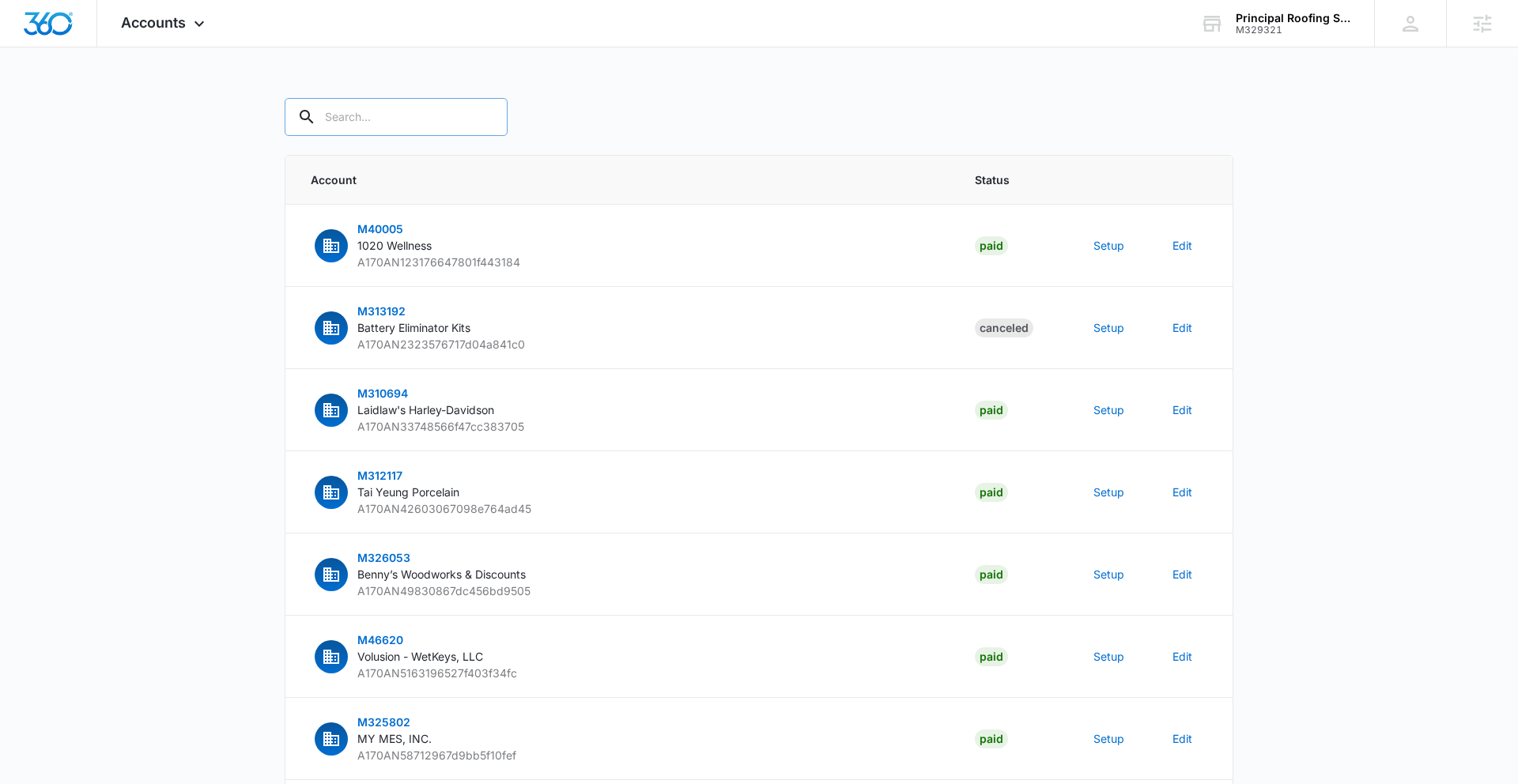 click at bounding box center [396, 117] 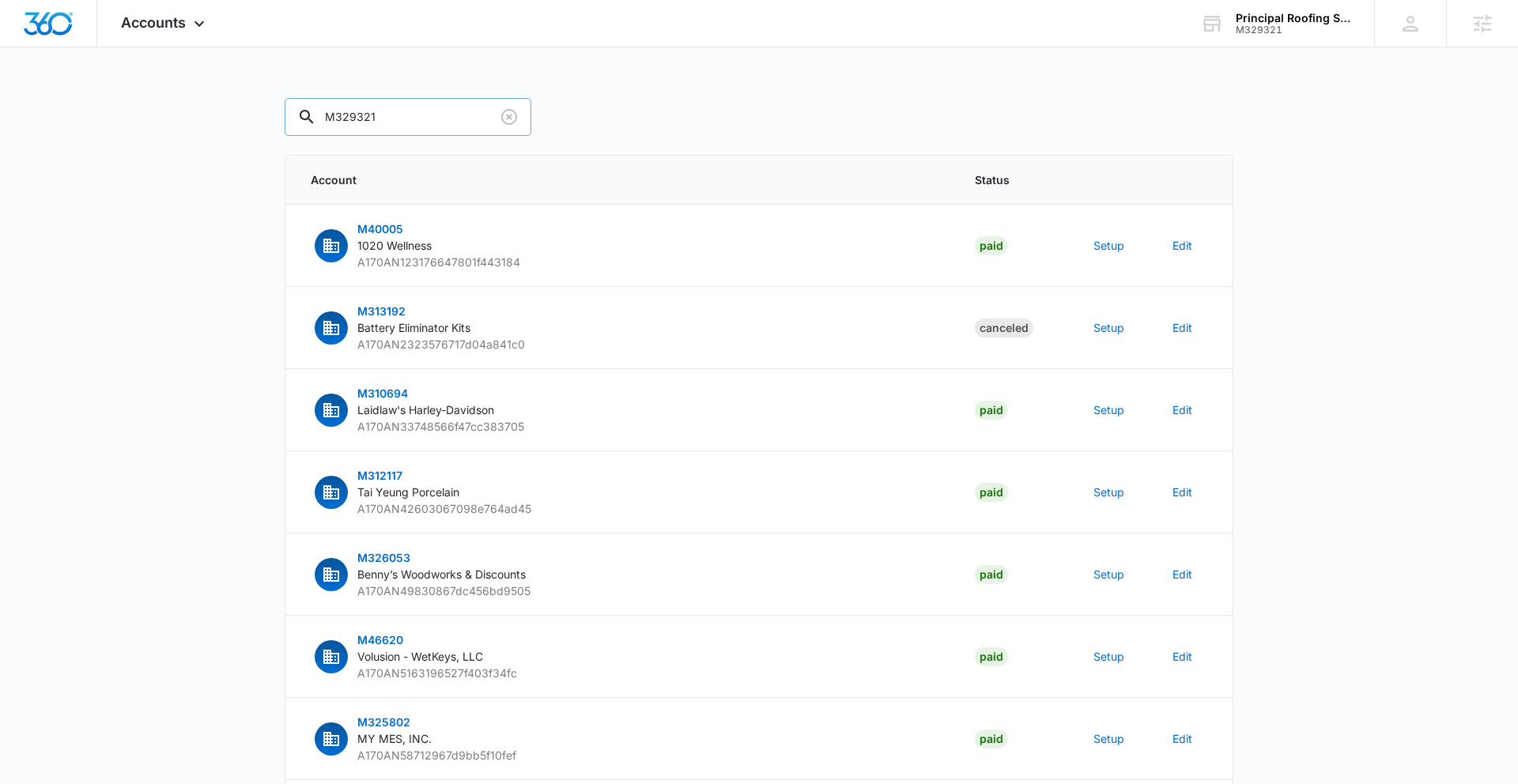 type on "M329321" 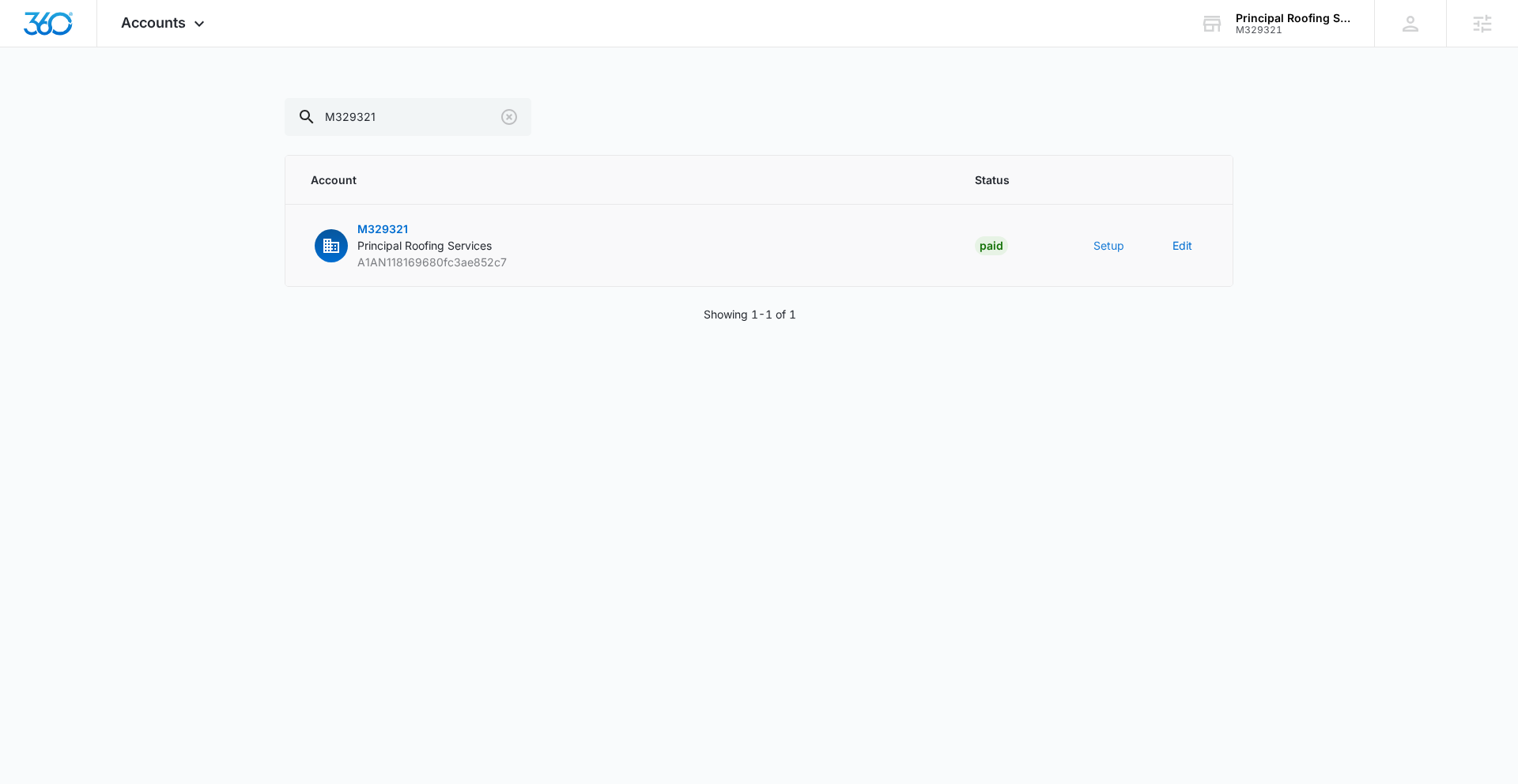 click on "Setup" at bounding box center (1108, 245) 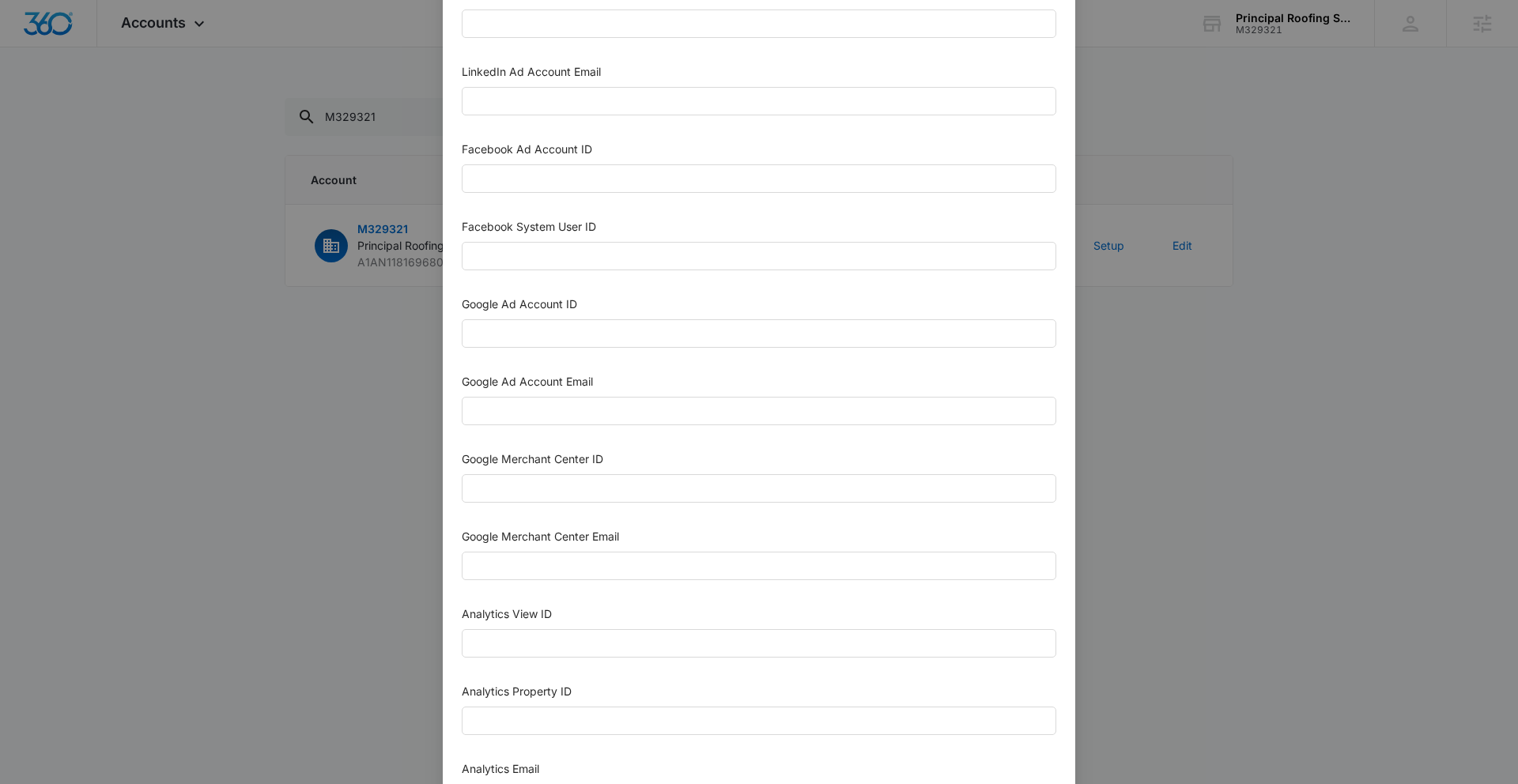 scroll, scrollTop: 625, scrollLeft: 0, axis: vertical 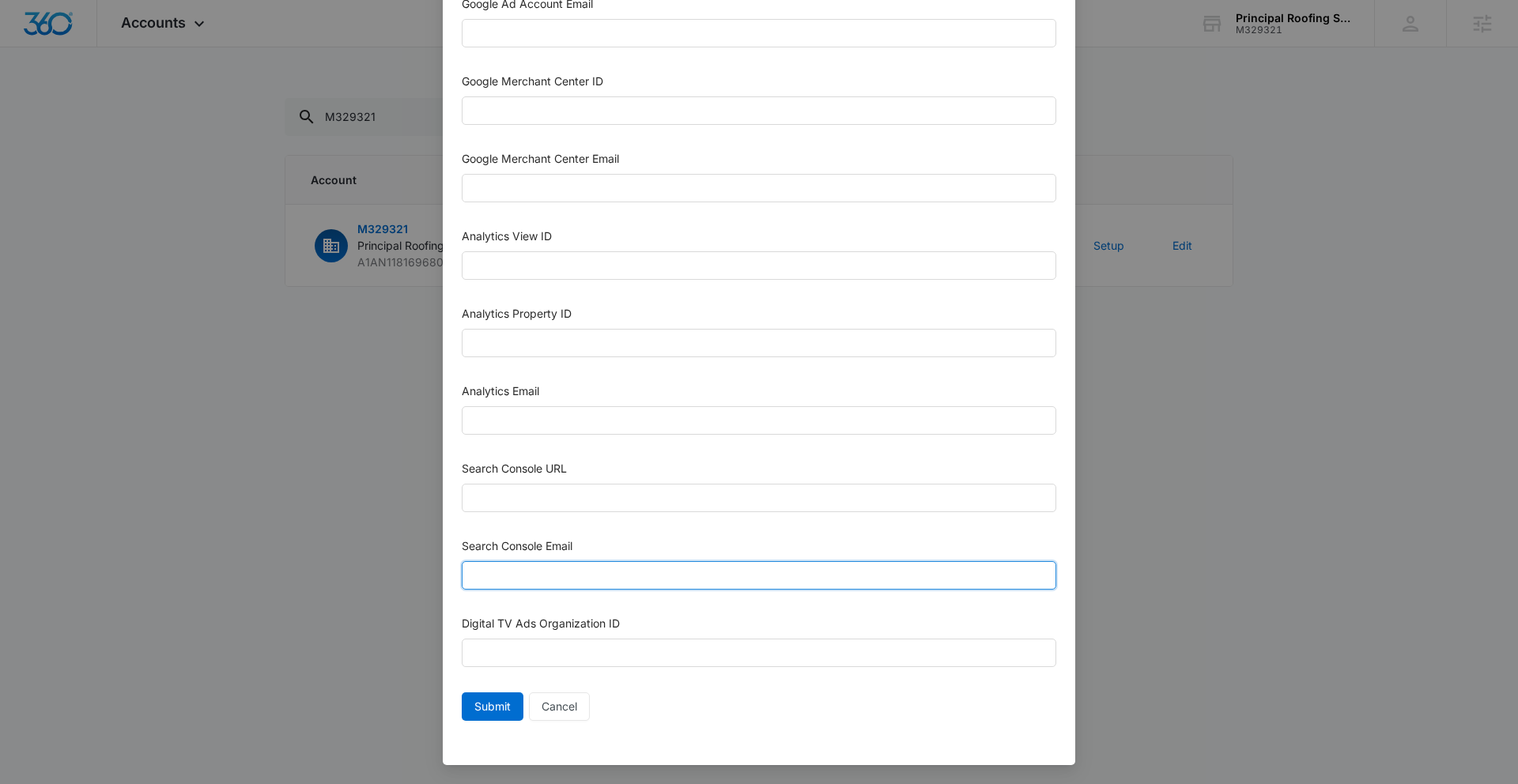 click on "Search Console Email" at bounding box center [759, 575] 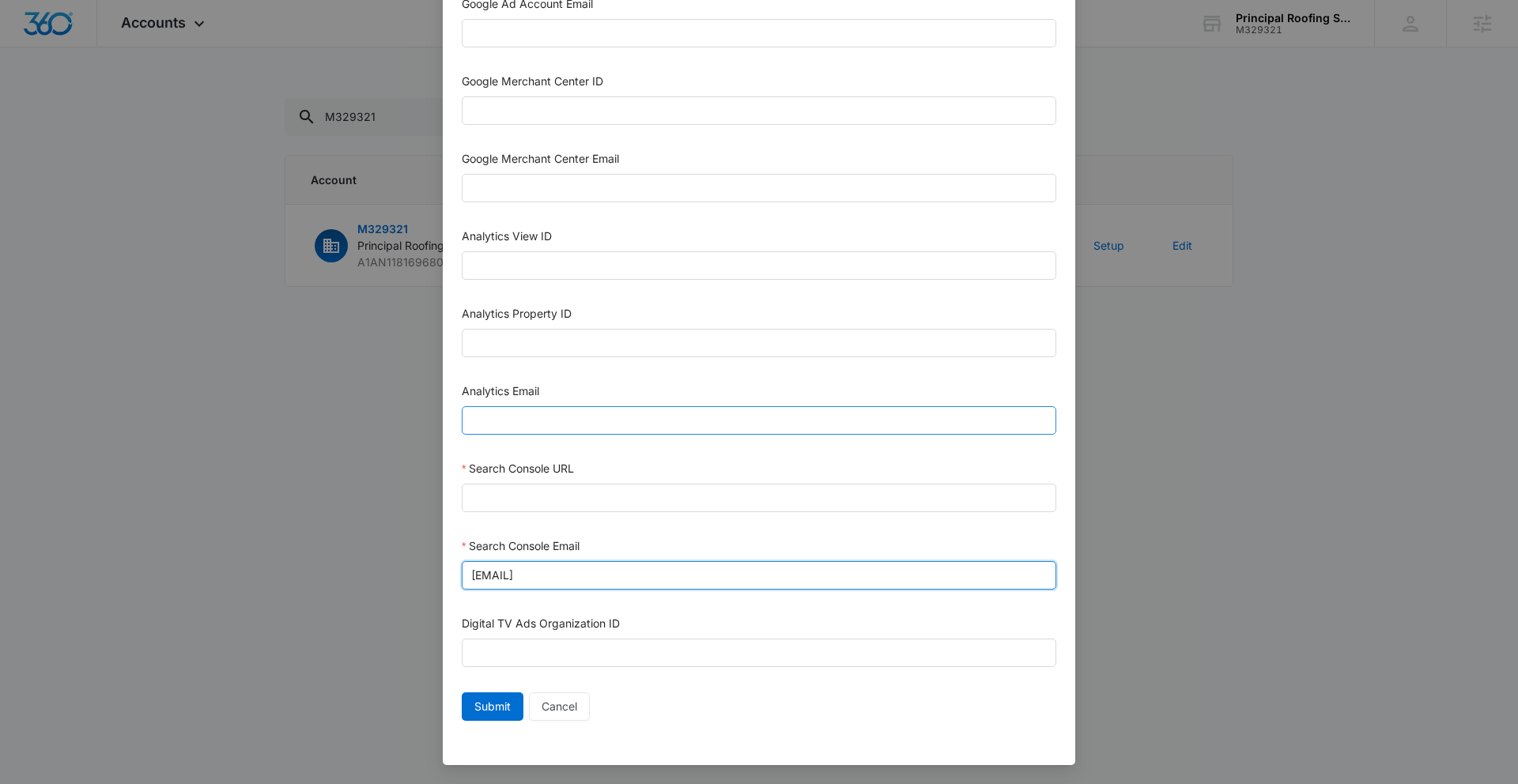type on "[EMAIL]" 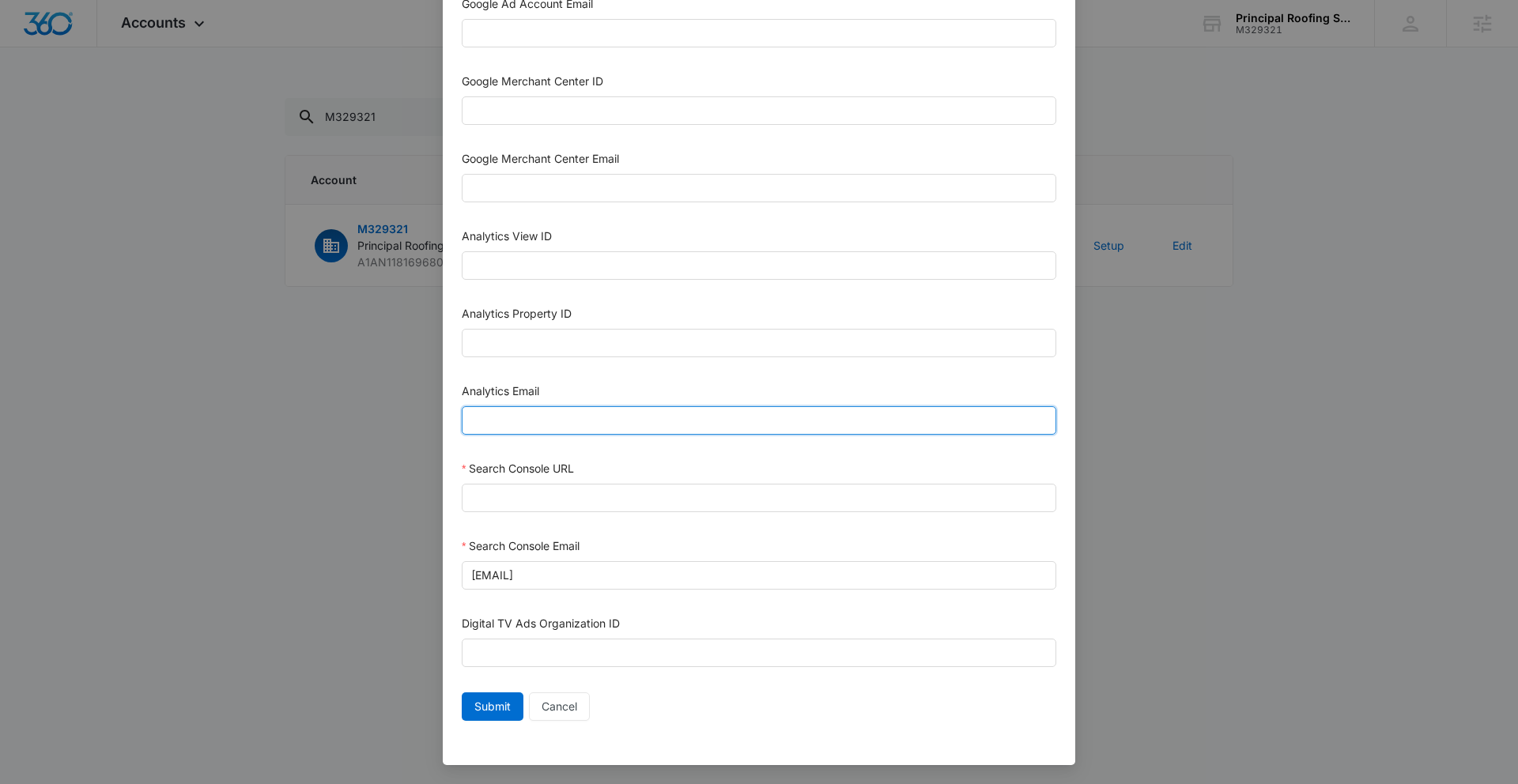 click on "Analytics Email" at bounding box center [759, 420] 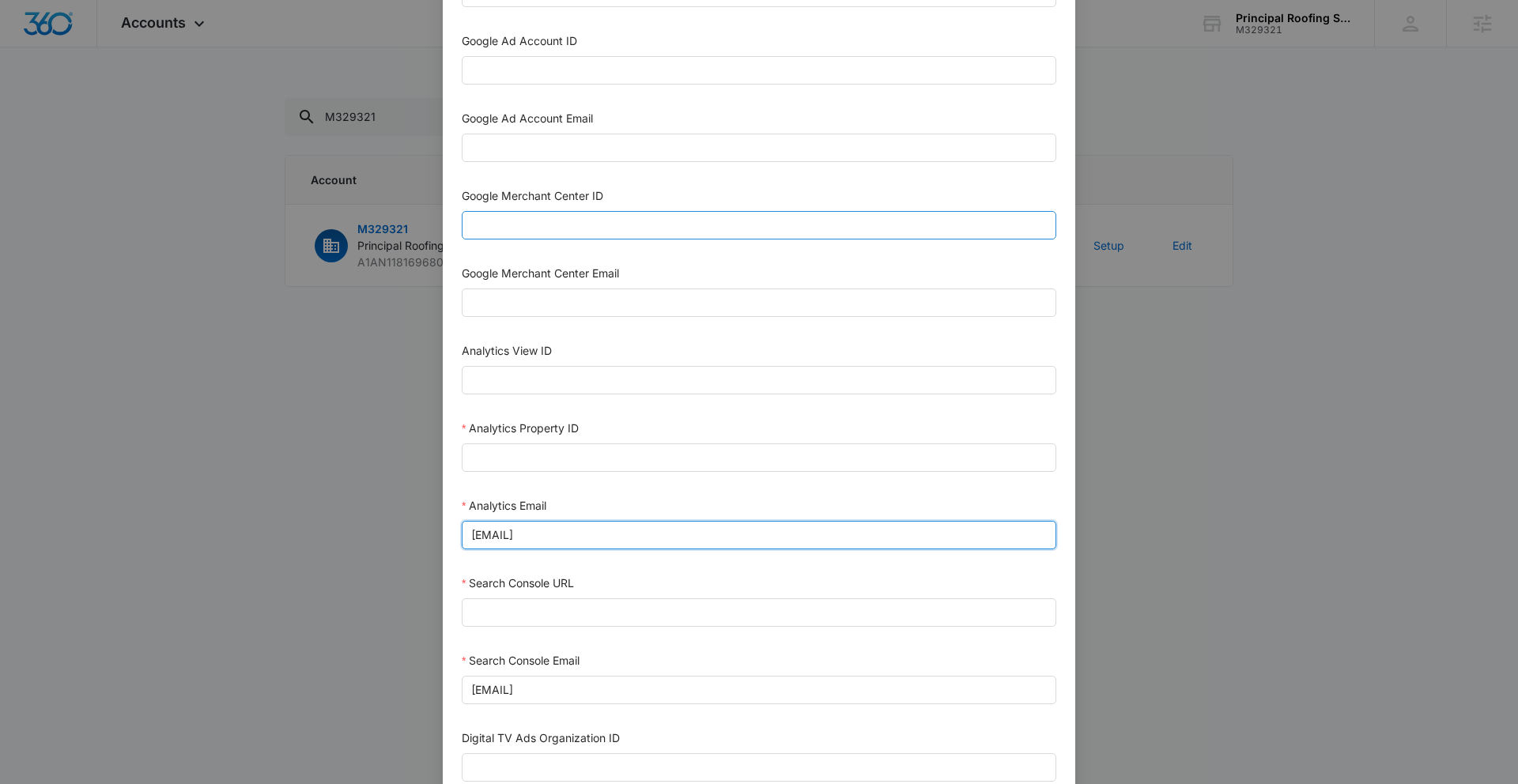 scroll, scrollTop: 480, scrollLeft: 0, axis: vertical 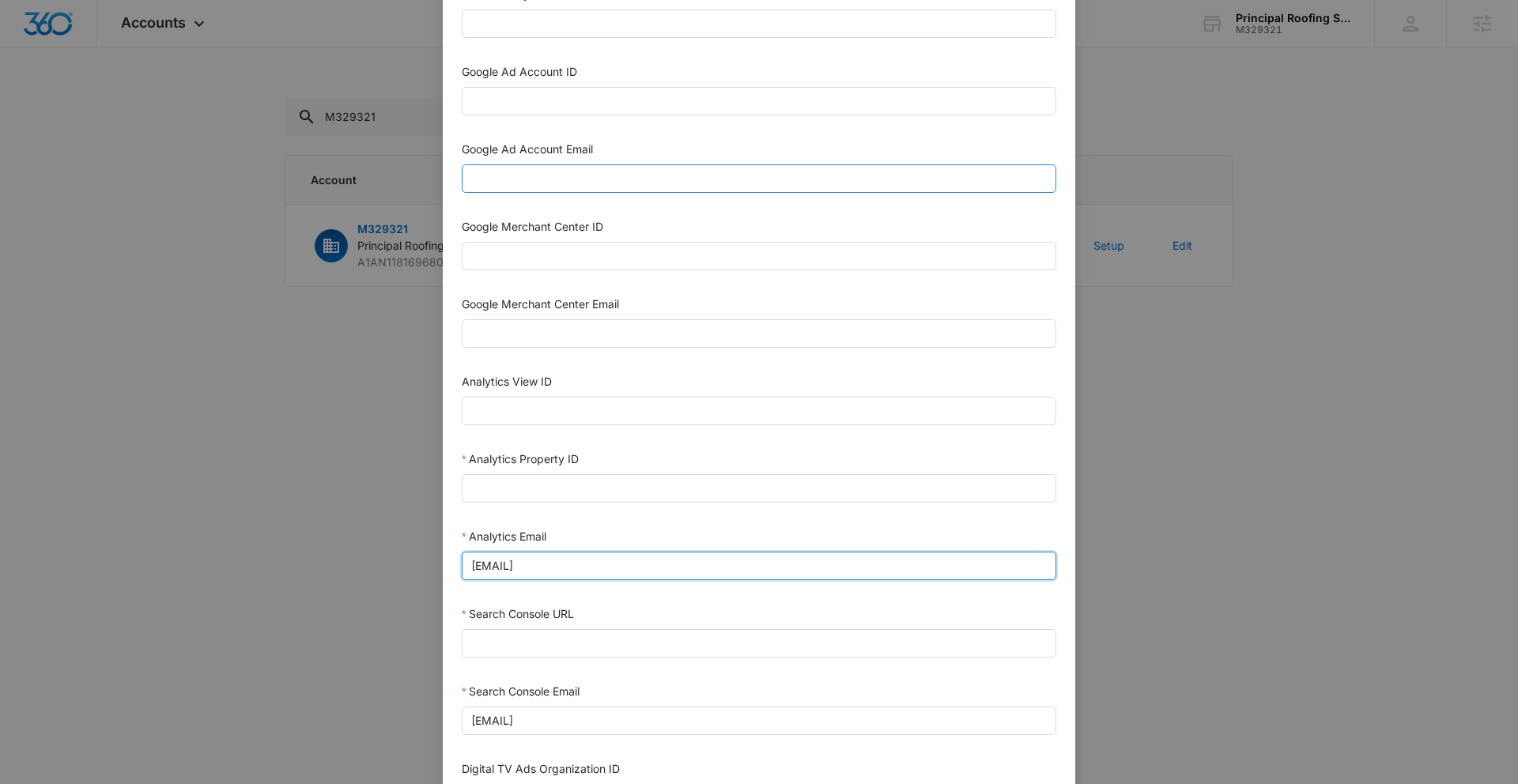 type on "[EMAIL]" 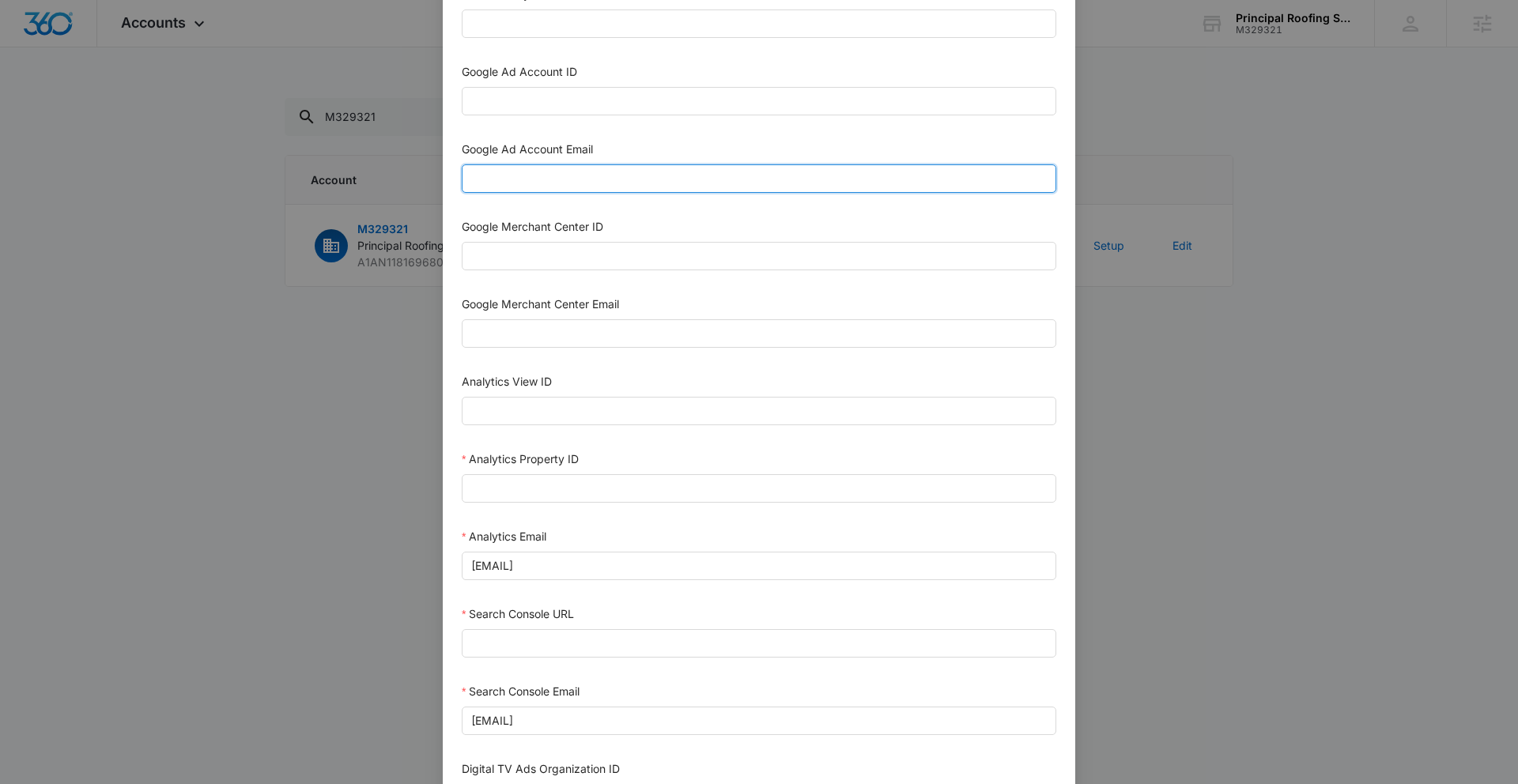 click on "Google Ad Account Email" at bounding box center (759, 179) 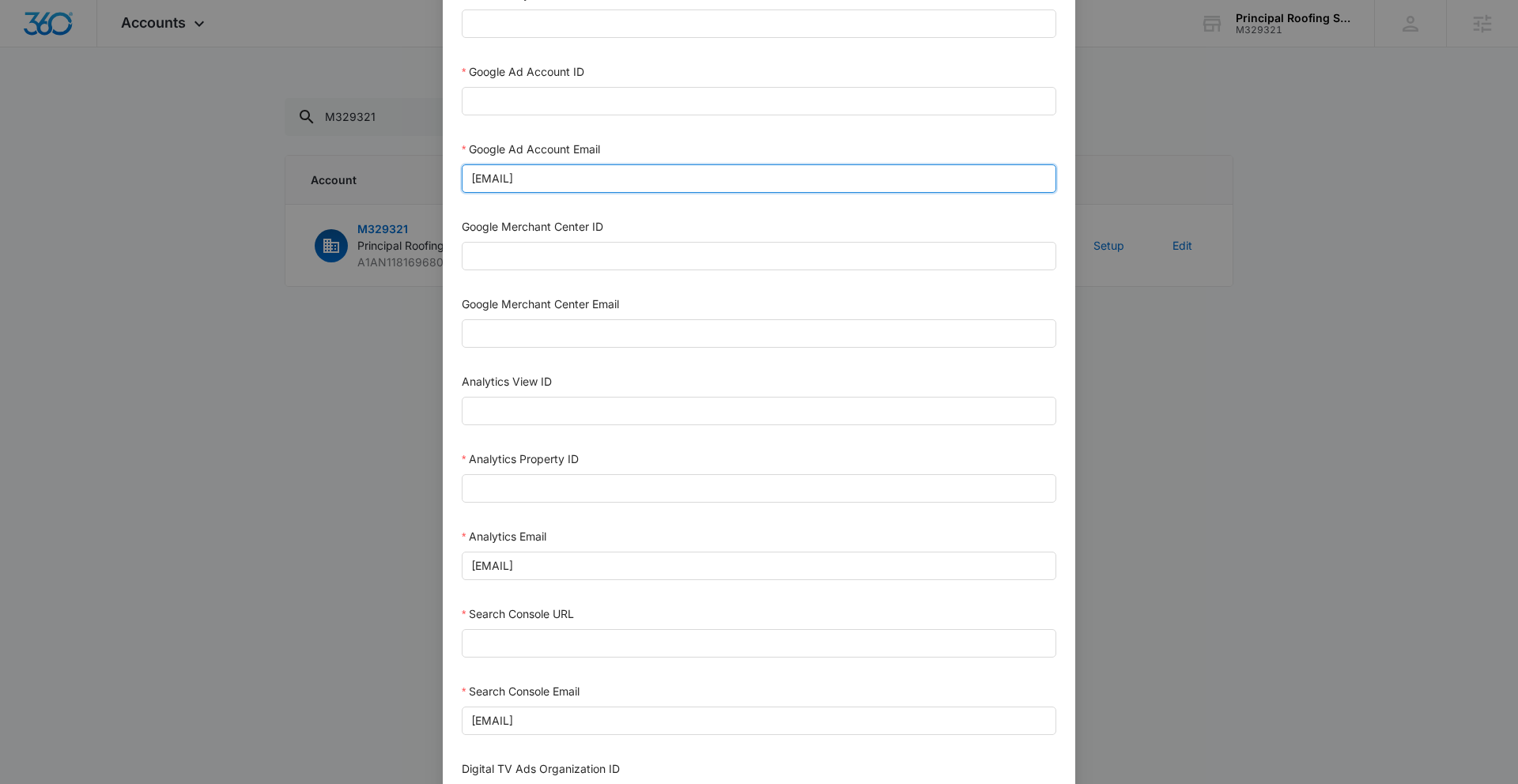 type on "[EMAIL]" 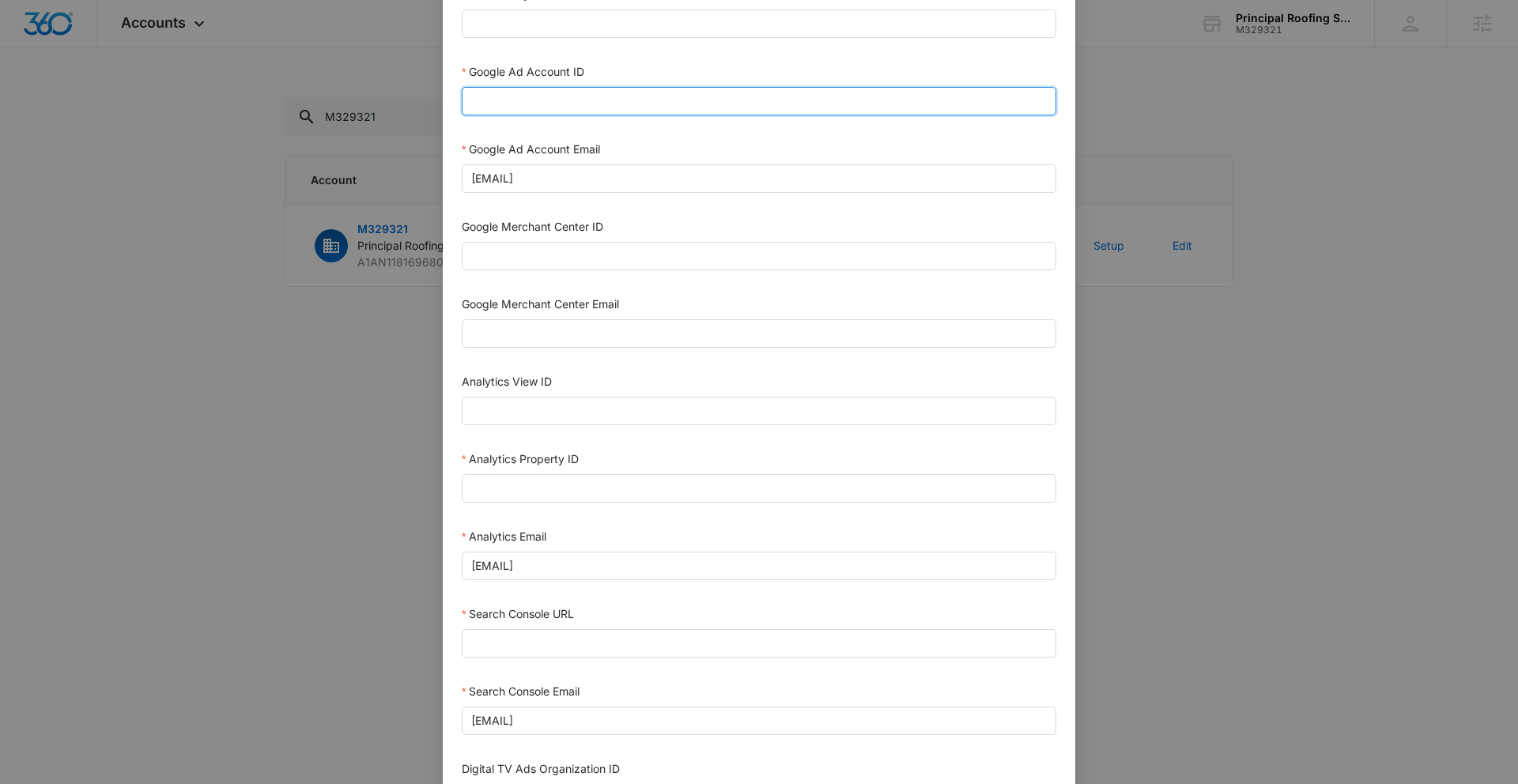click on "Google Ad Account ID" at bounding box center (759, 101) 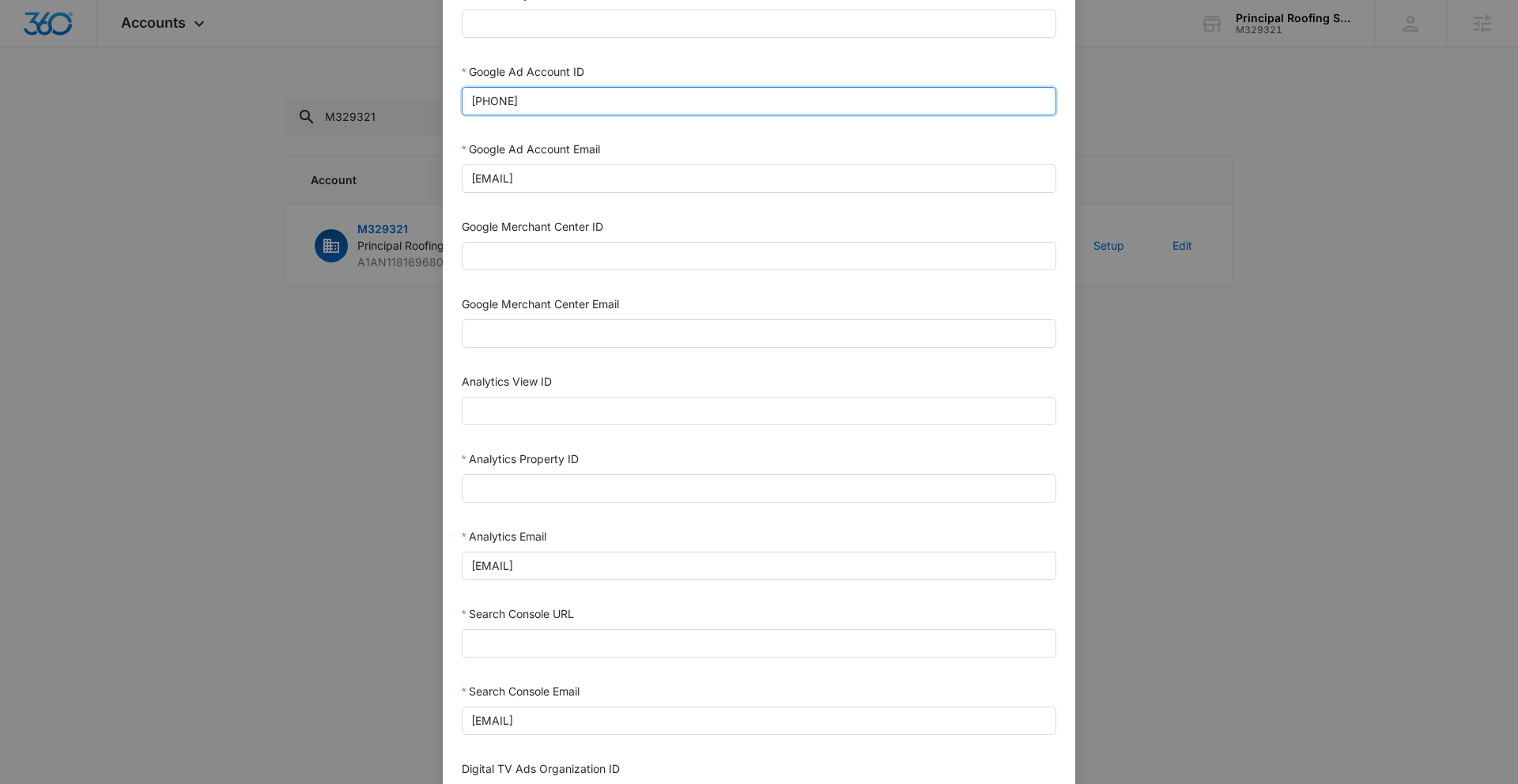 type on "[PHONE]" 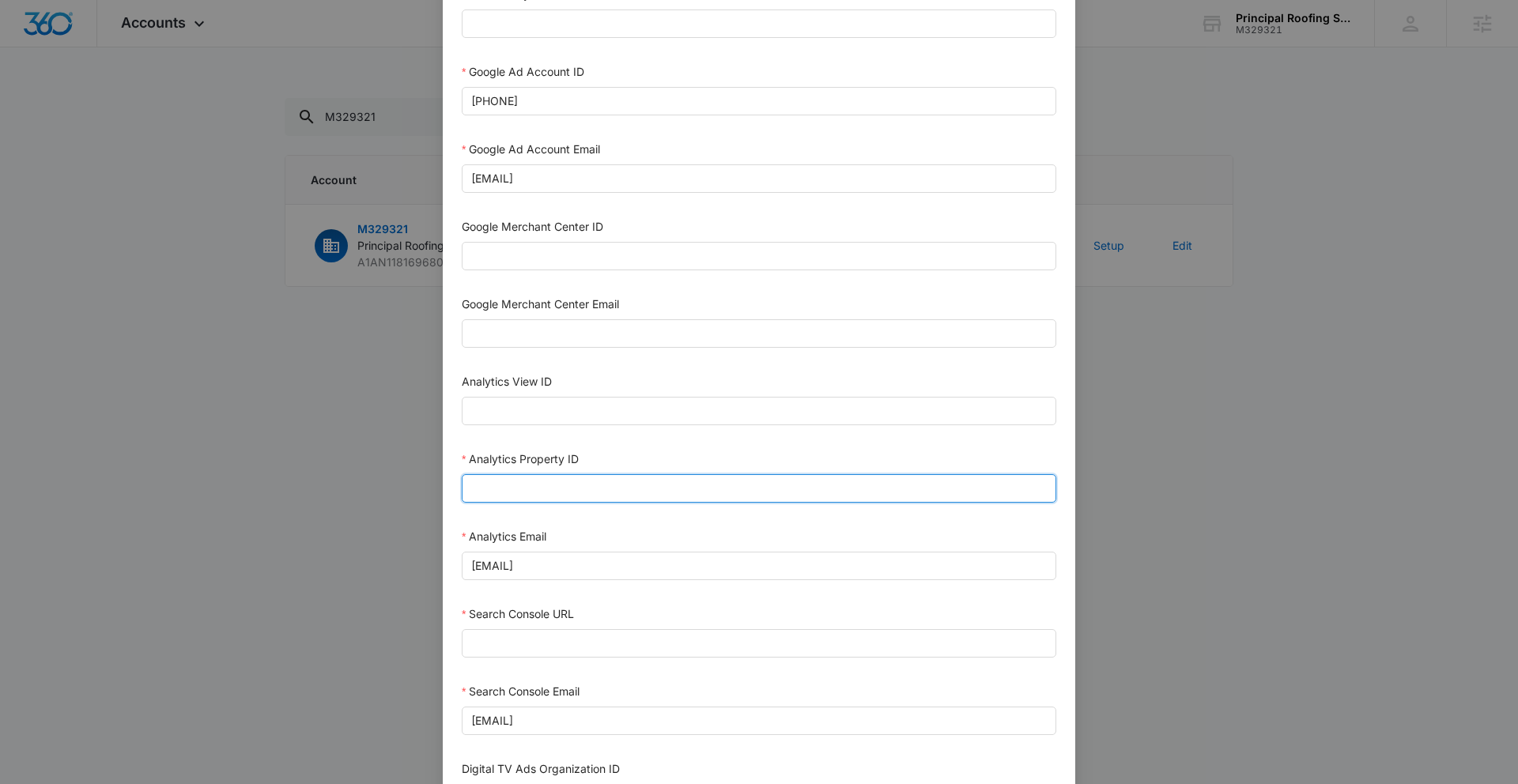 click on "Analytics Property ID" at bounding box center [759, 488] 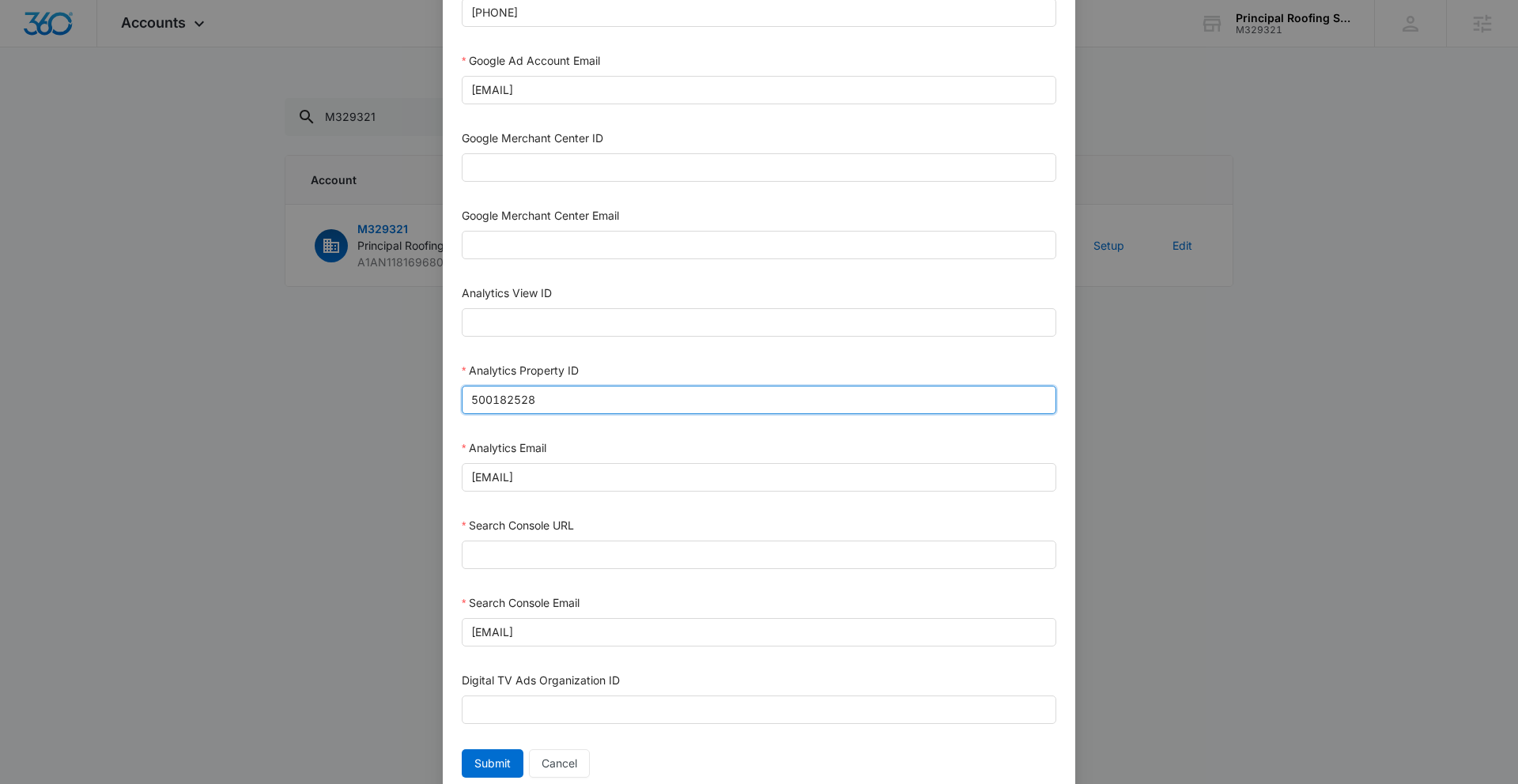 scroll, scrollTop: 581, scrollLeft: 0, axis: vertical 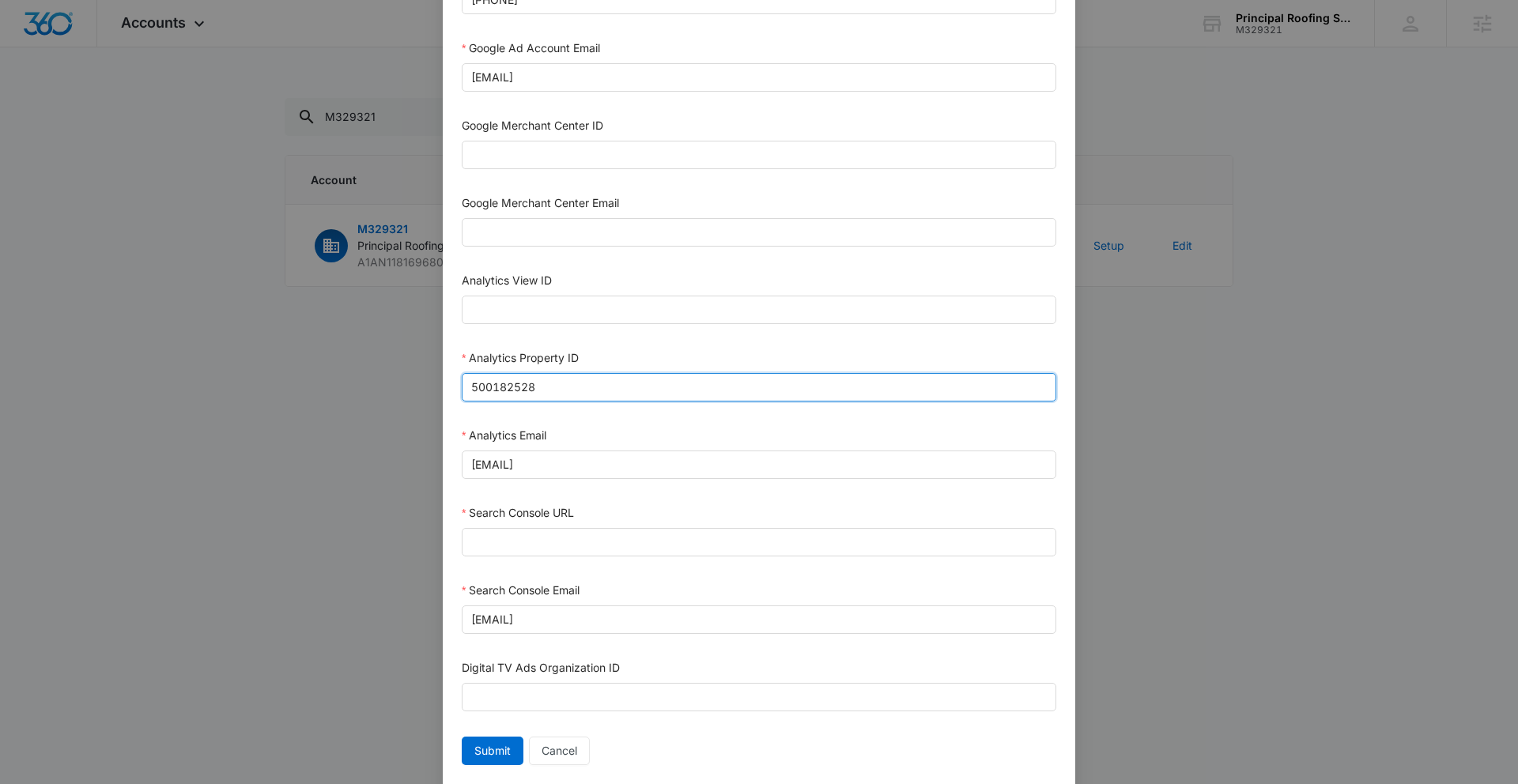 type on "500182528" 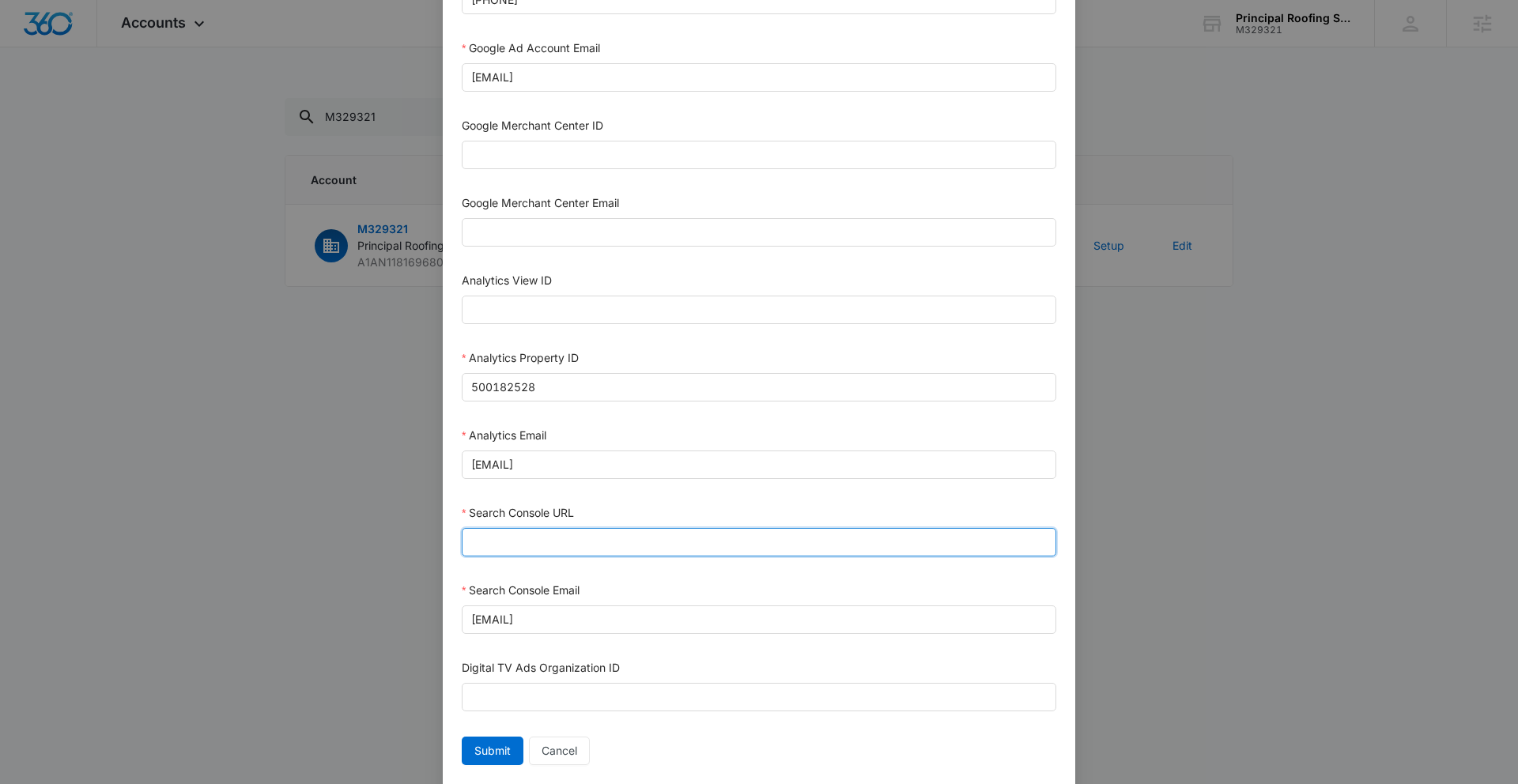 click on "Search Console URL" at bounding box center [759, 542] 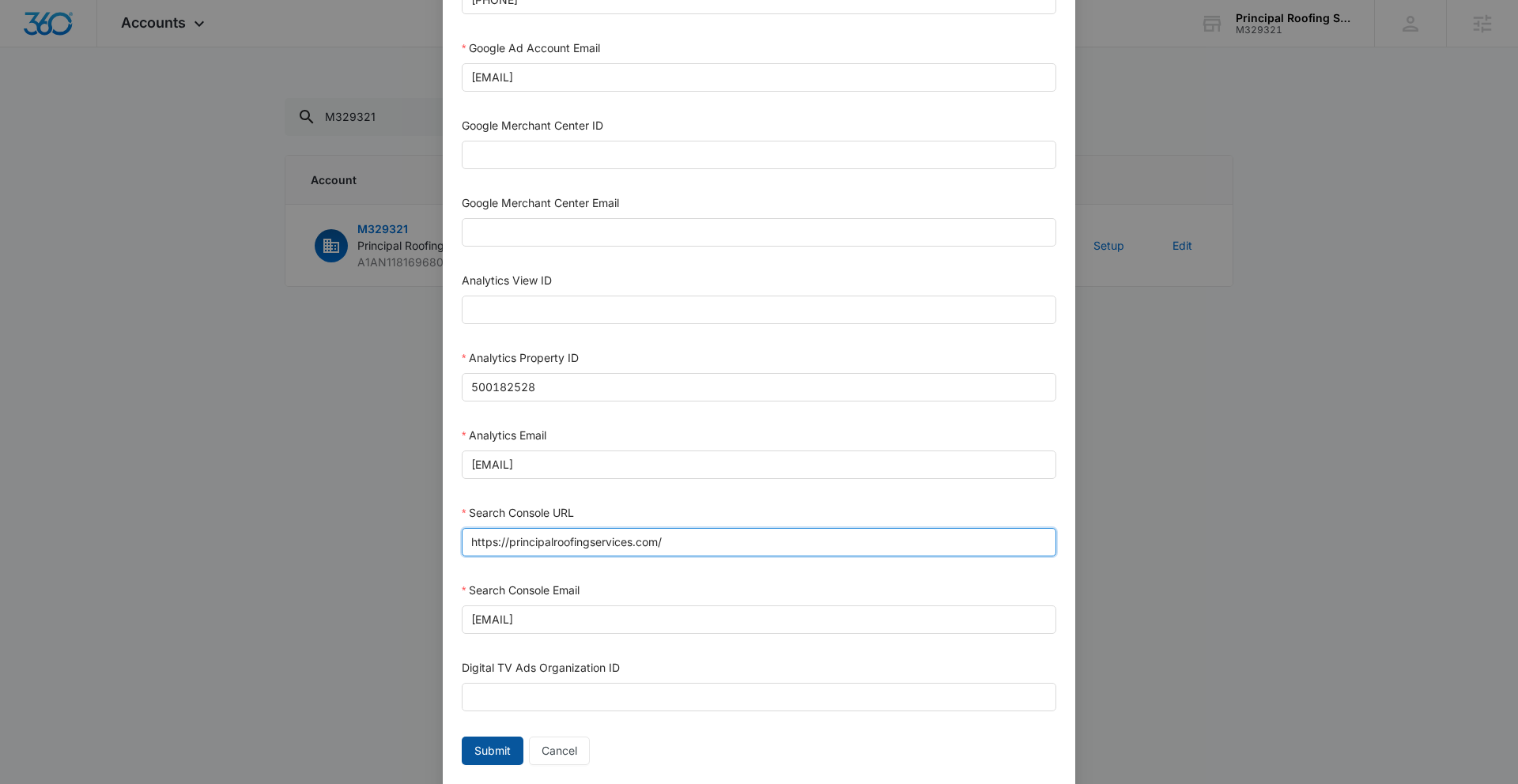 type on "https://principalroofingservices.com/" 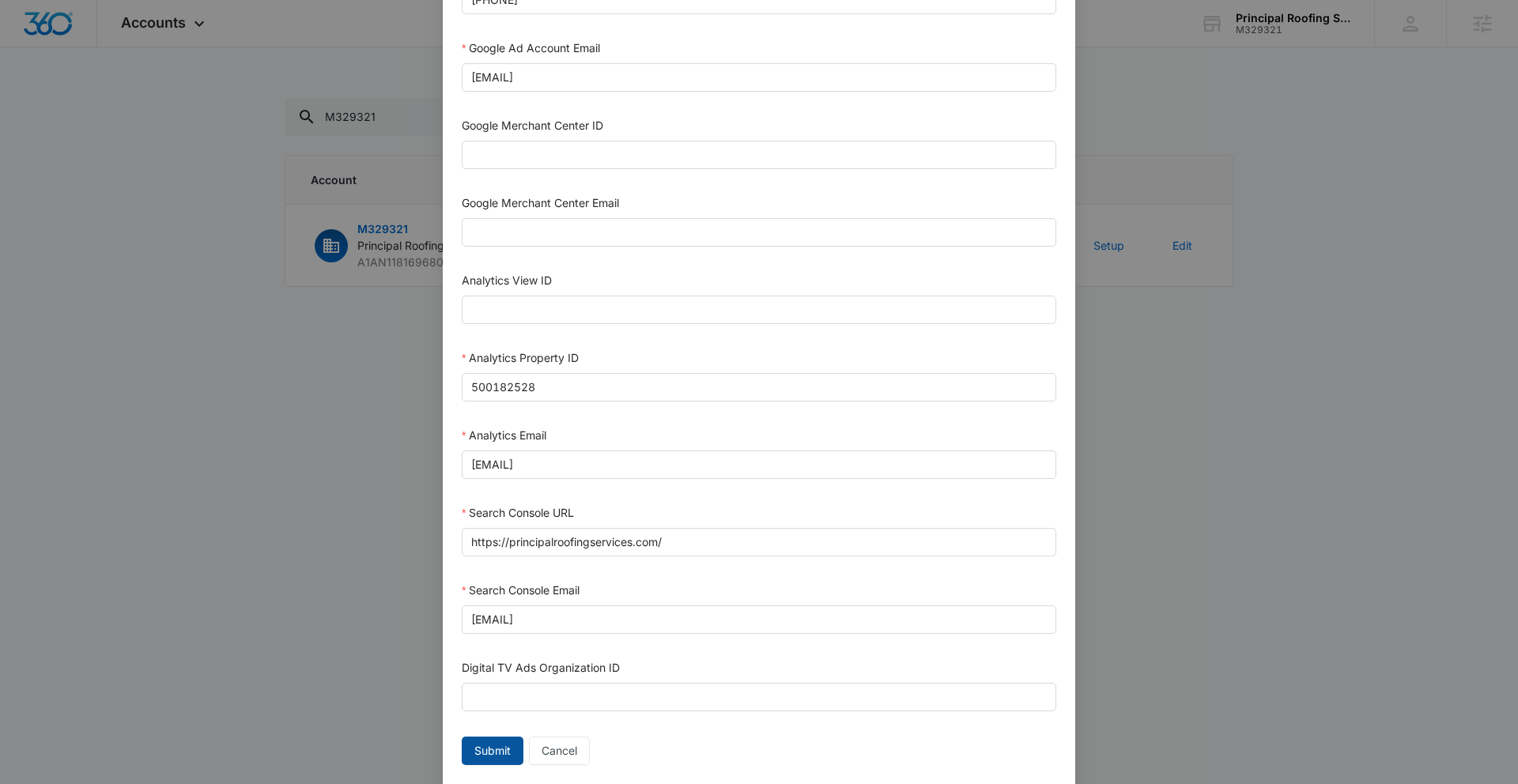 click on "Submit" at bounding box center (493, 751) 